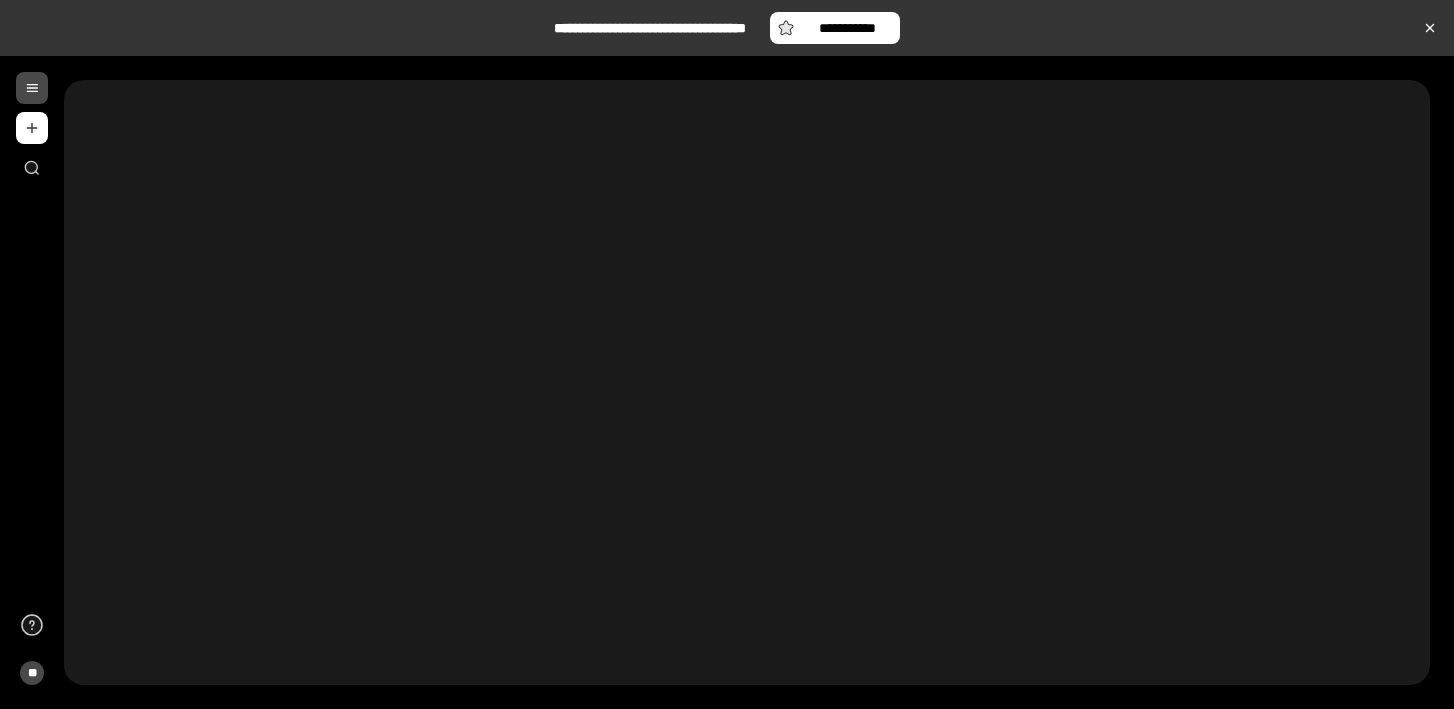 scroll, scrollTop: 0, scrollLeft: 0, axis: both 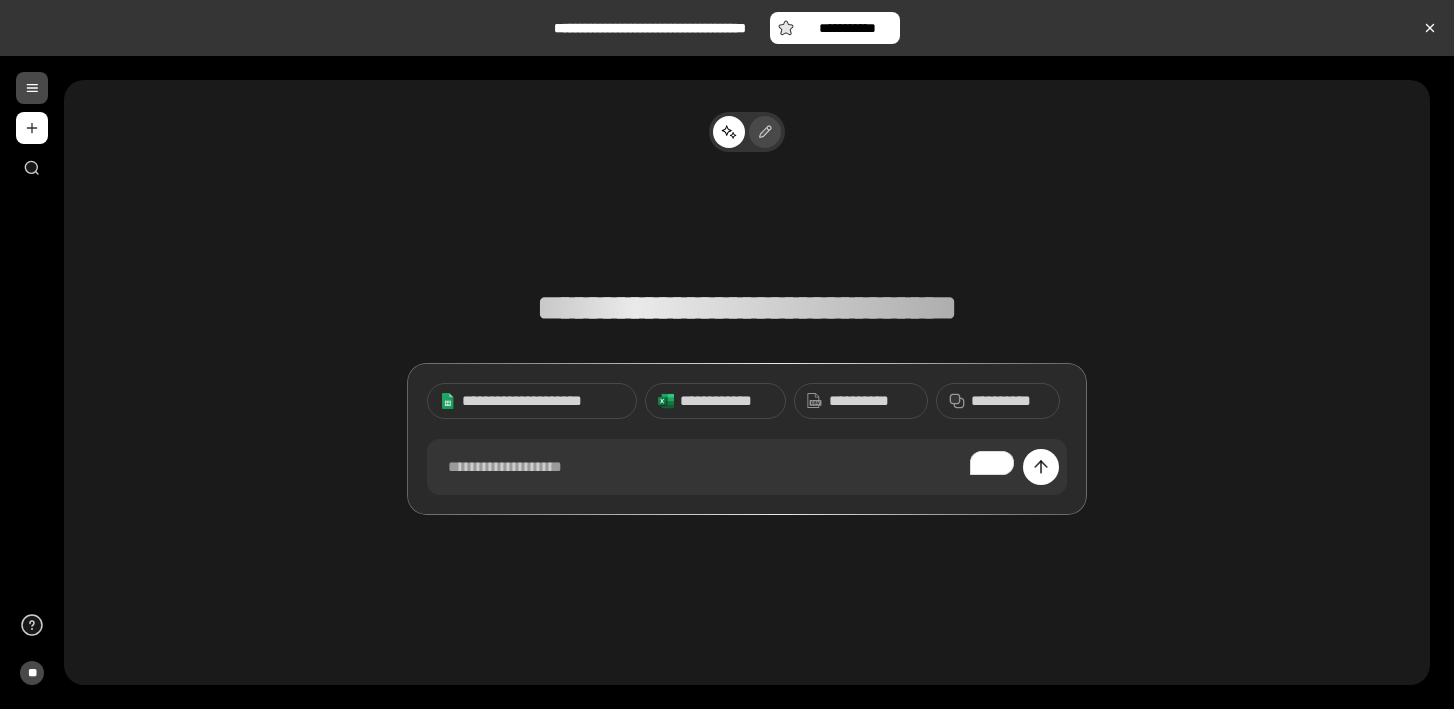 click 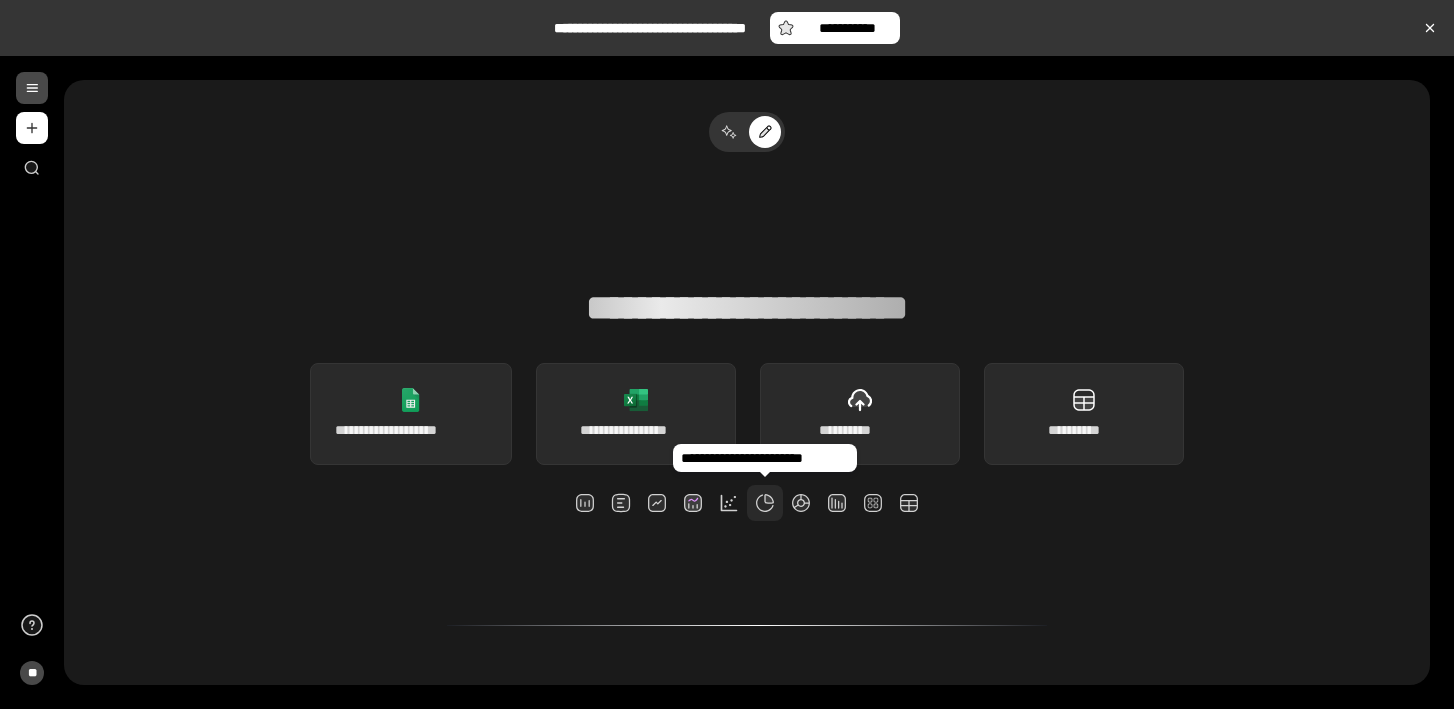 click at bounding box center (765, 503) 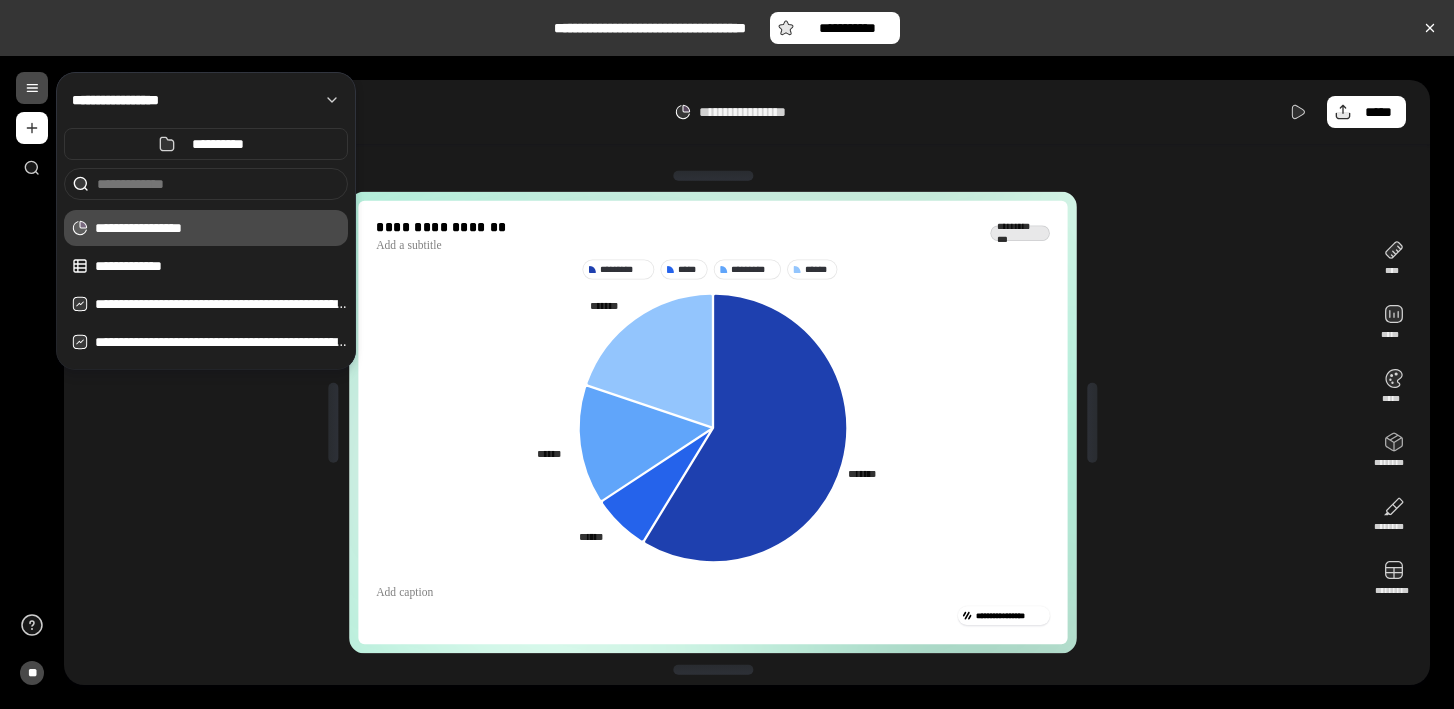 click at bounding box center (32, 88) 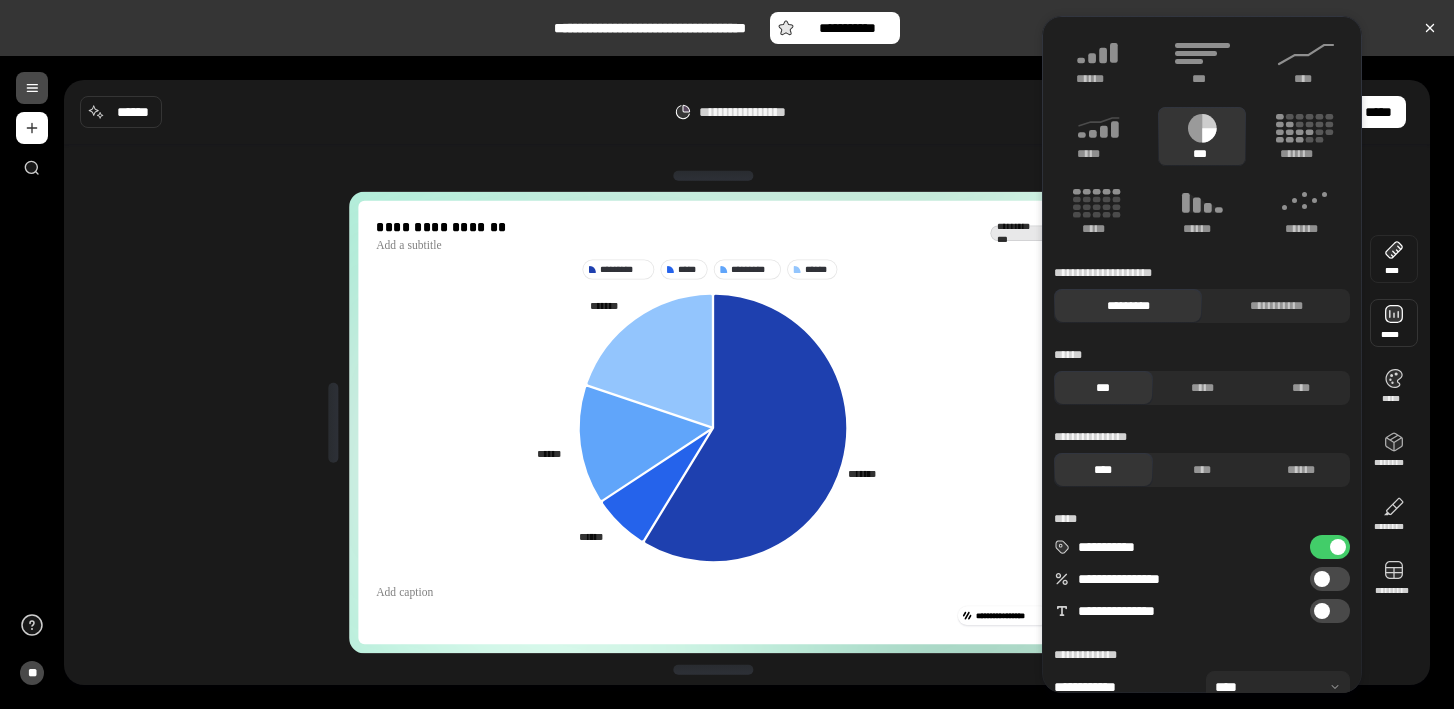 click at bounding box center [1394, 323] 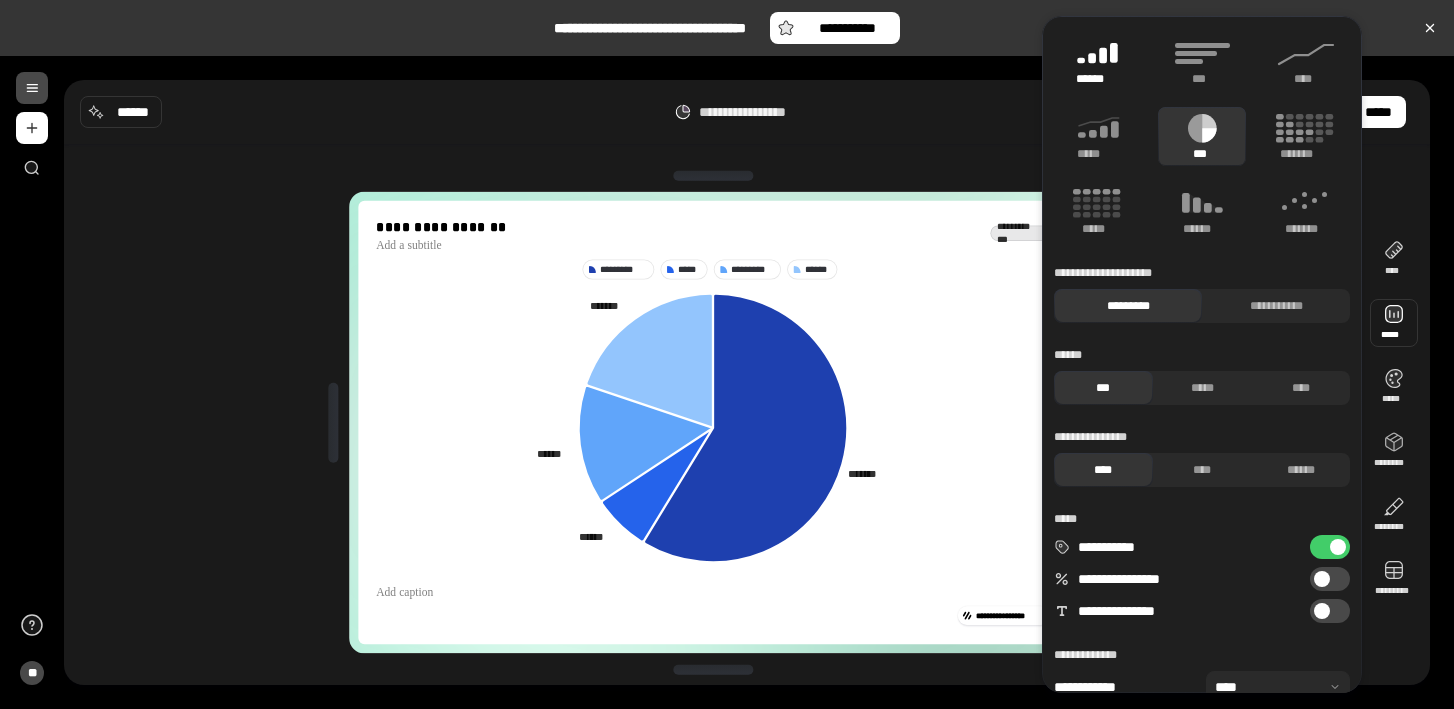 click 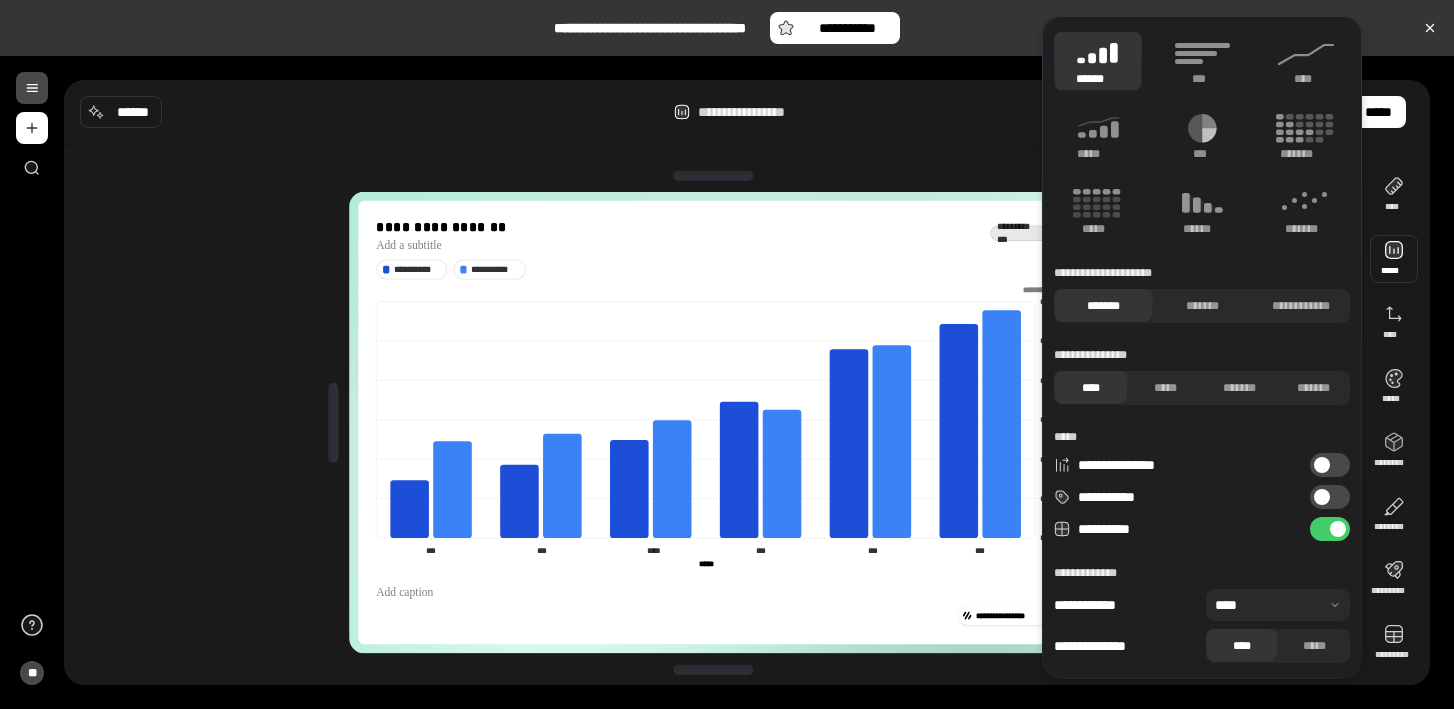 type on "******" 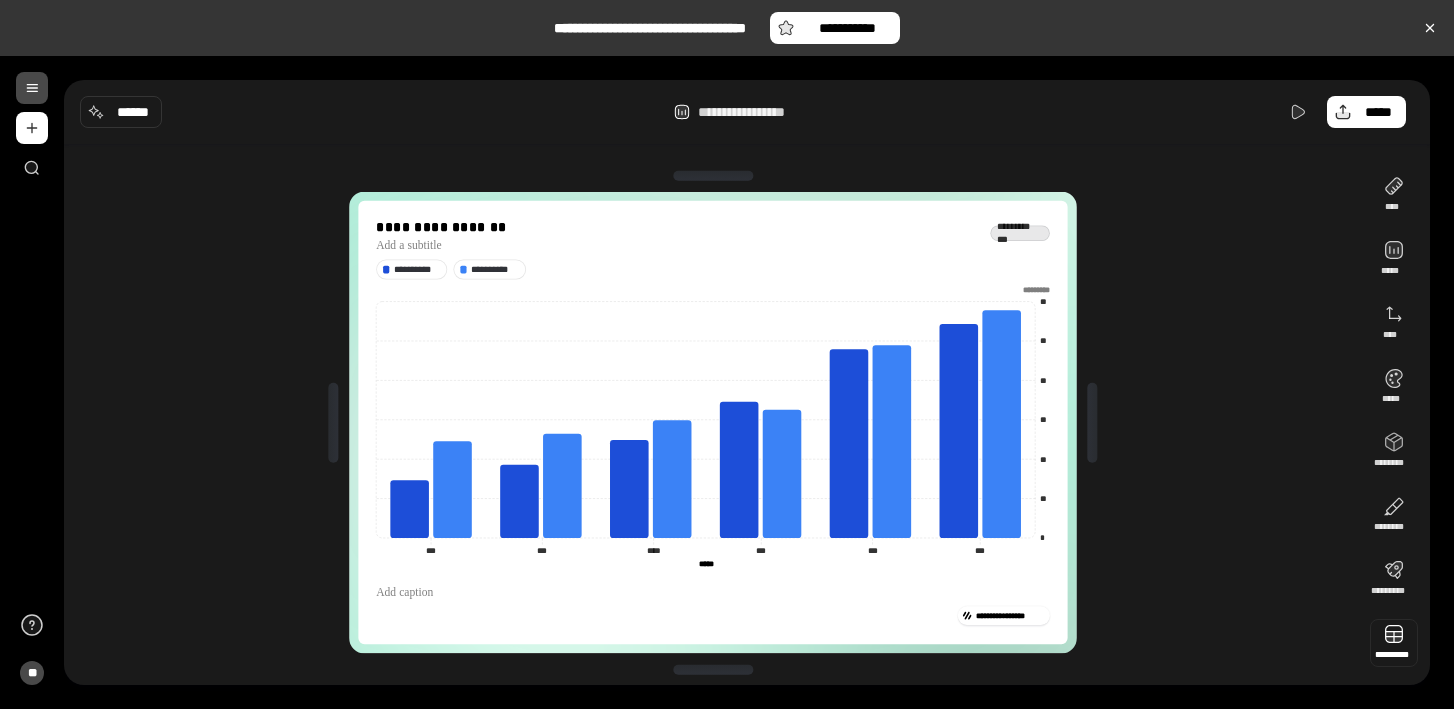 click at bounding box center (1394, 643) 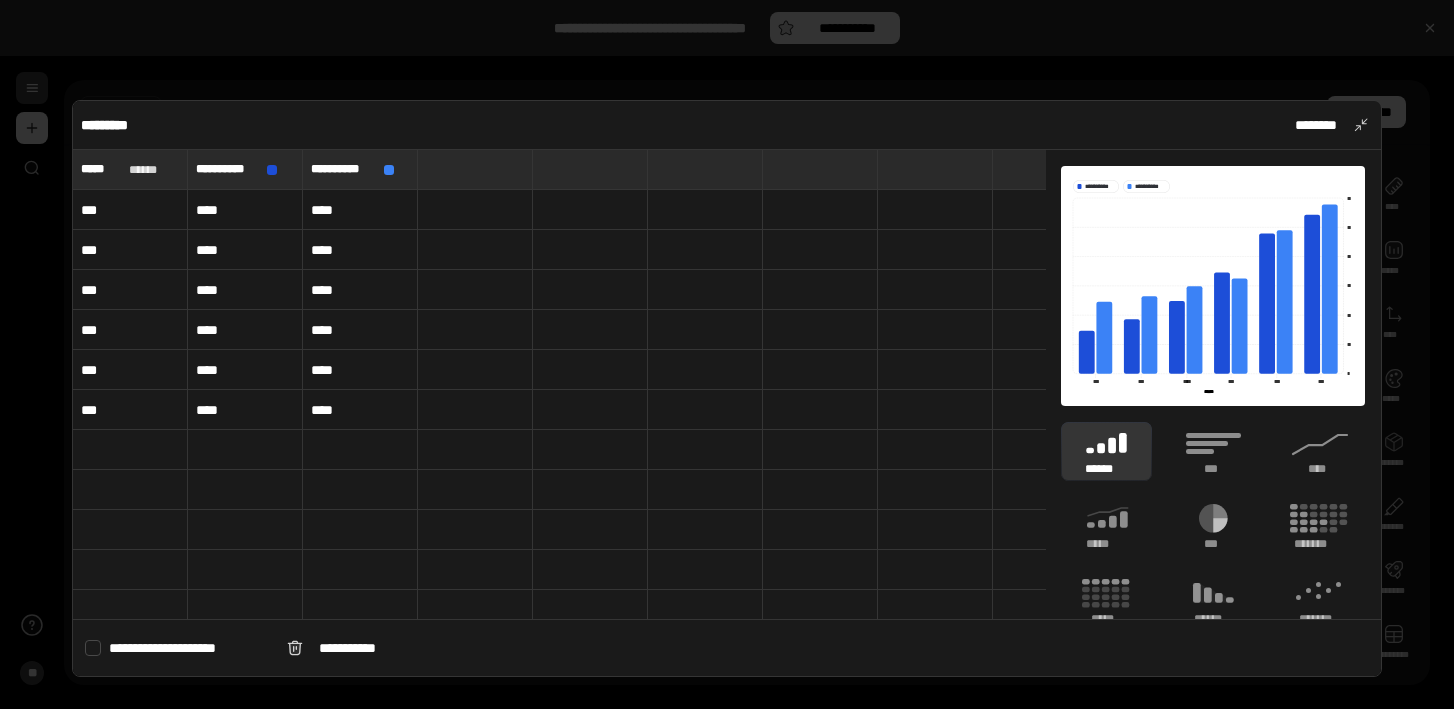 type 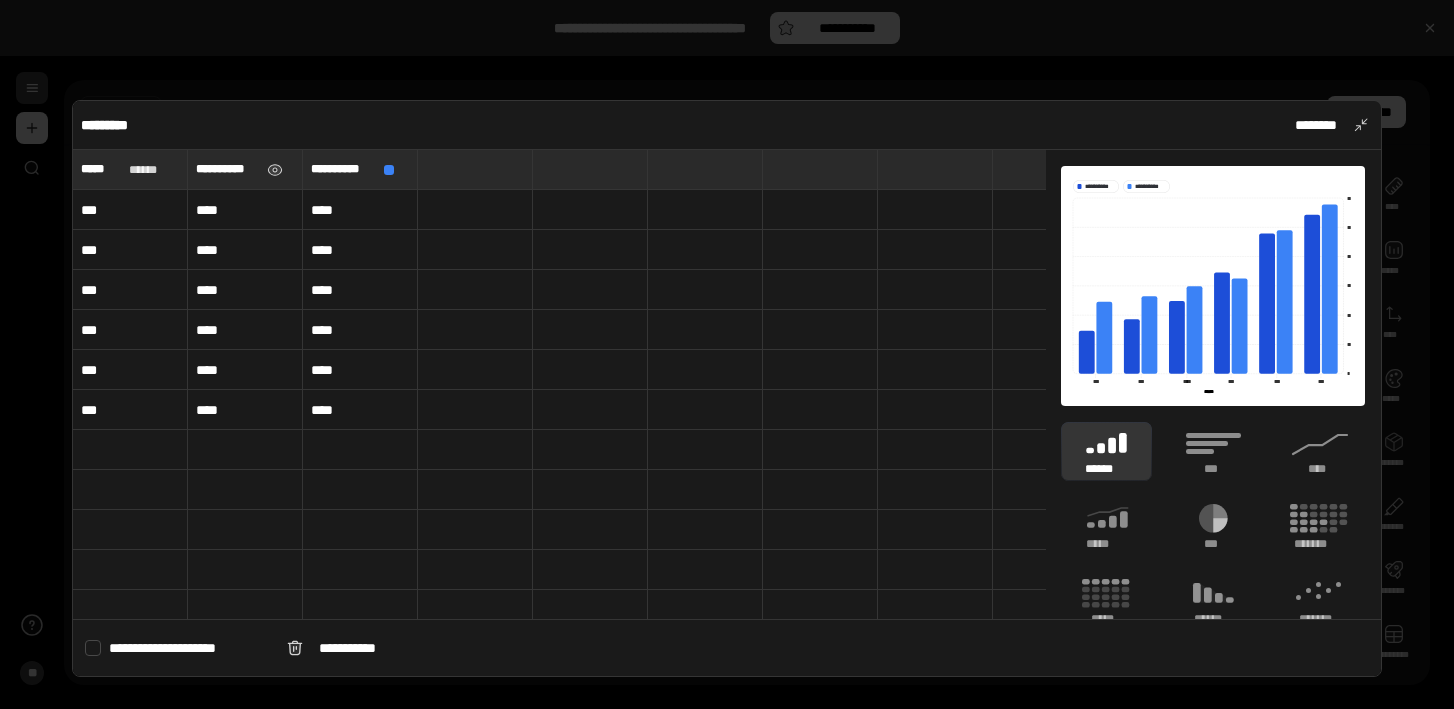 click on "**********" at bounding box center [227, 169] 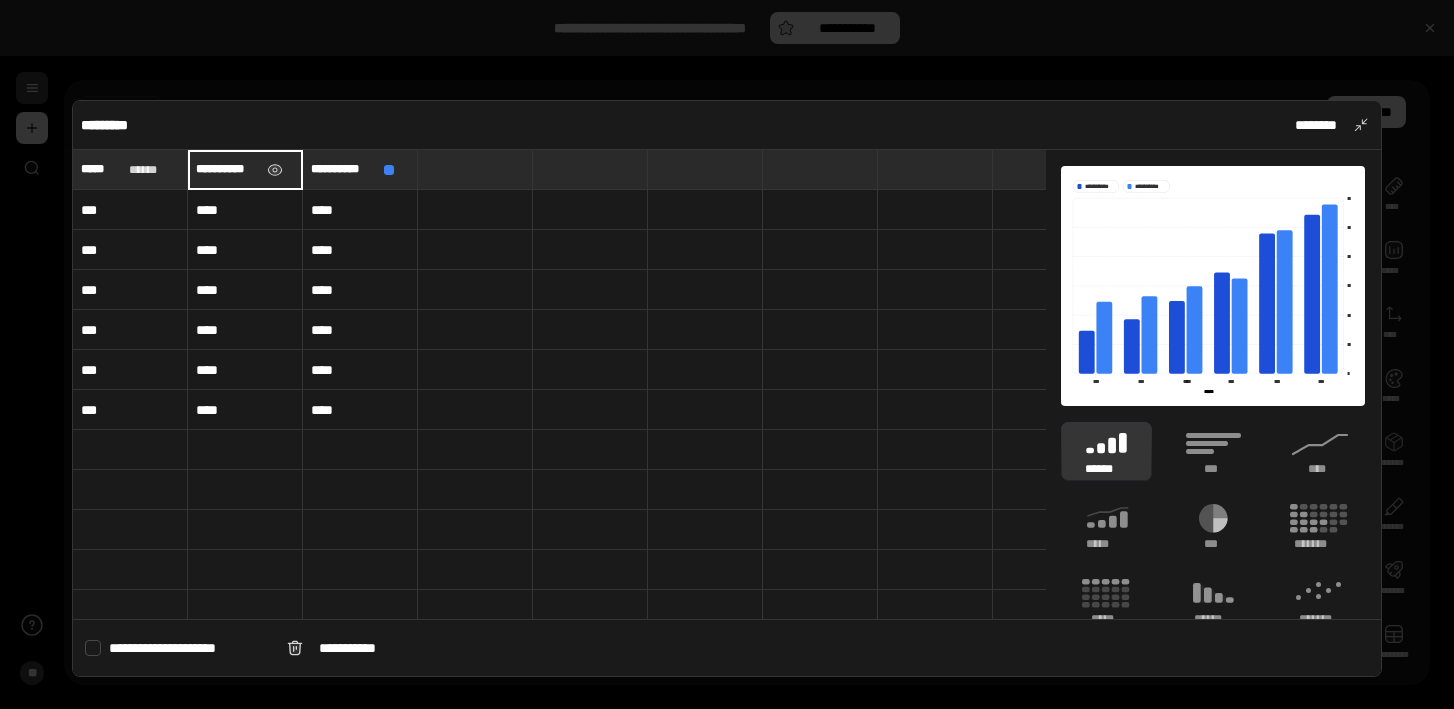 click on "**********" at bounding box center (245, 169) 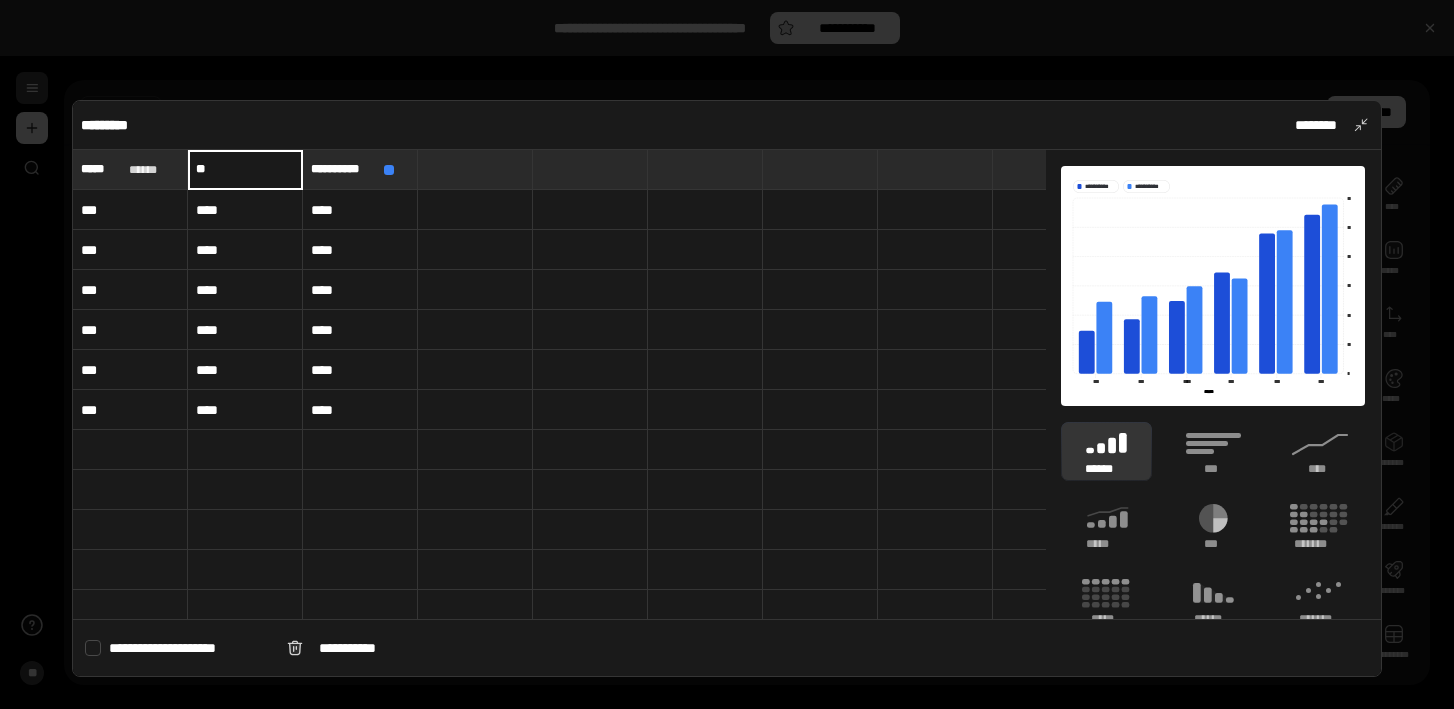 type on "**********" 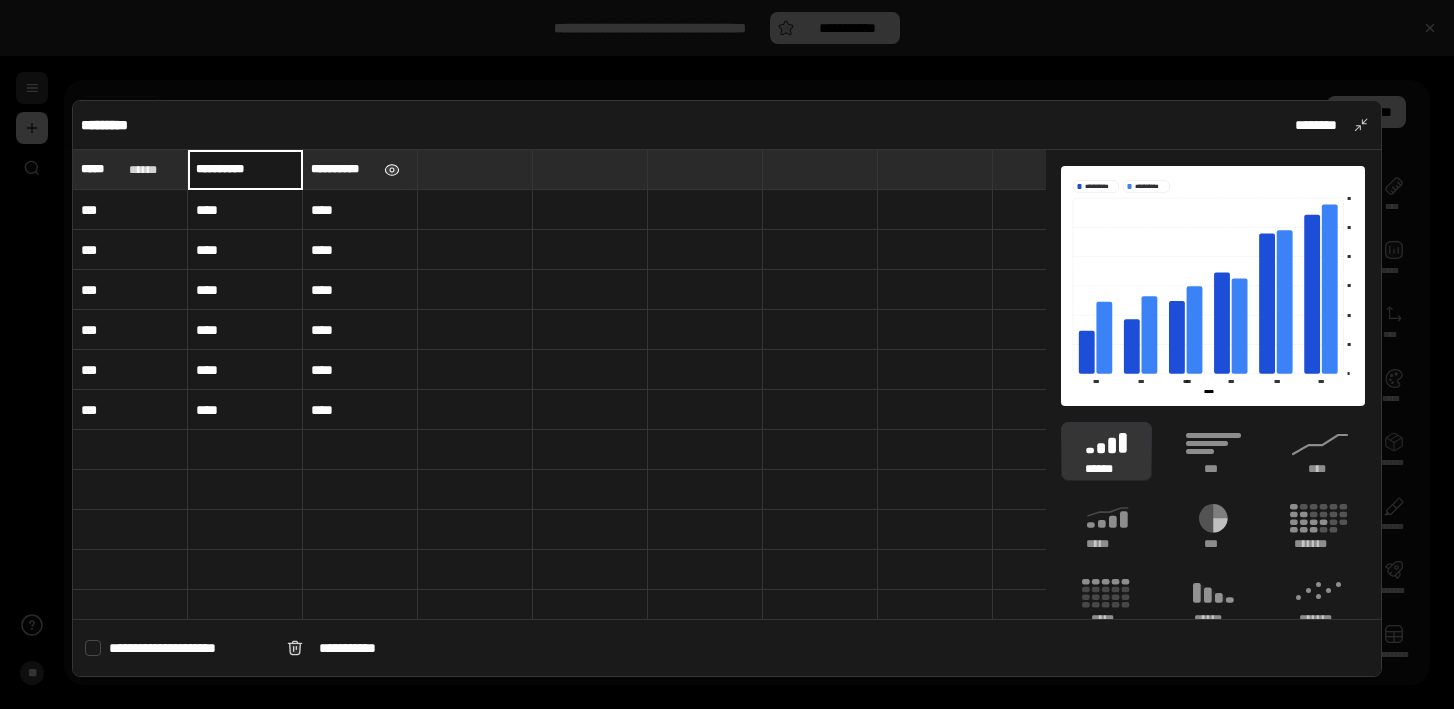 click at bounding box center (391, 170) 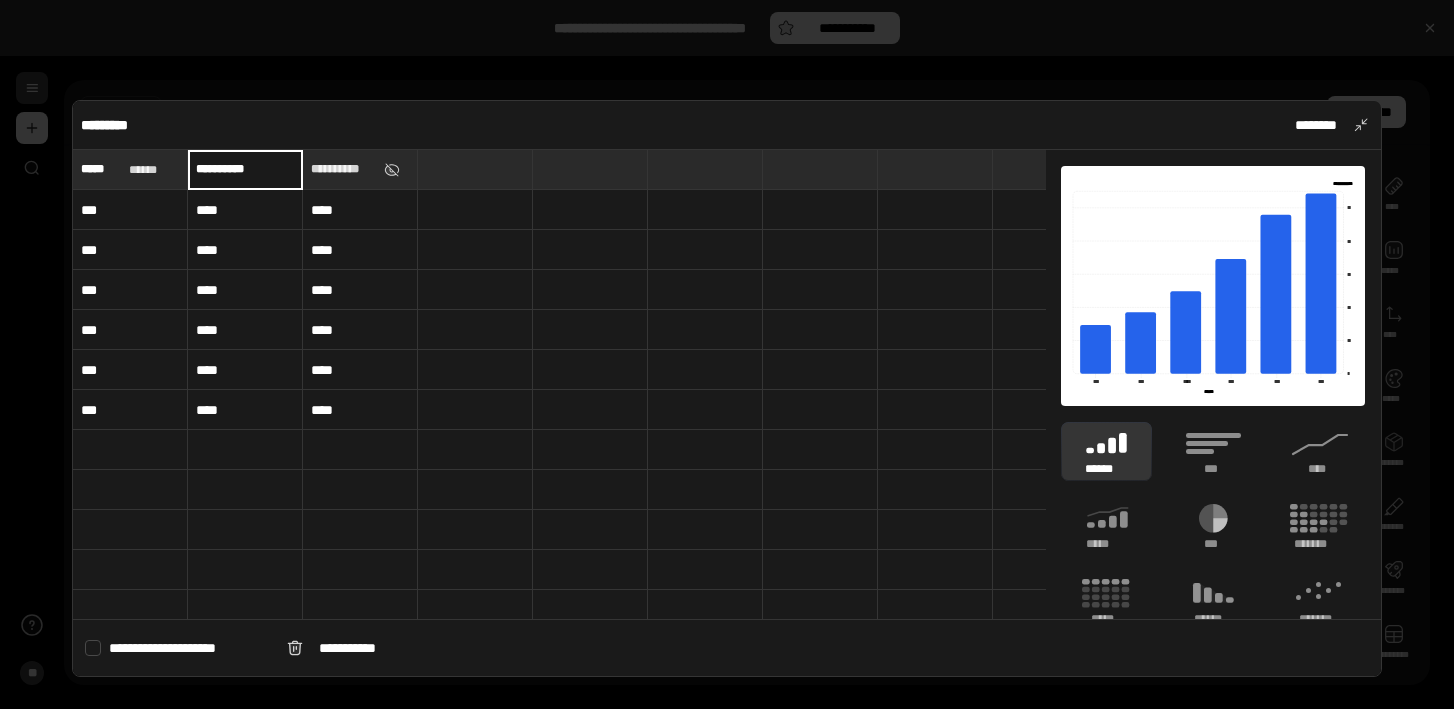 click on "***" at bounding box center [130, 210] 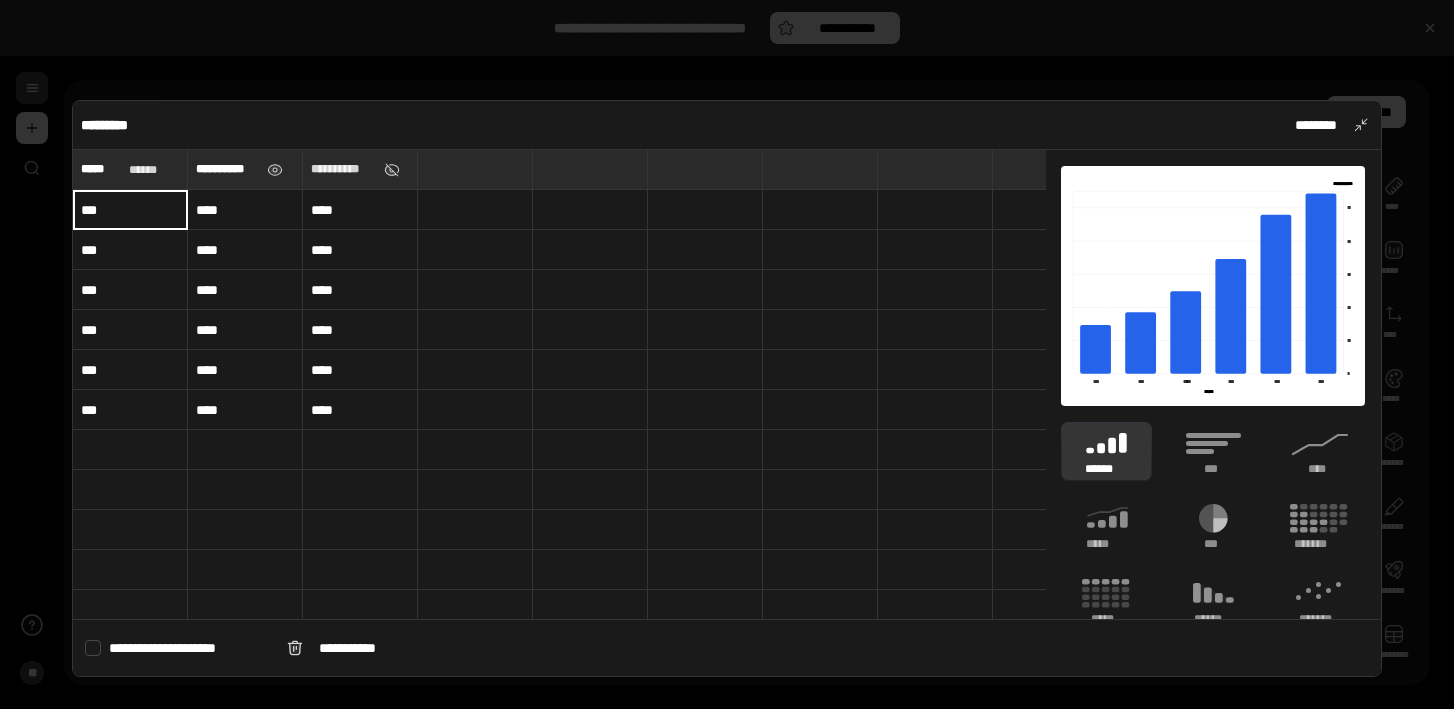 click on "**********" at bounding box center (227, 169) 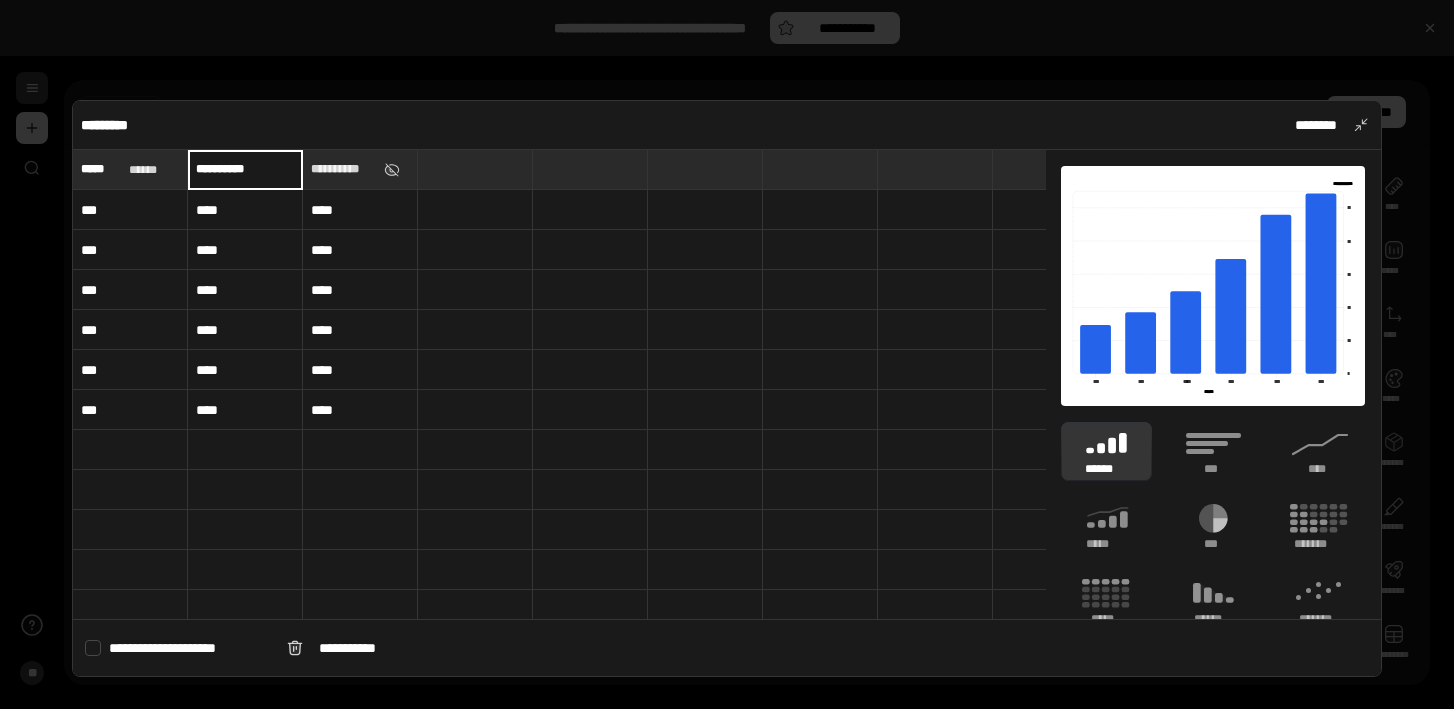 click on "**********" at bounding box center (245, 169) 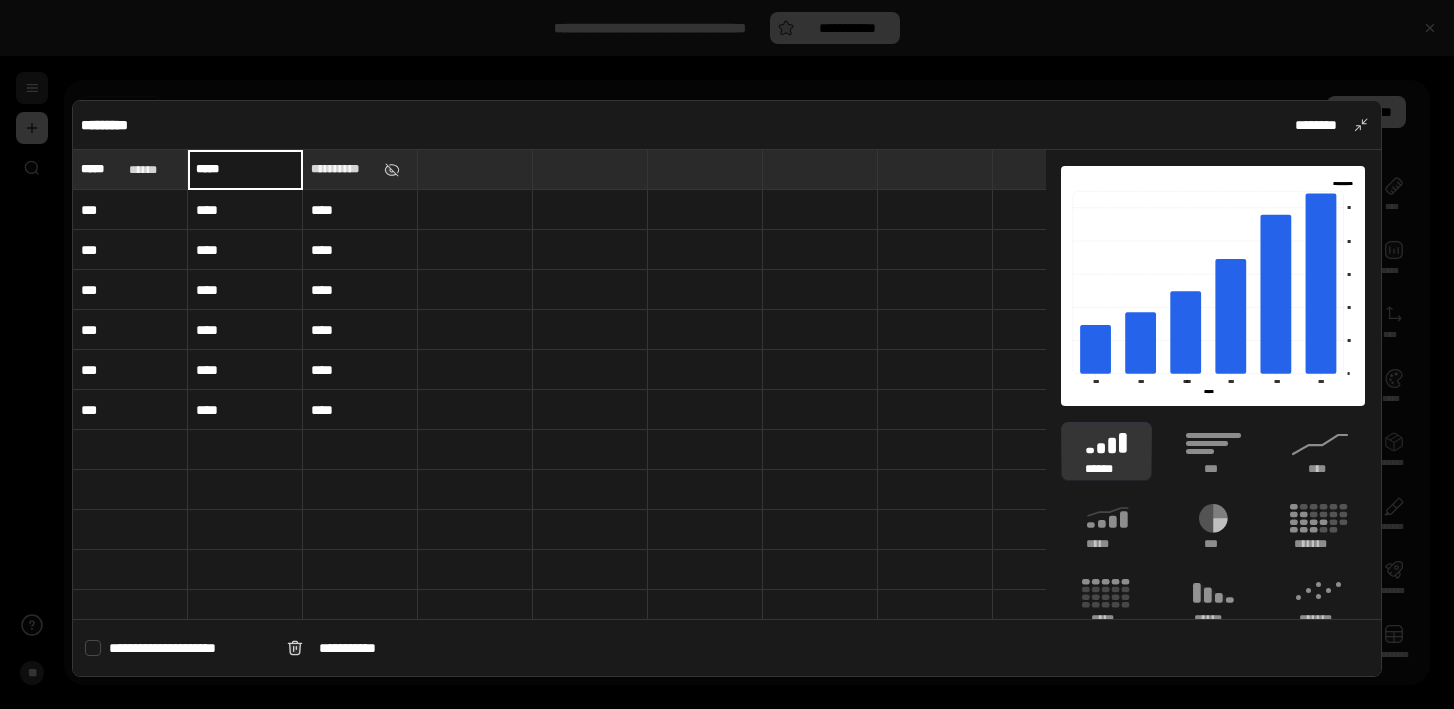 type on "*****" 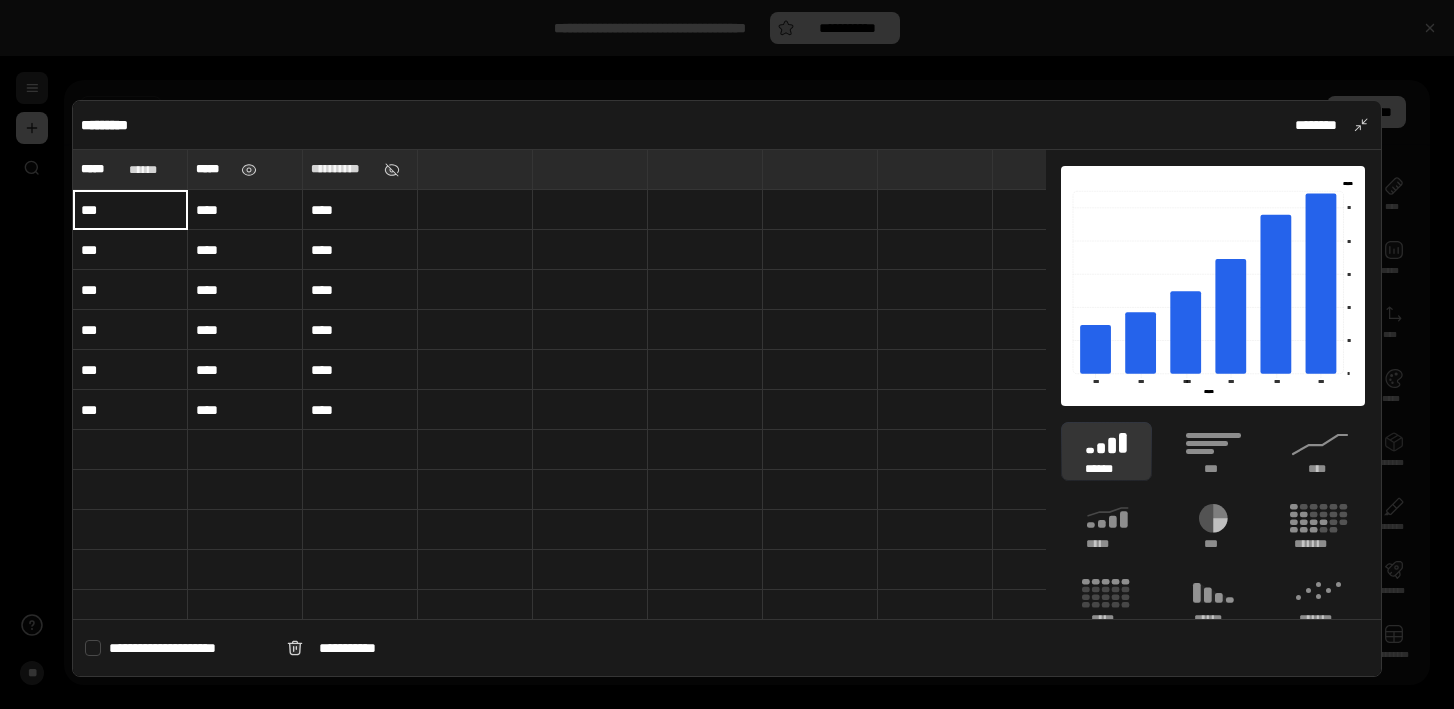 click on "***" at bounding box center (130, 210) 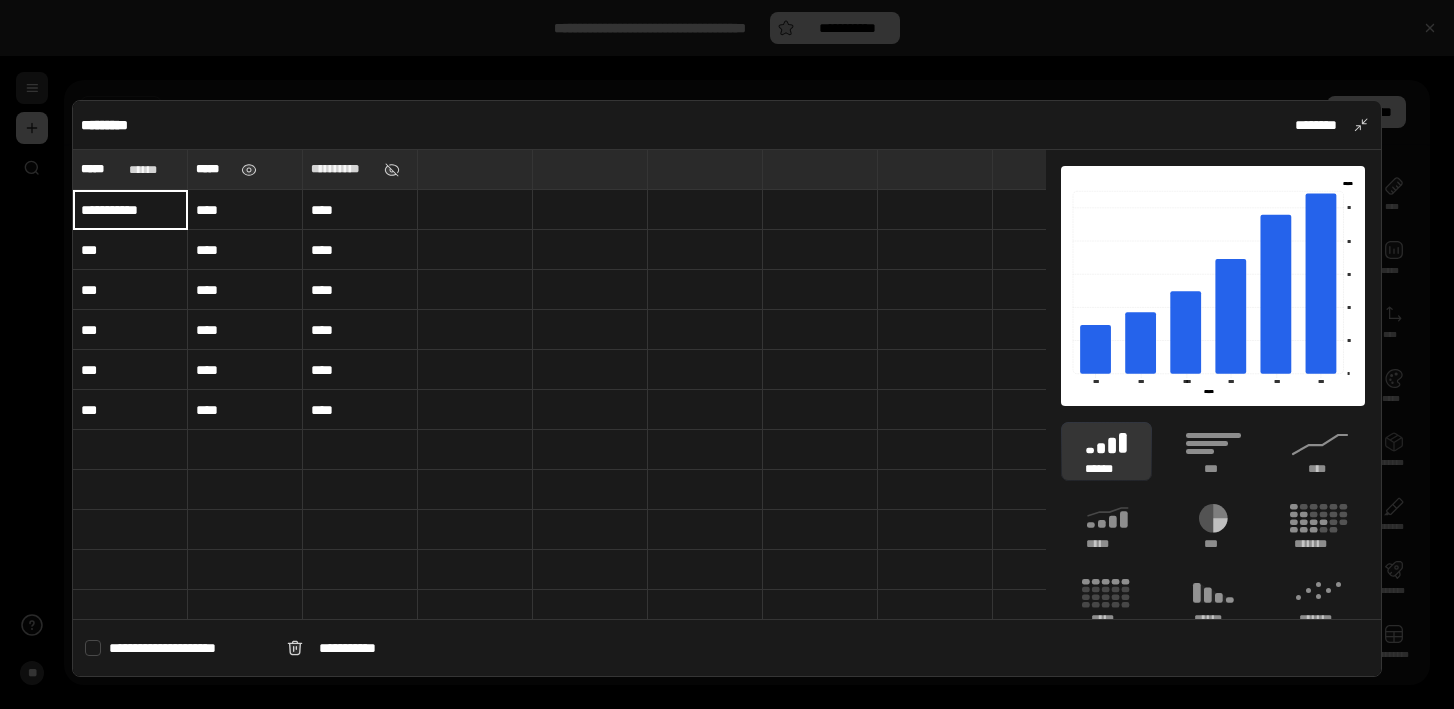 type on "**********" 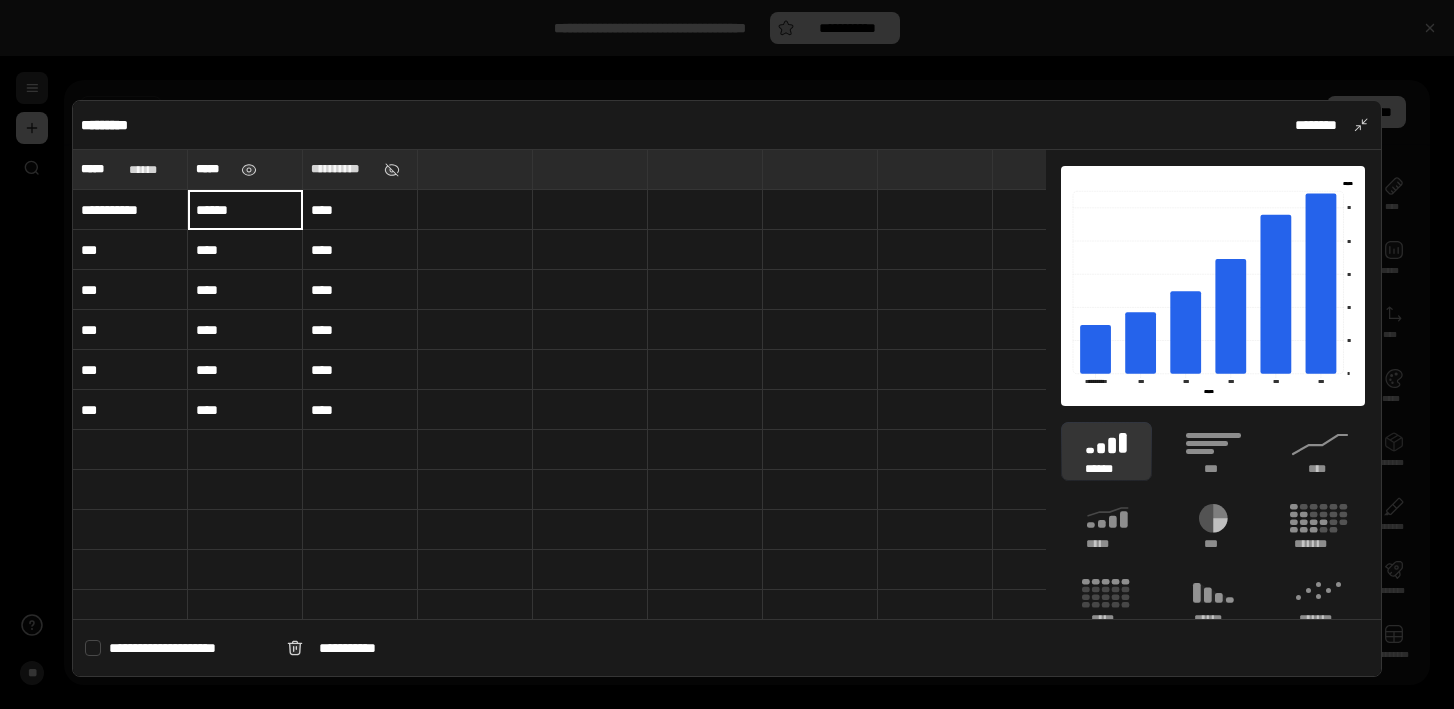 type on "******" 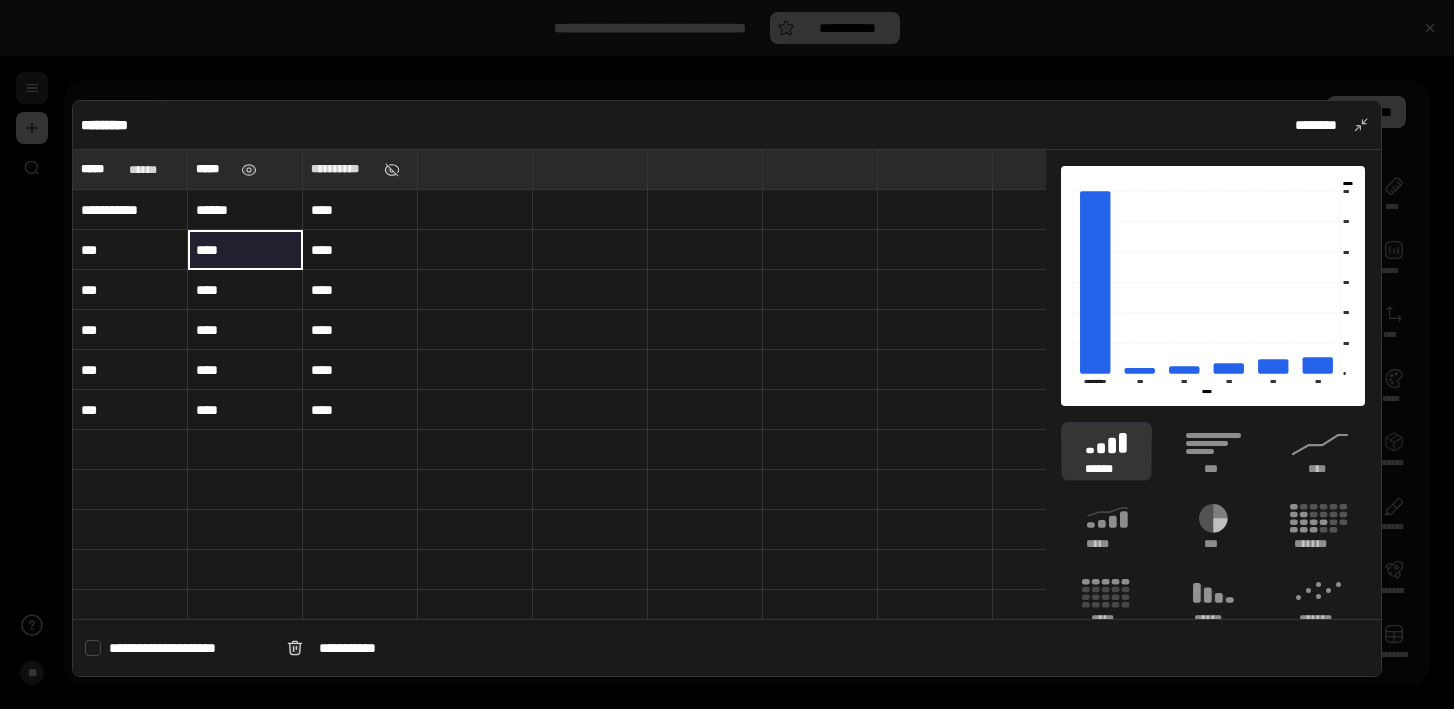 type on "*" 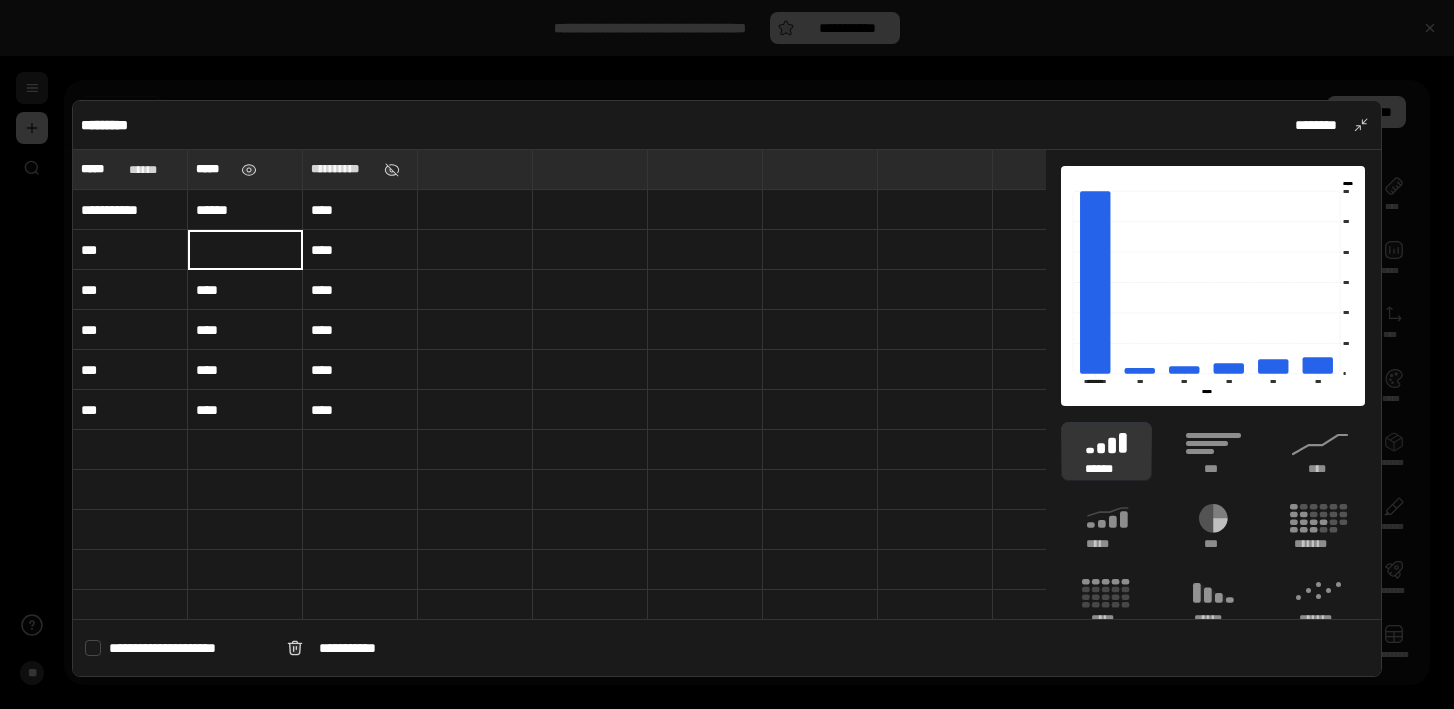 type 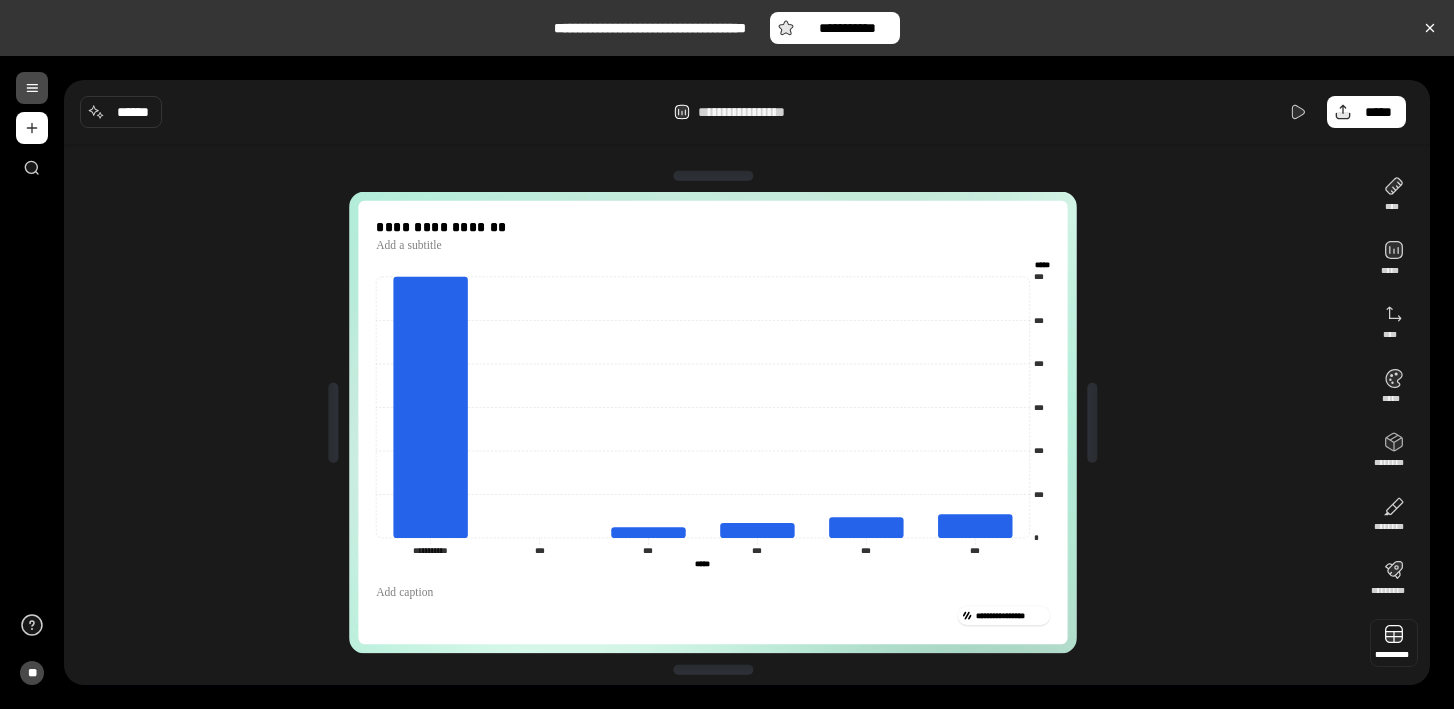 click at bounding box center [1394, 643] 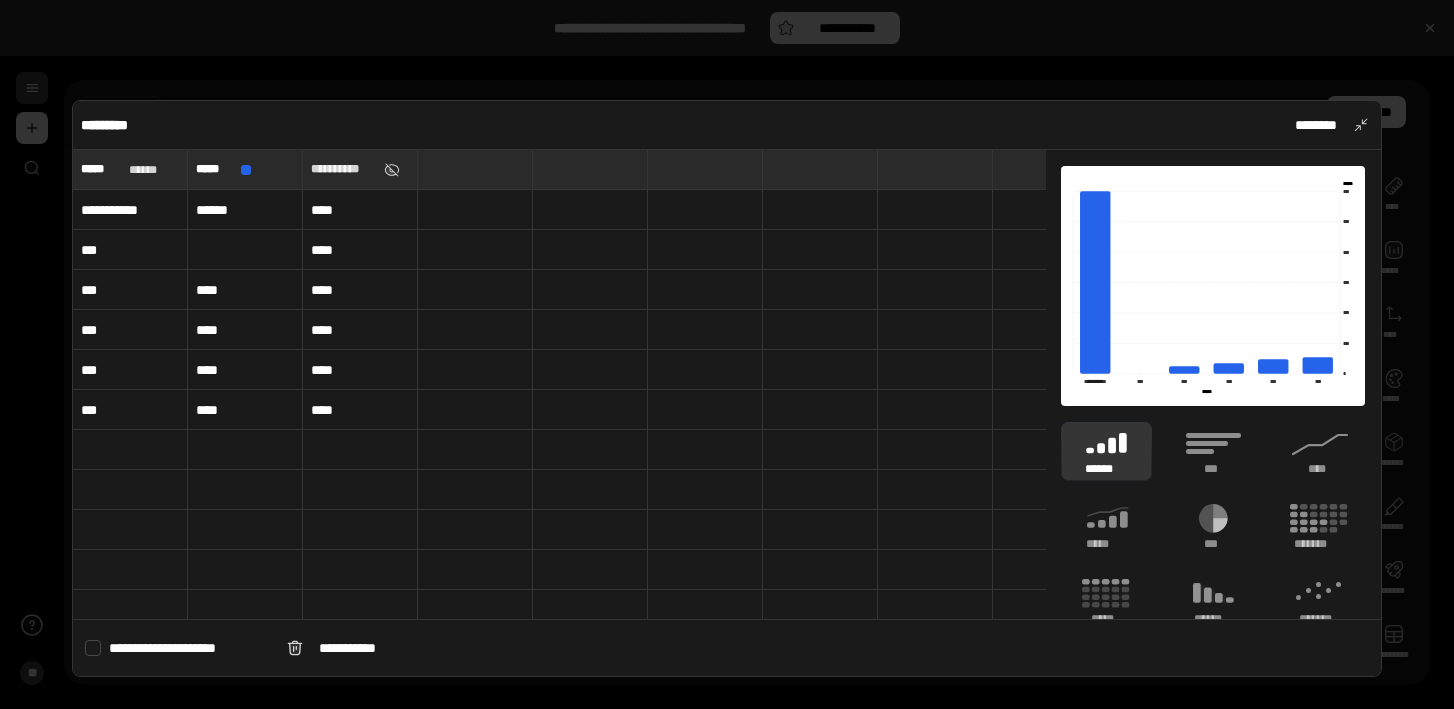 click on "***" at bounding box center (130, 250) 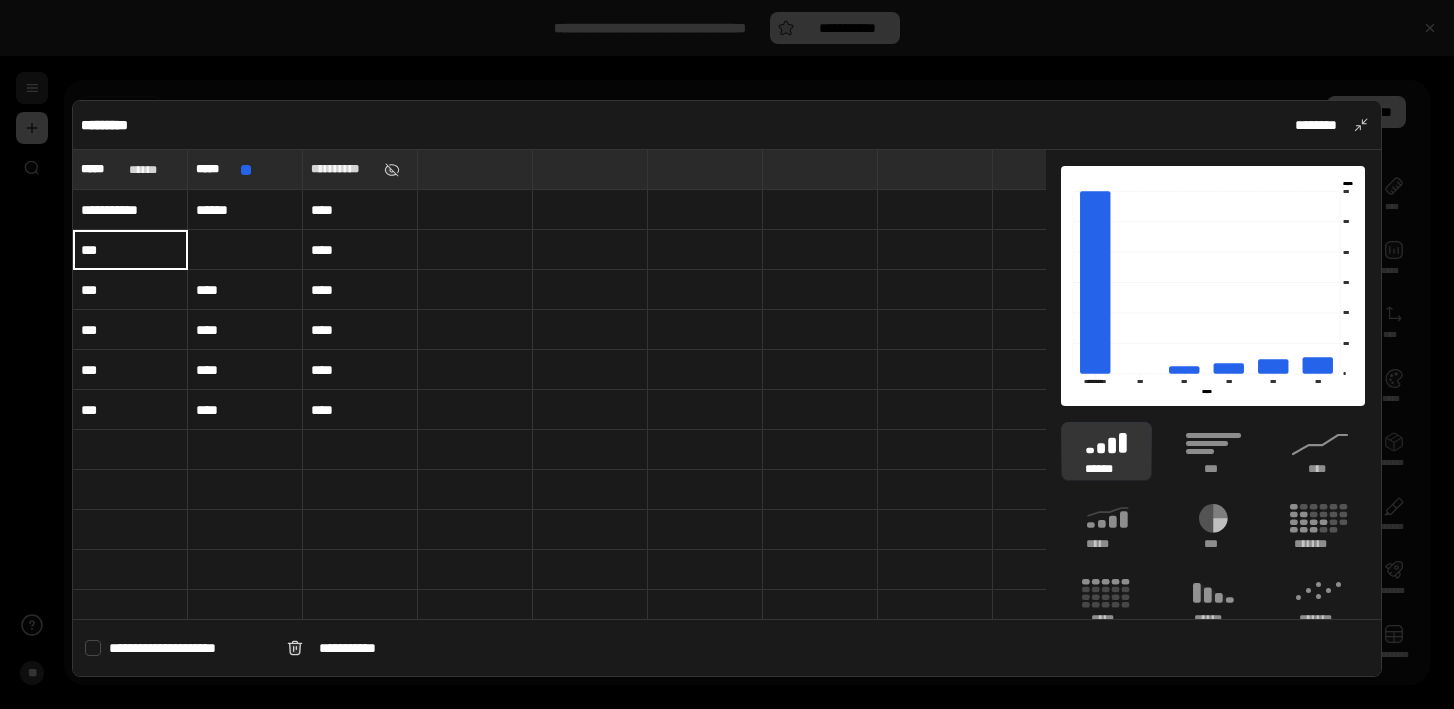 click on "***" at bounding box center [130, 250] 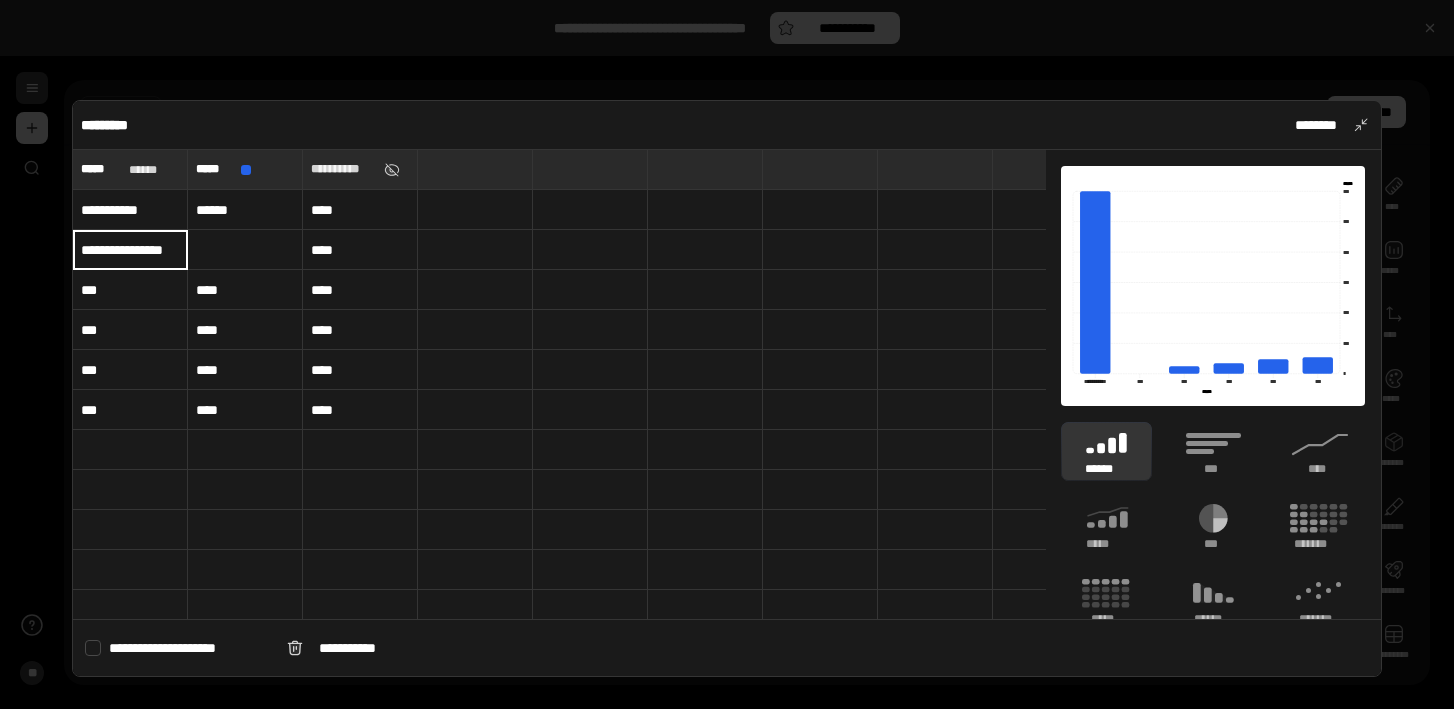 scroll, scrollTop: 0, scrollLeft: 46, axis: horizontal 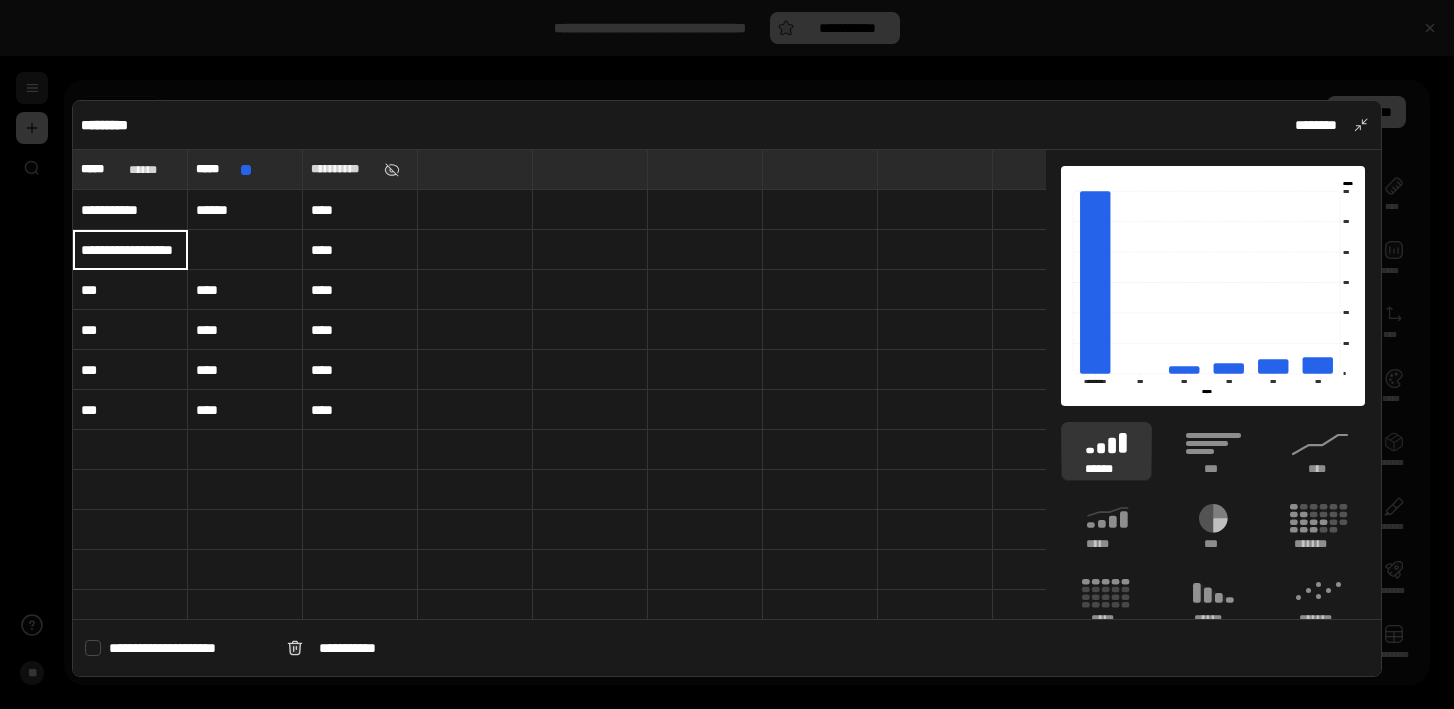type on "**********" 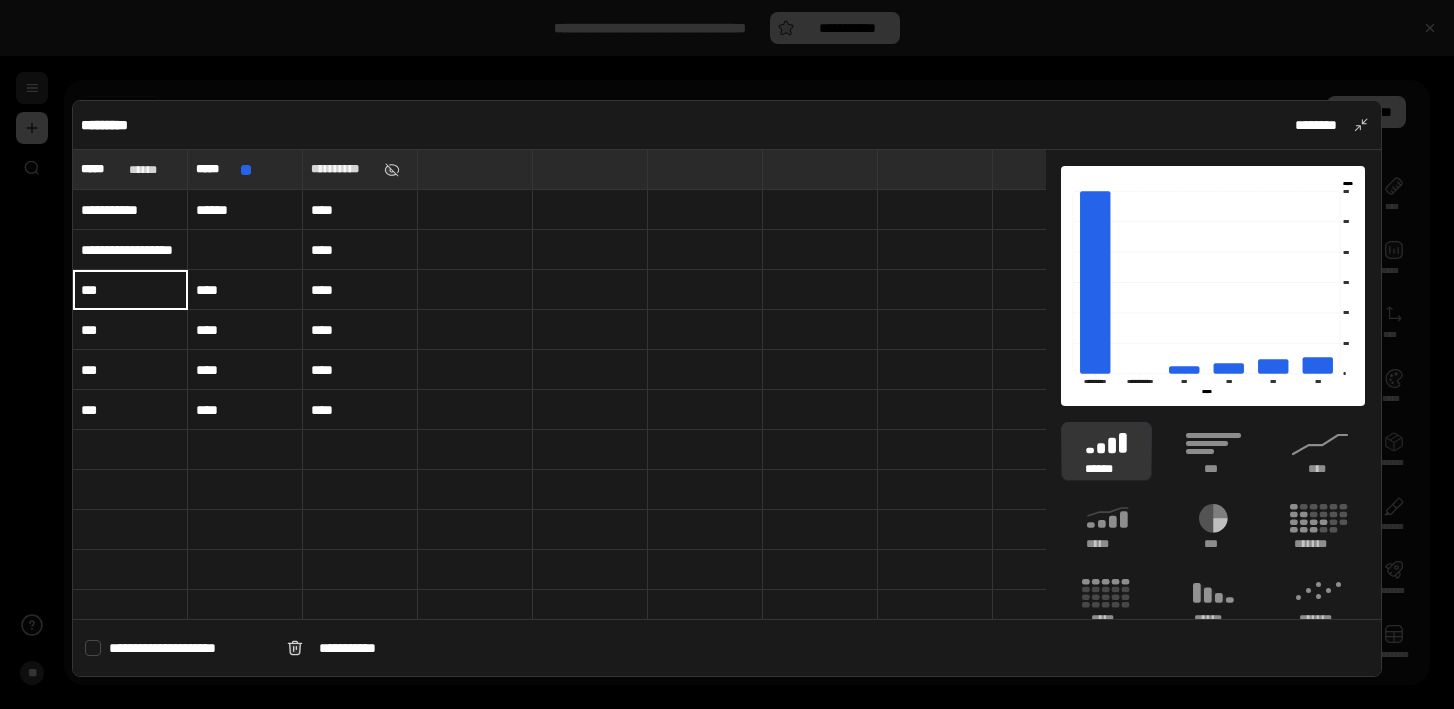 scroll, scrollTop: 0, scrollLeft: 0, axis: both 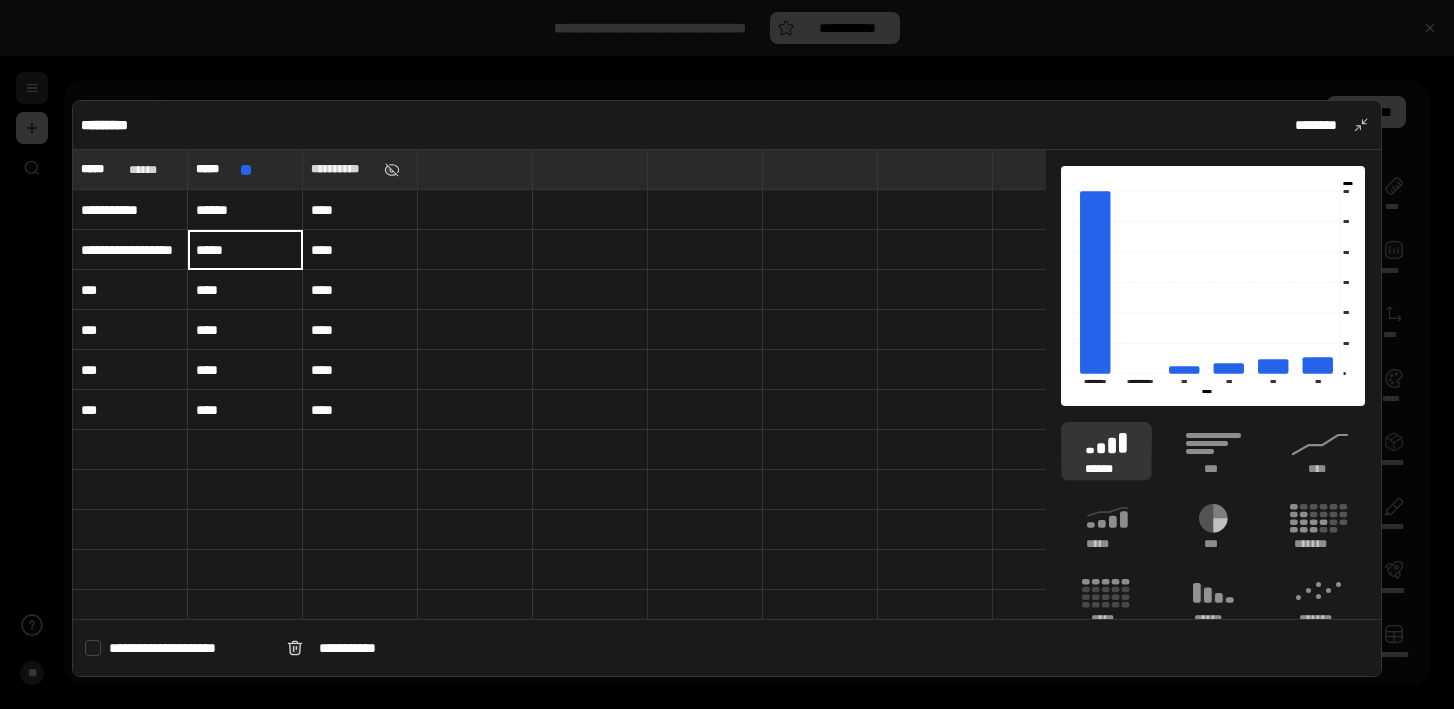 type on "*****" 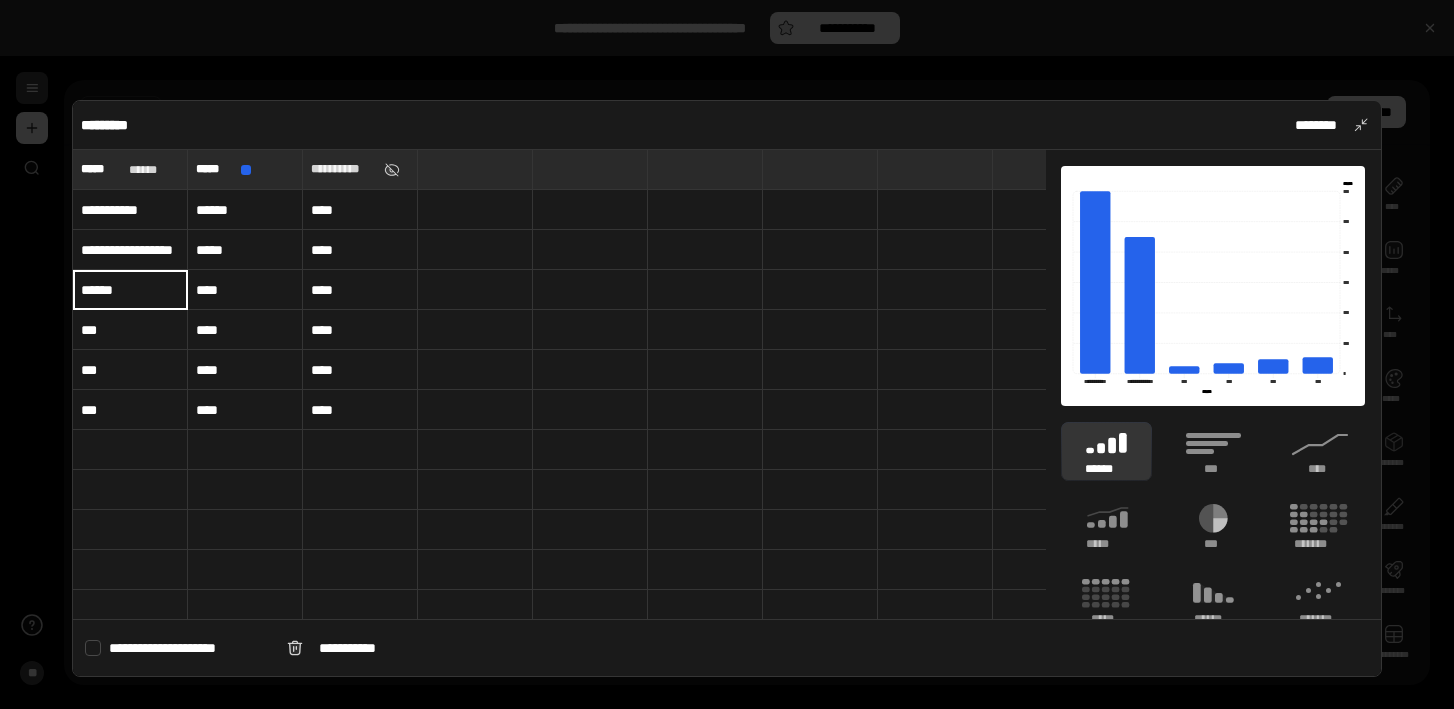type on "******" 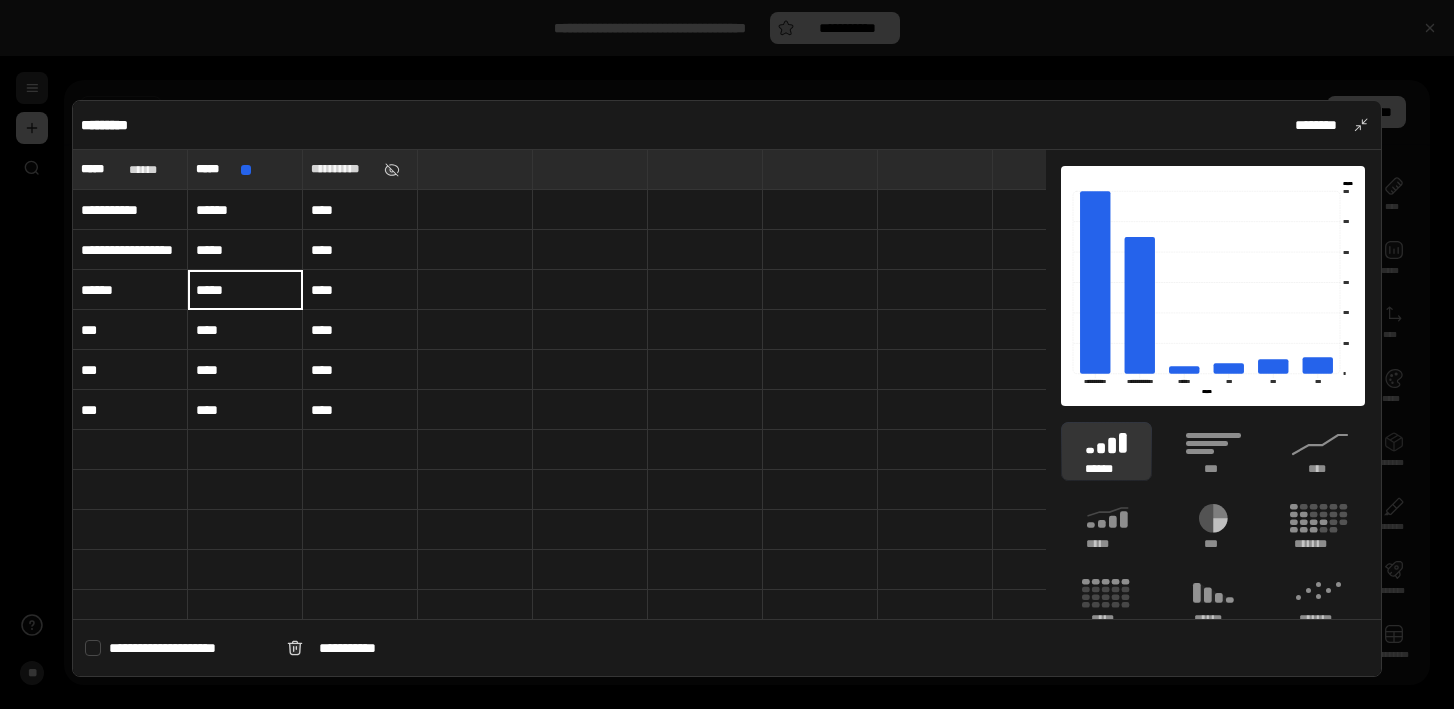 type on "*****" 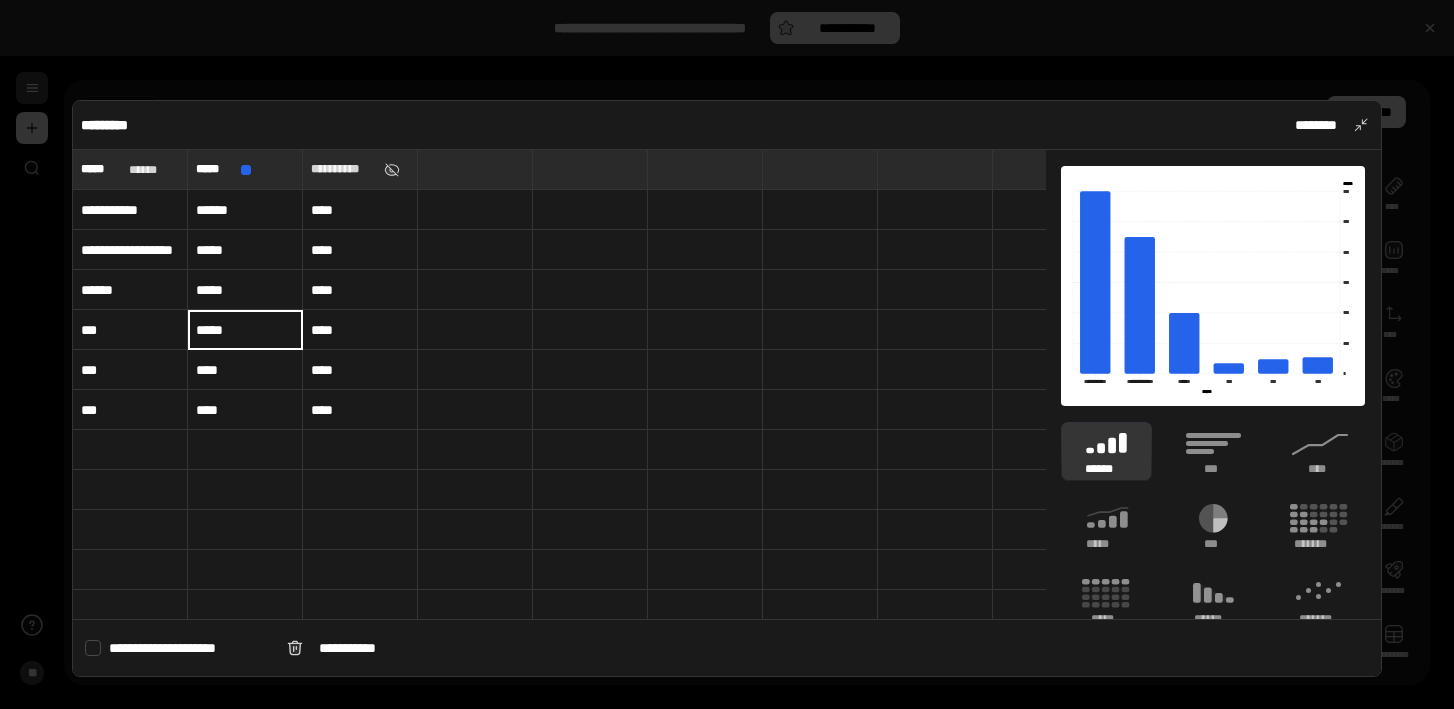 type on "*****" 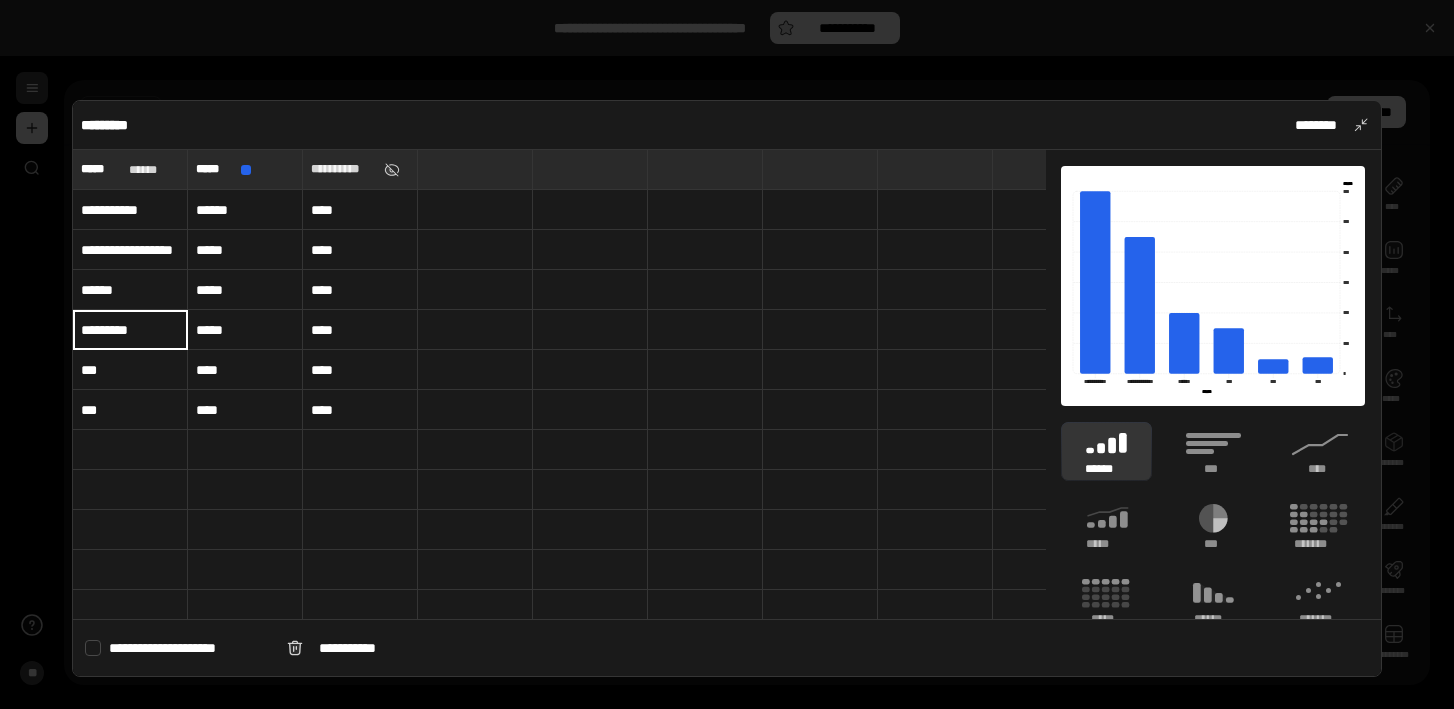 type on "*********" 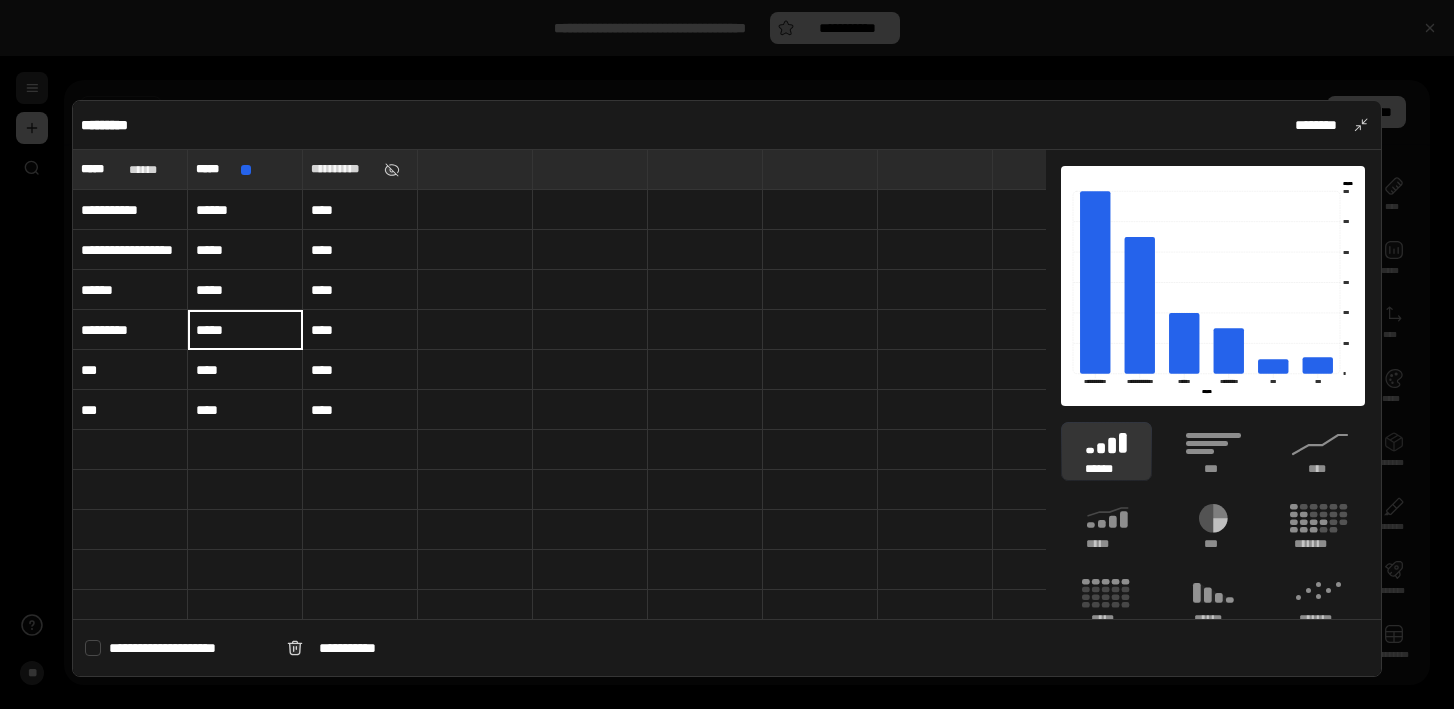 type on "*****" 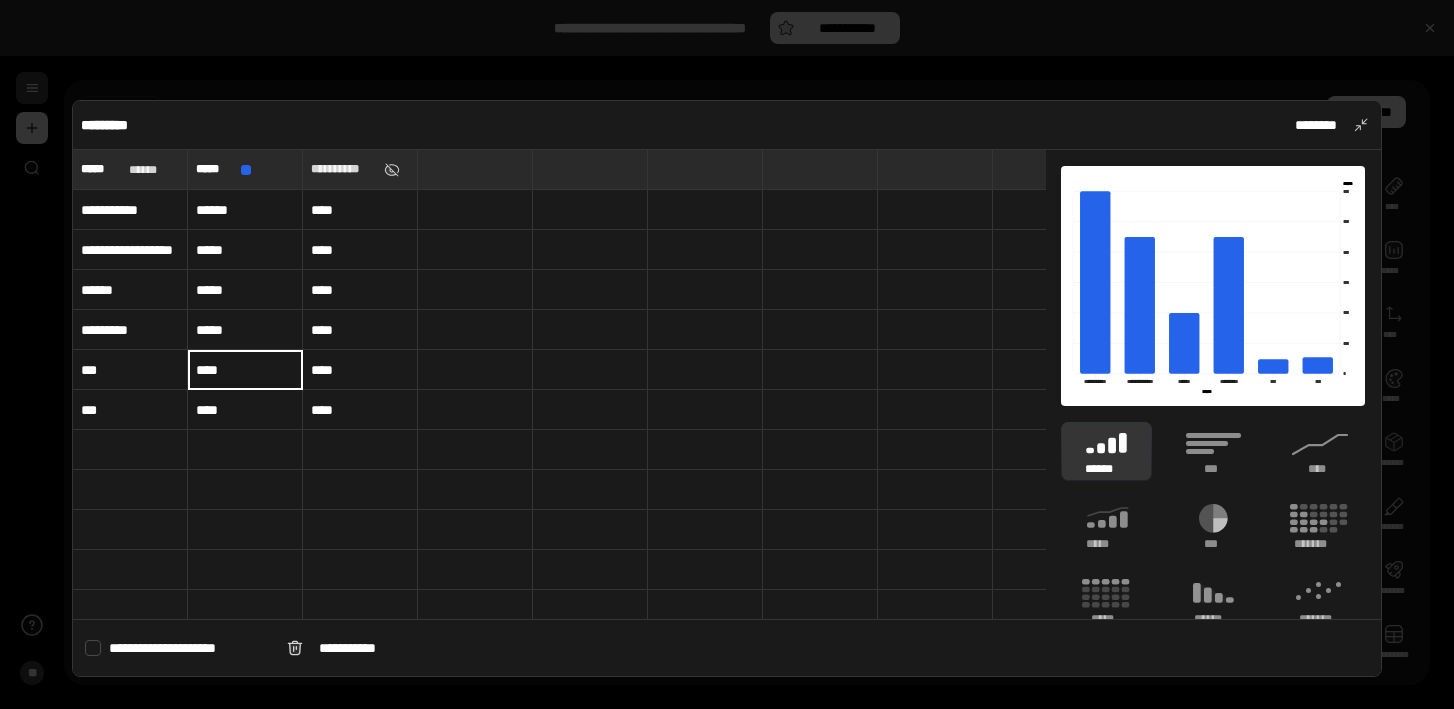 click at bounding box center (727, 354) 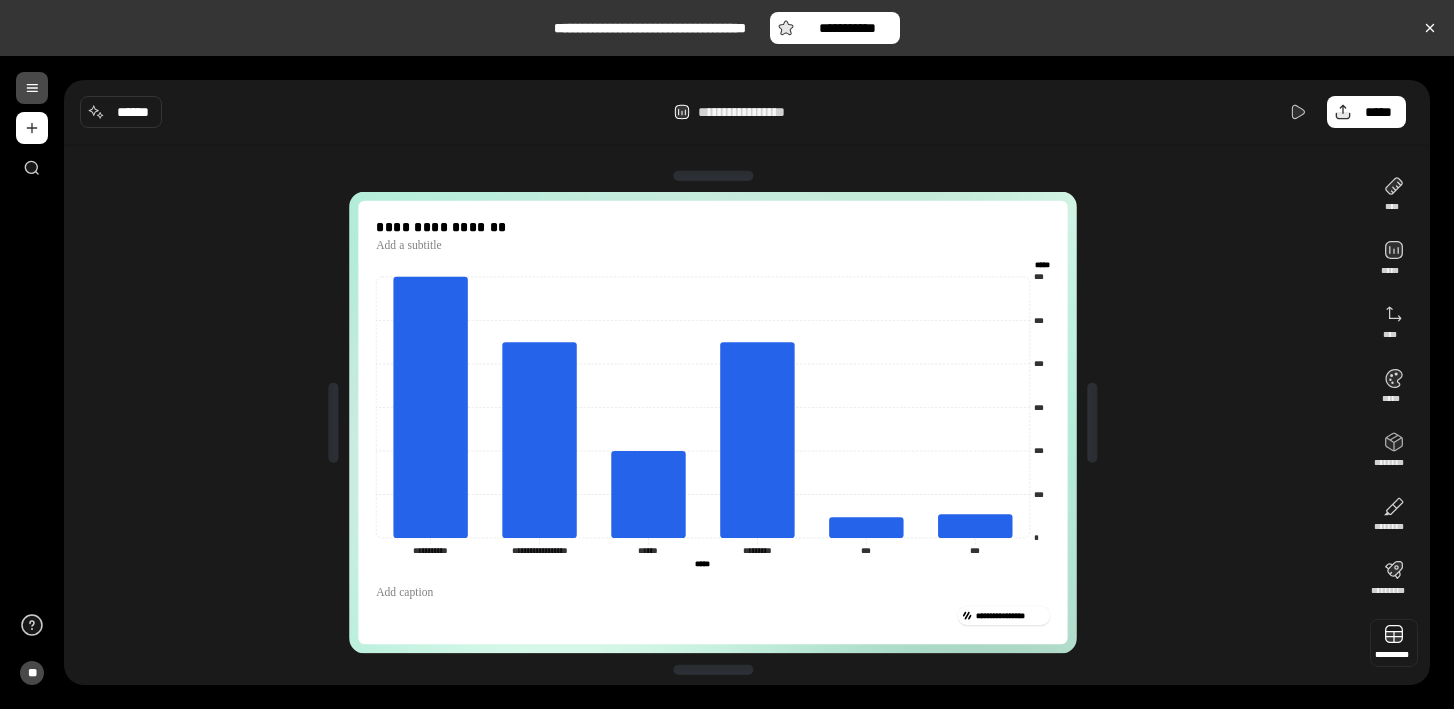 type 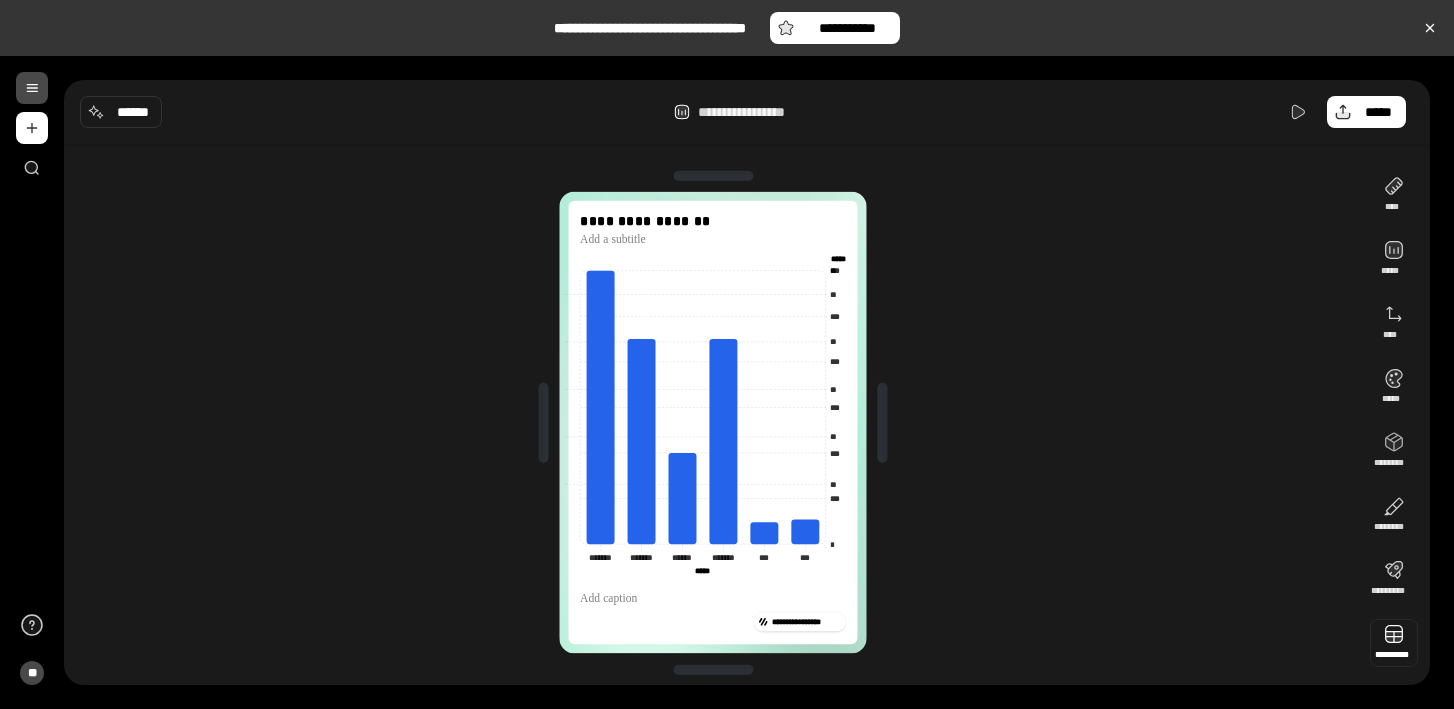 click on "**********" at bounding box center [712, 423] 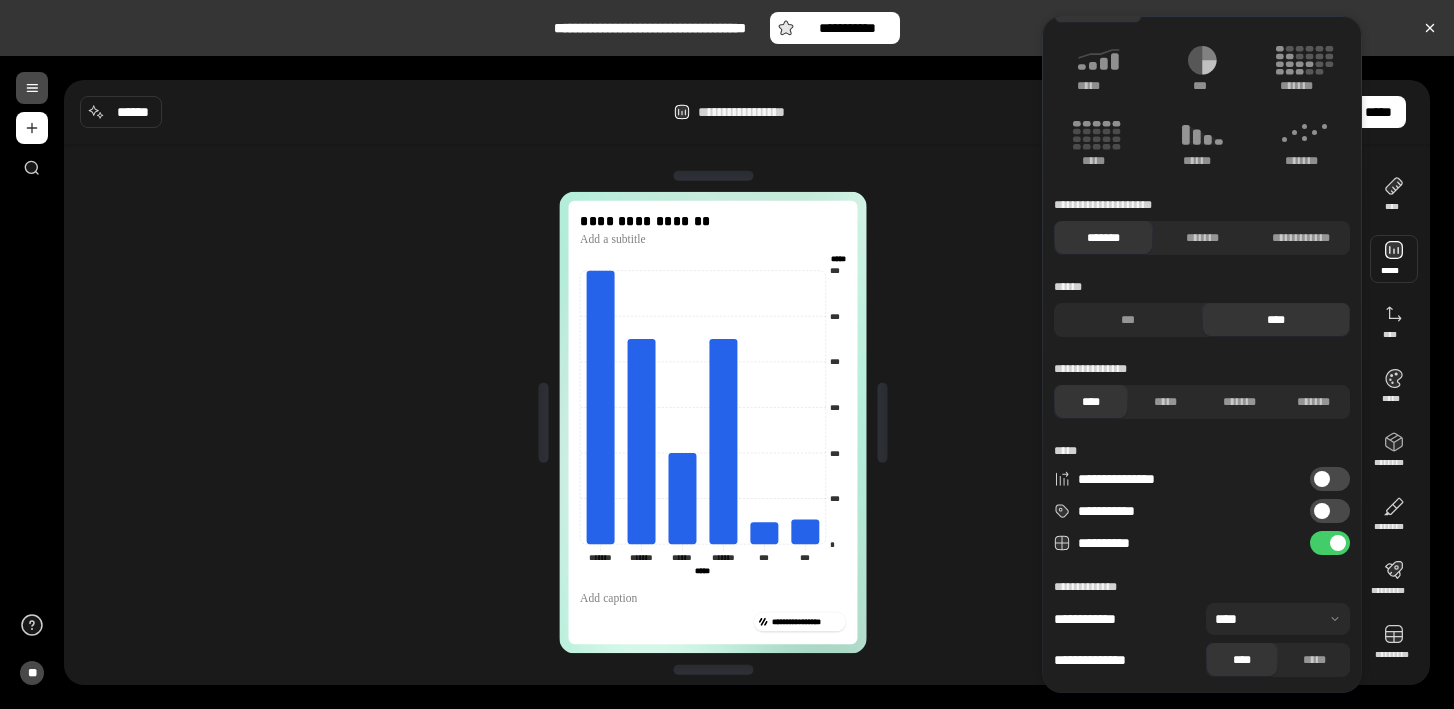 scroll, scrollTop: 18, scrollLeft: 0, axis: vertical 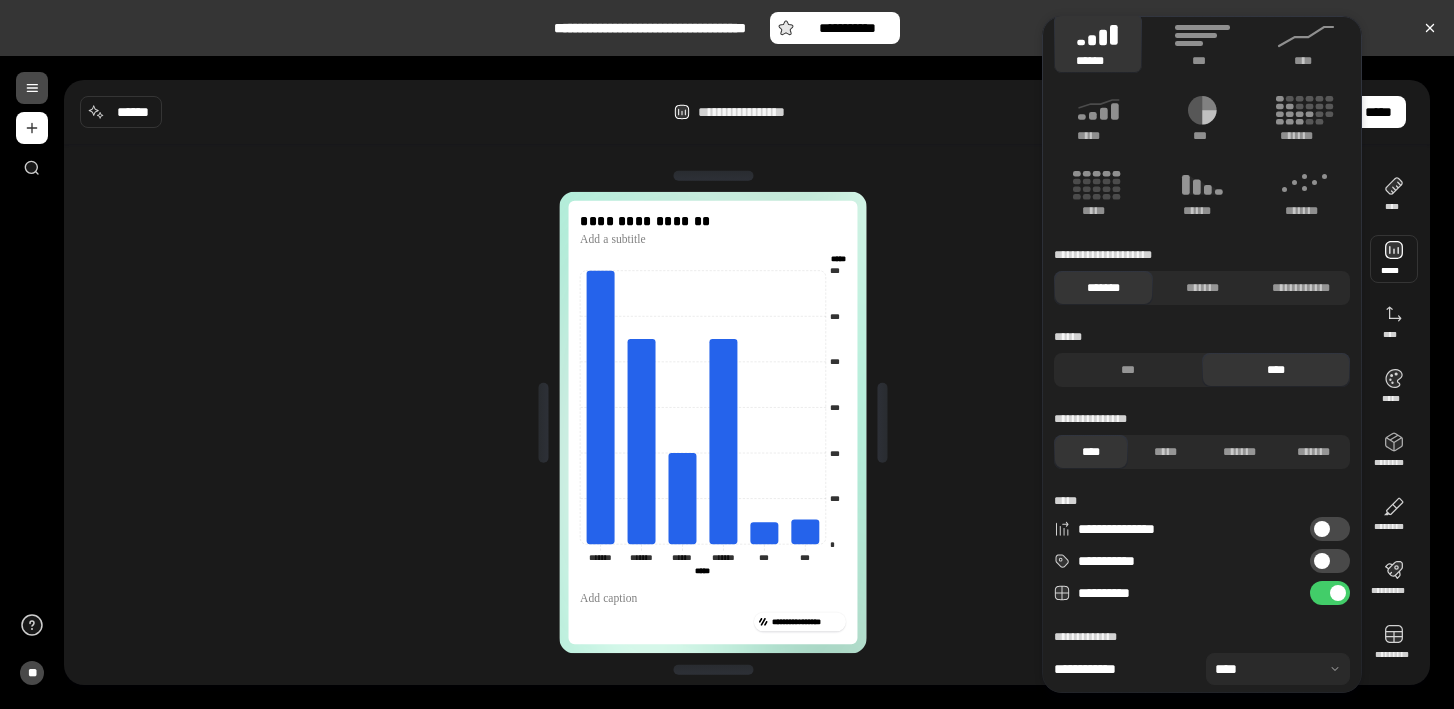 click at bounding box center [1322, 561] 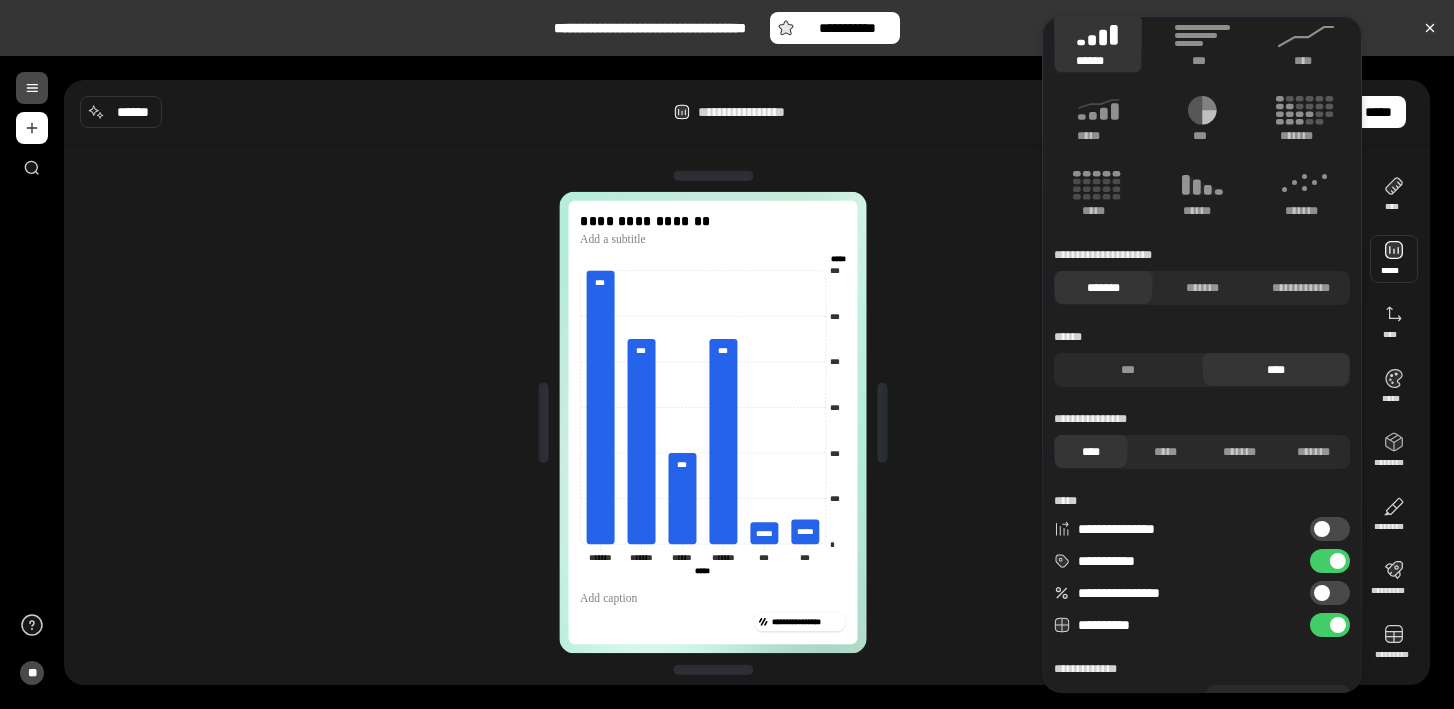 click on "**********" at bounding box center [1330, 561] 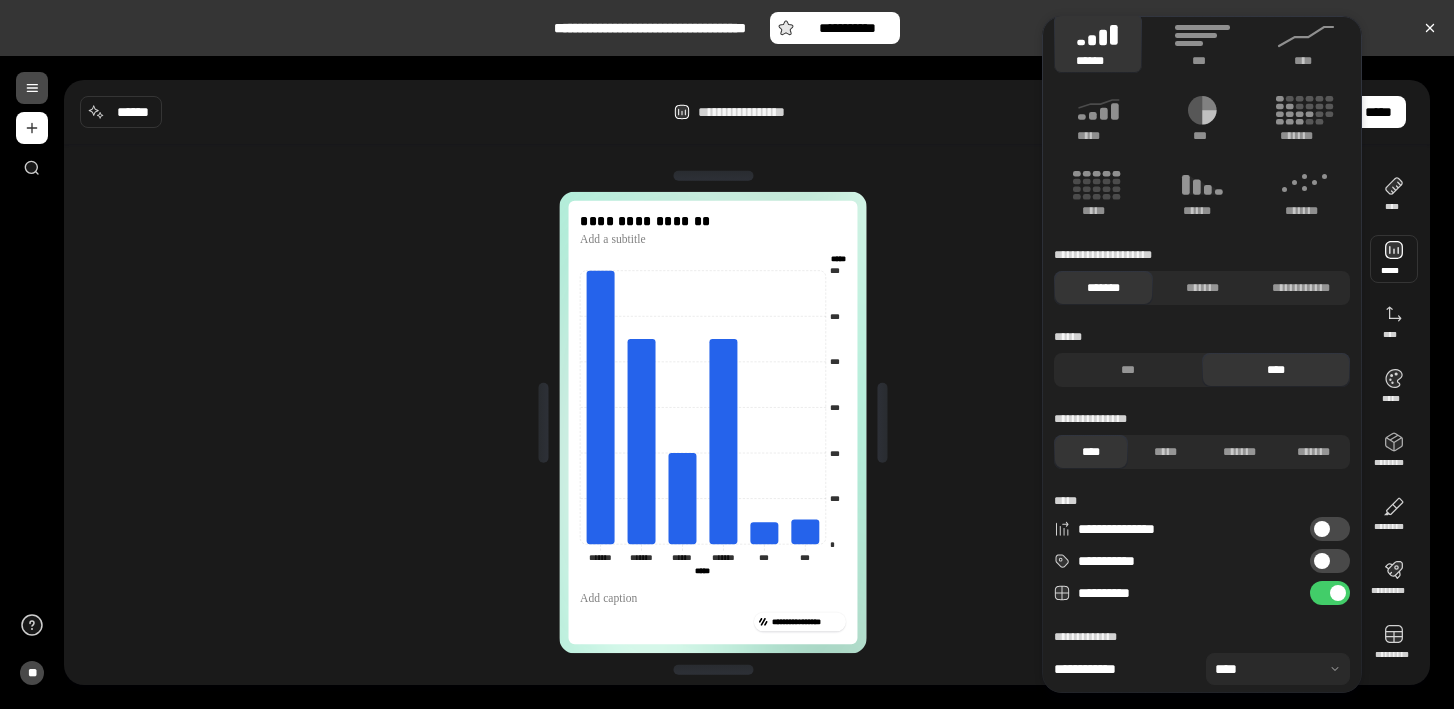 scroll, scrollTop: 0, scrollLeft: 0, axis: both 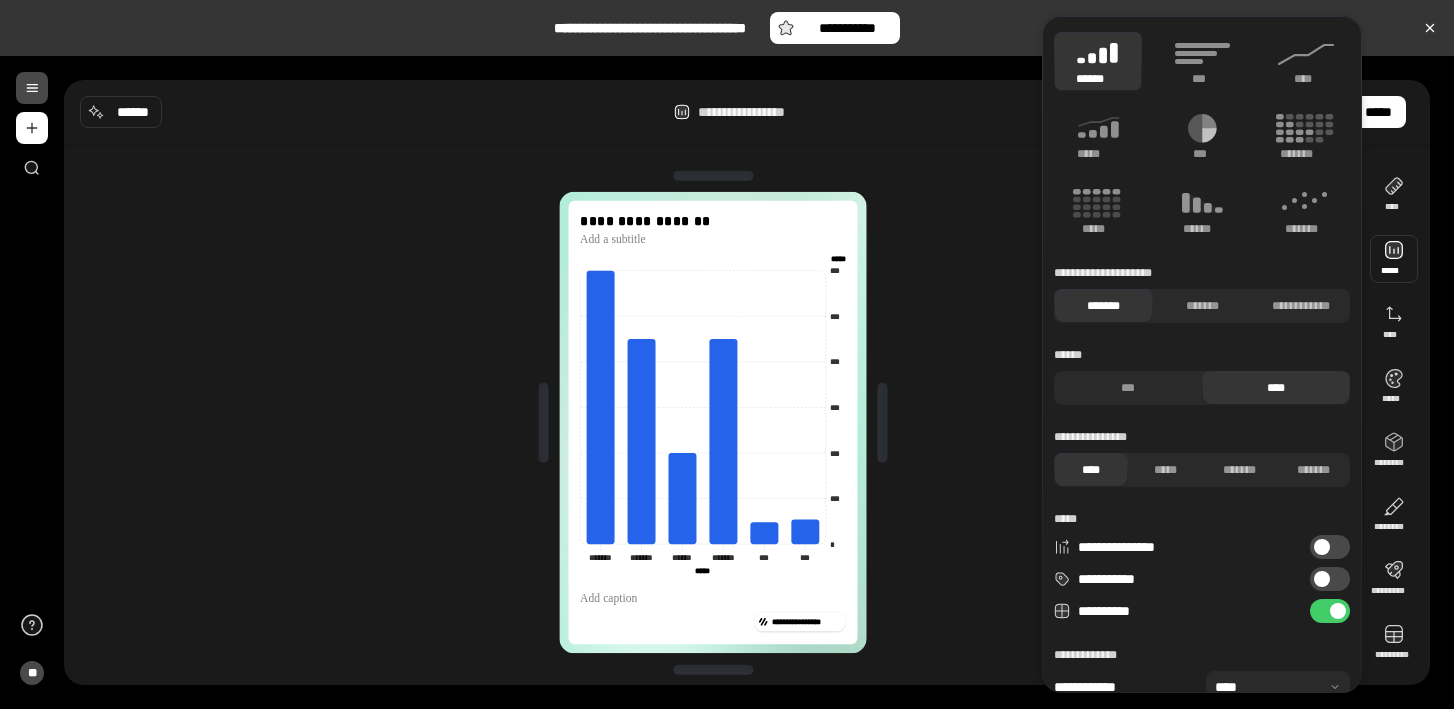 click on "**********" at bounding box center (713, 422) 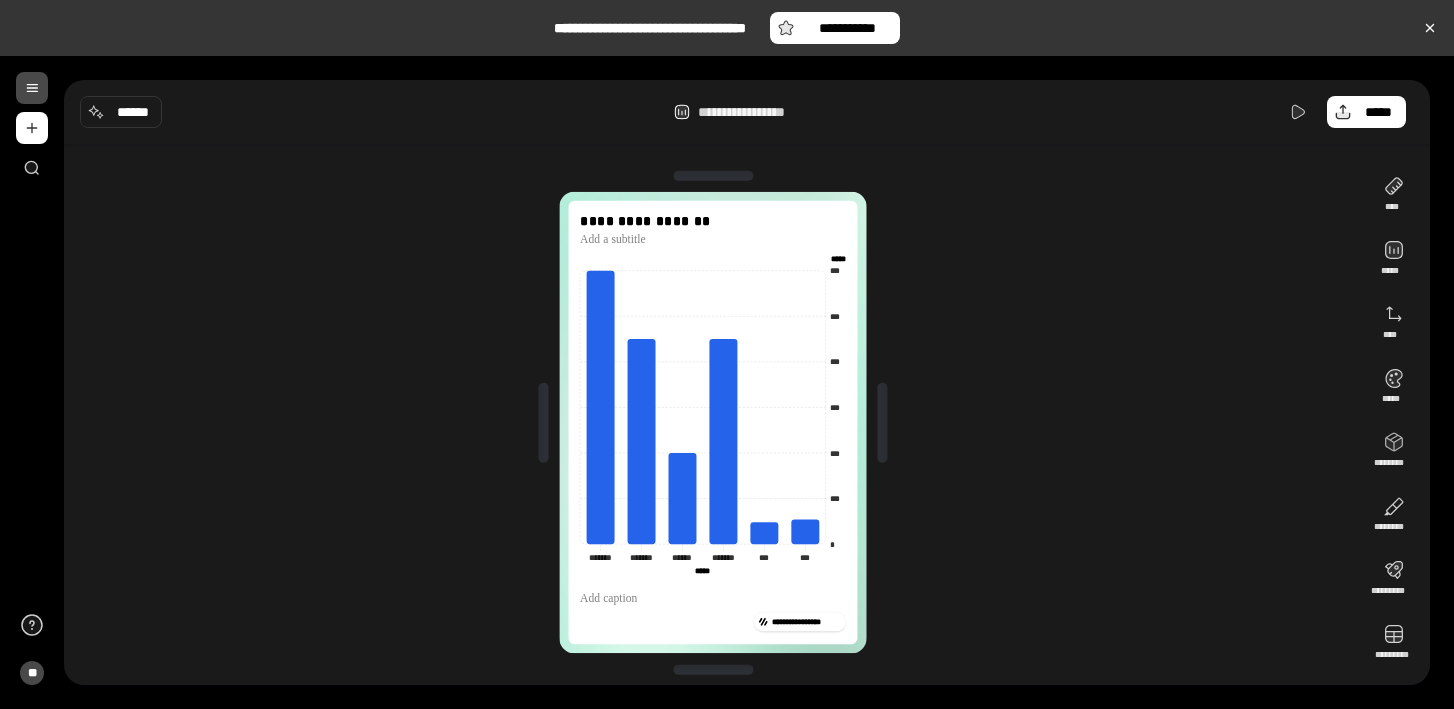 click on "**********" at bounding box center (713, 422) 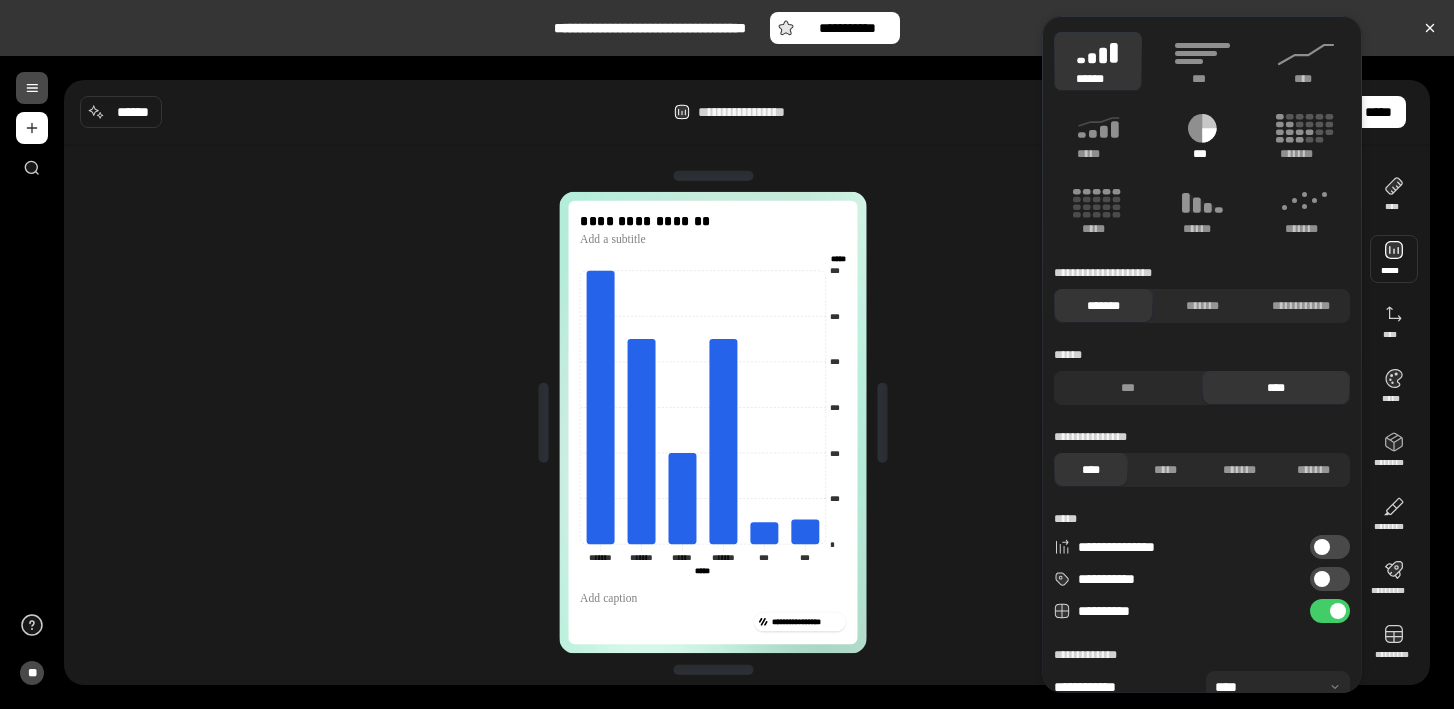 click on "***" at bounding box center [1202, 154] 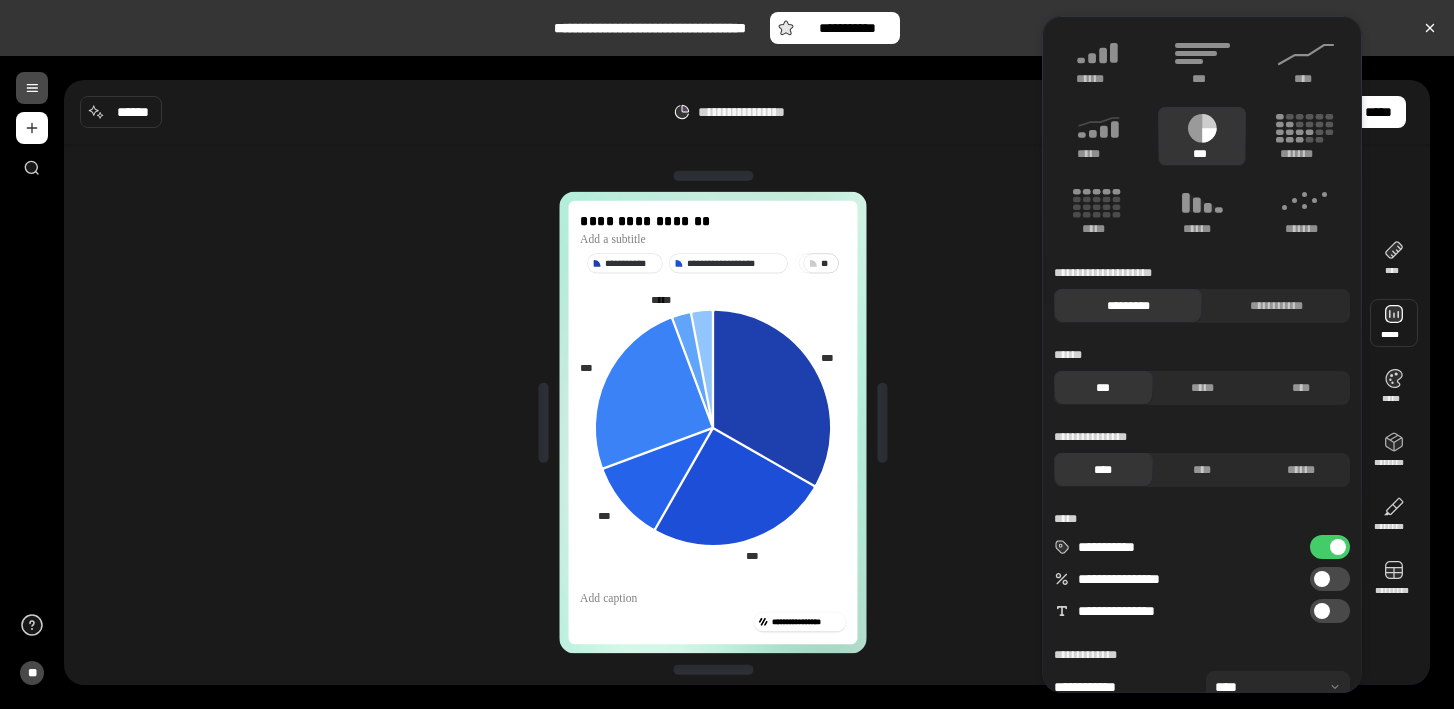 click on "**********" at bounding box center (713, 422) 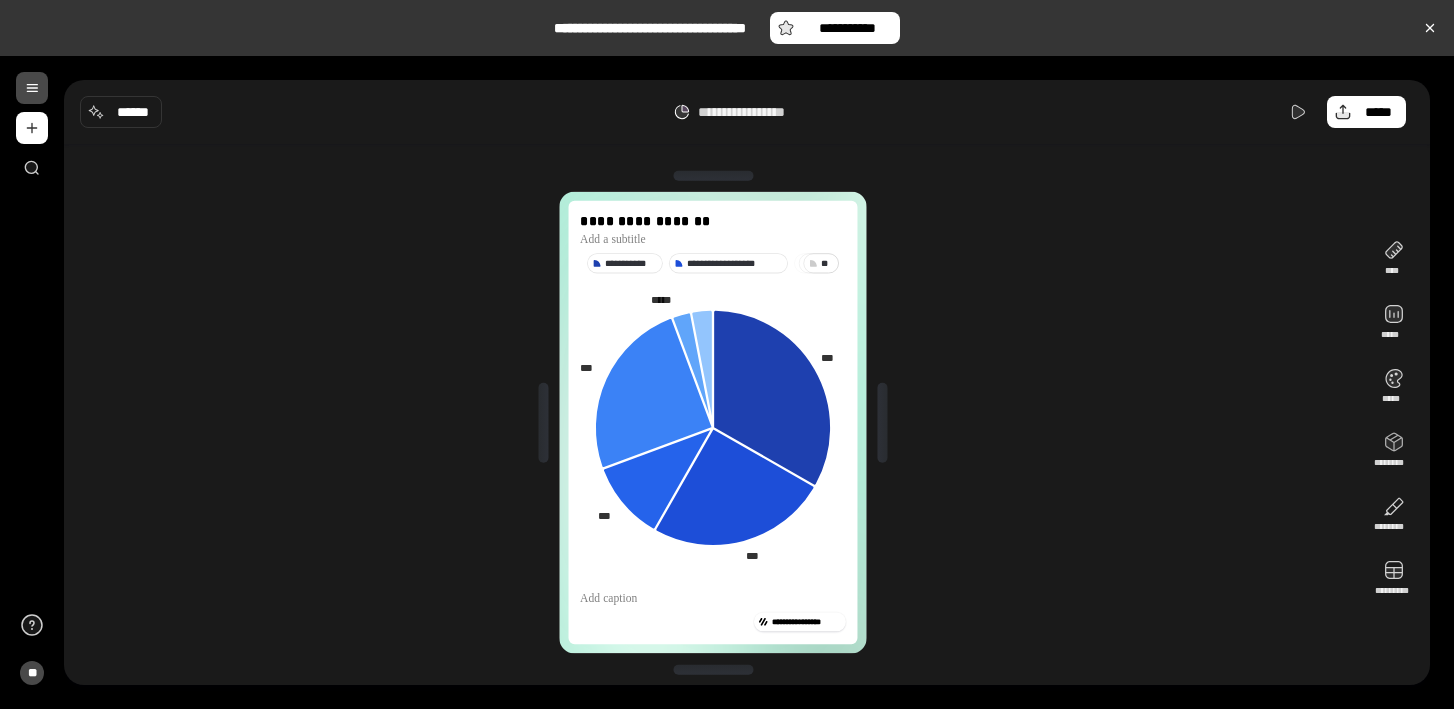 click on "* *" at bounding box center (827, 262) 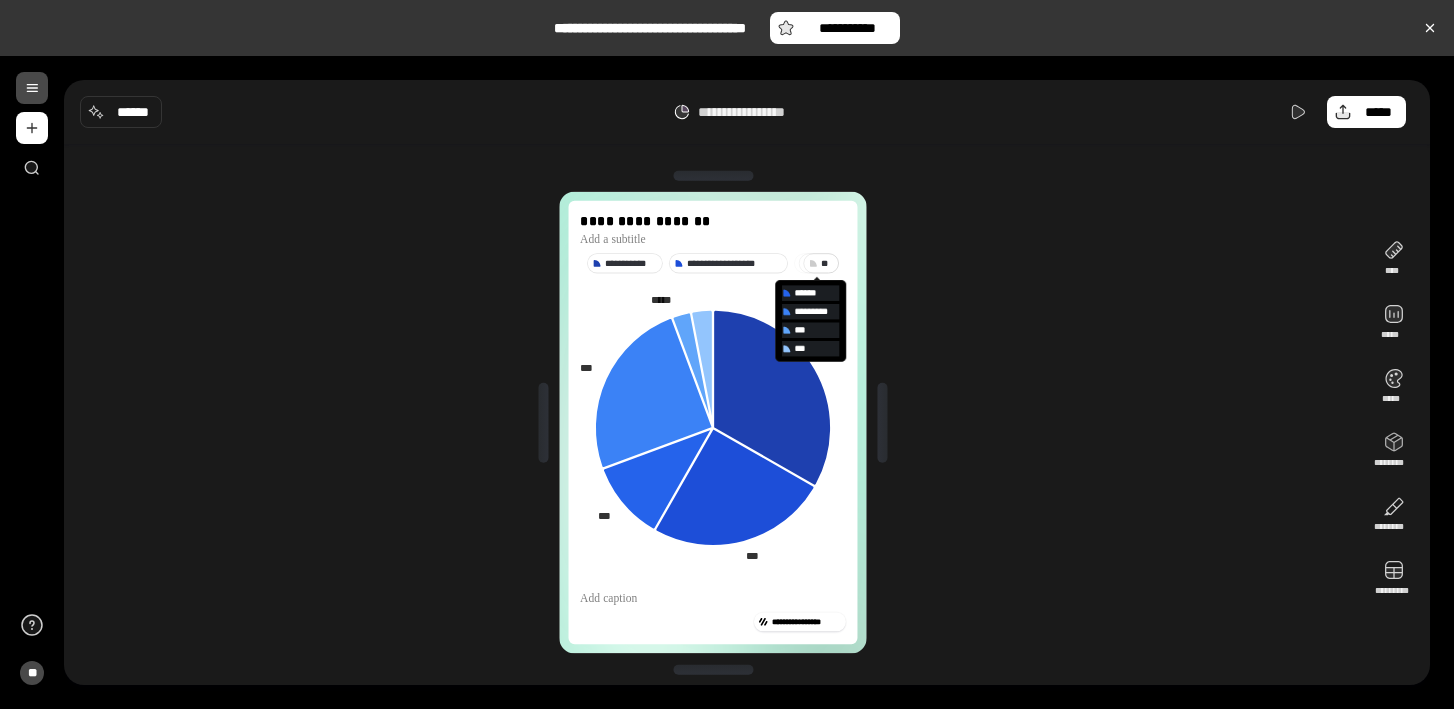 click on "**********" at bounding box center [713, 422] 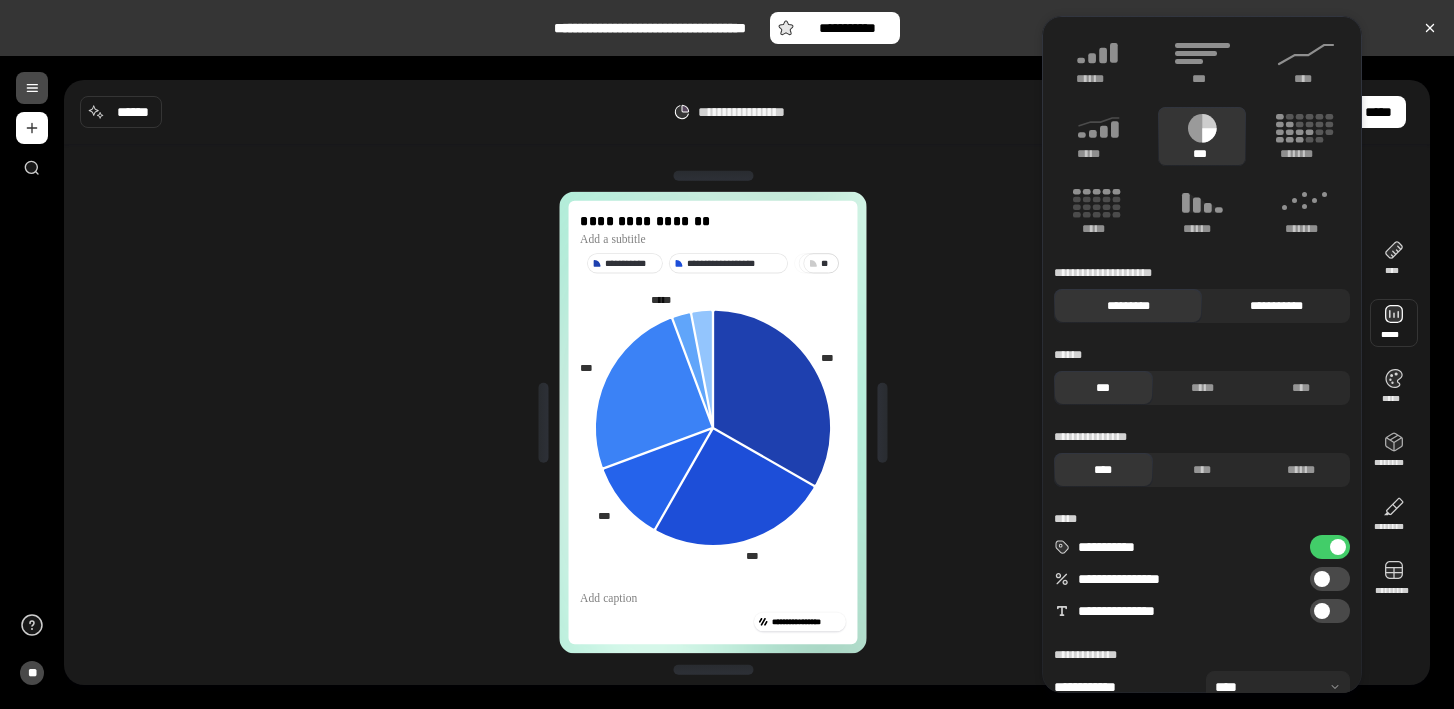 click on "**********" at bounding box center [1276, 306] 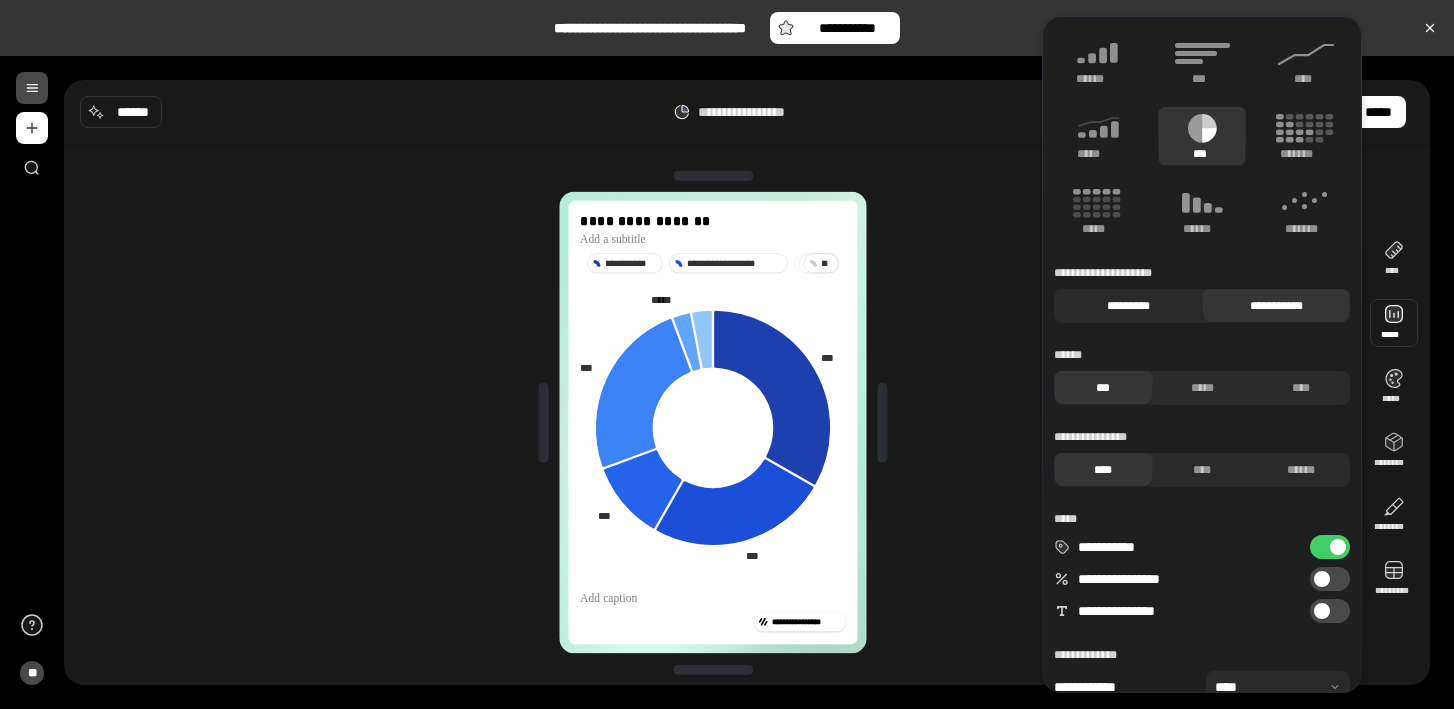 click on "*********" at bounding box center (1128, 306) 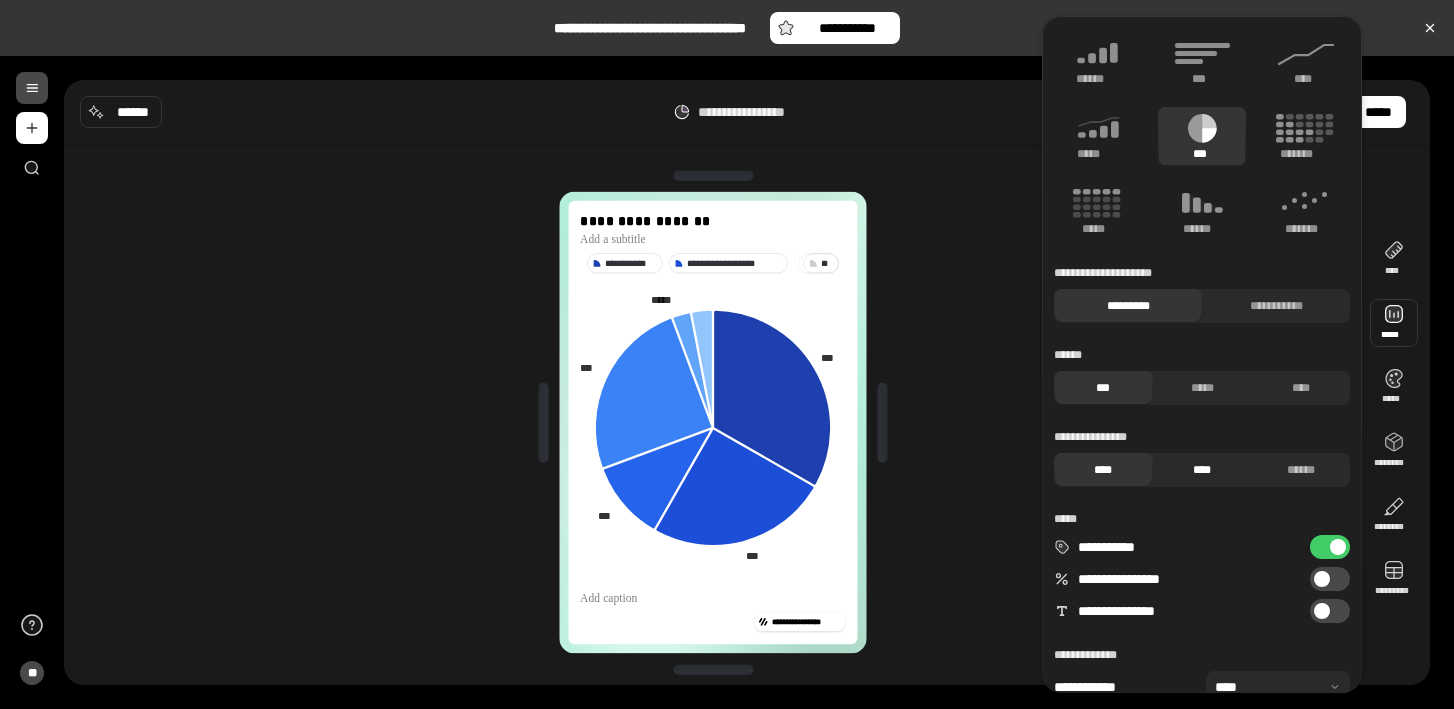 click on "****" at bounding box center (1202, 470) 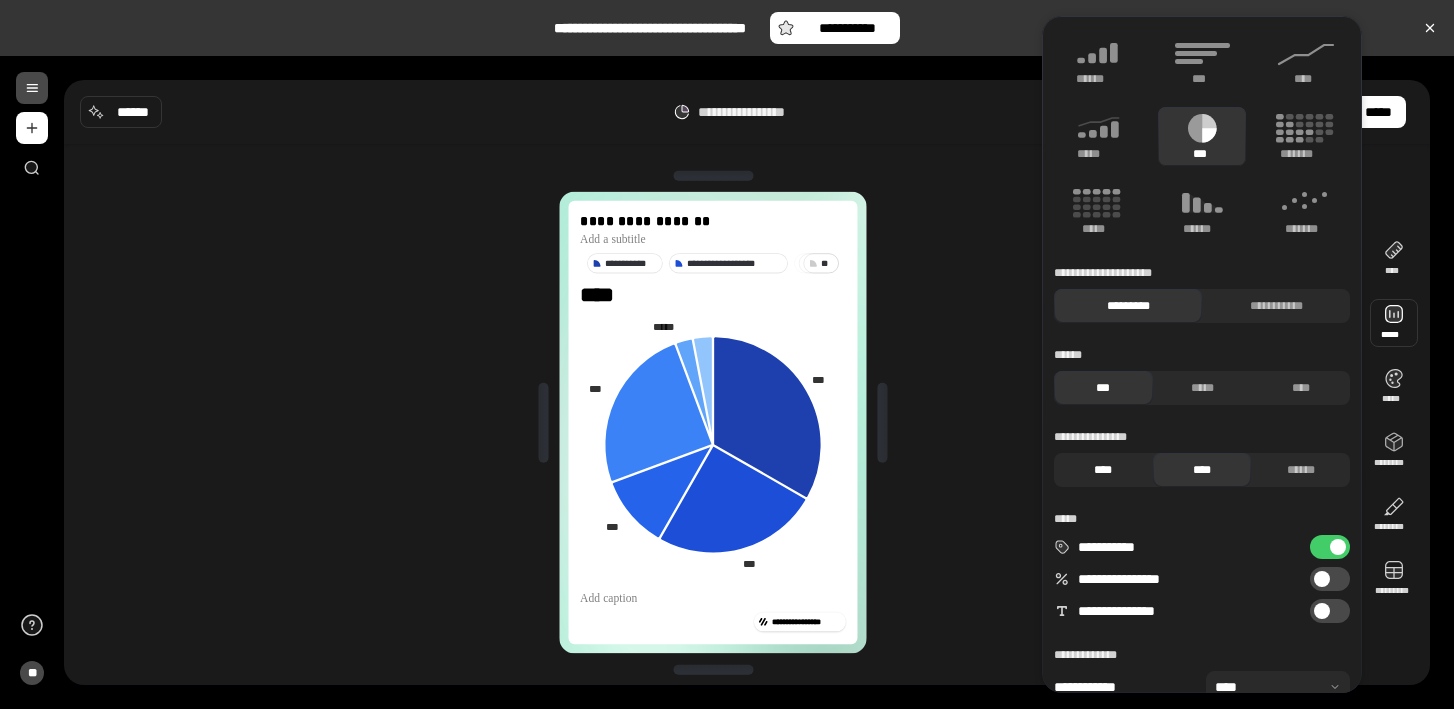 click on "****" at bounding box center [1103, 470] 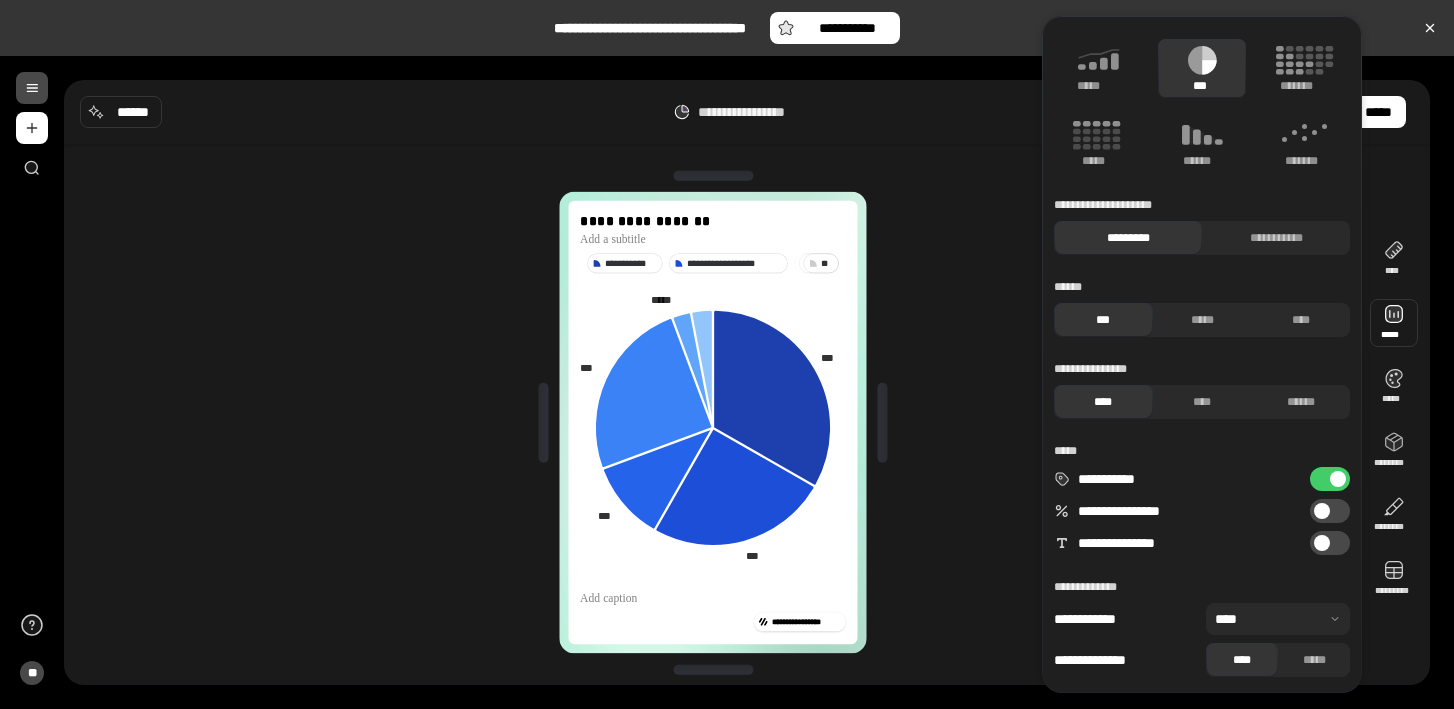 scroll, scrollTop: 0, scrollLeft: 0, axis: both 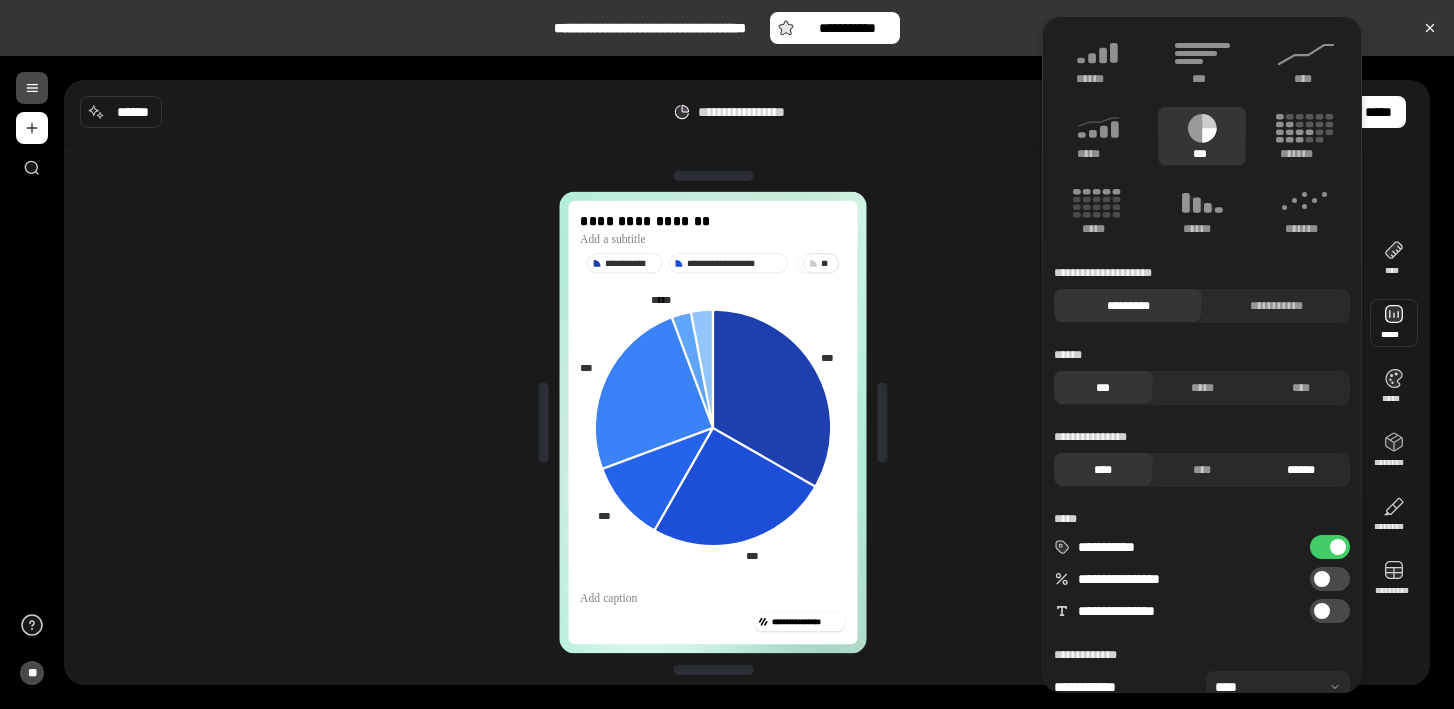 click on "******" at bounding box center (1300, 470) 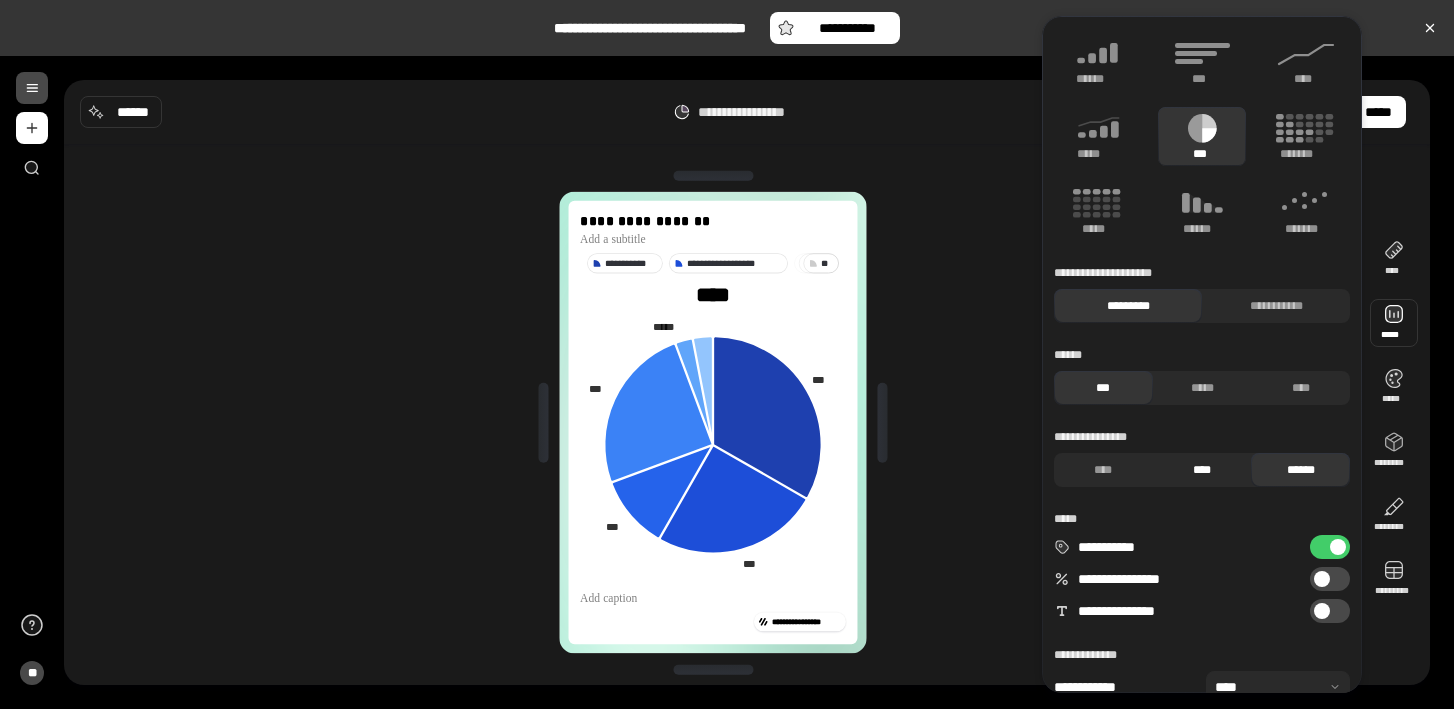 click on "****" at bounding box center (1202, 470) 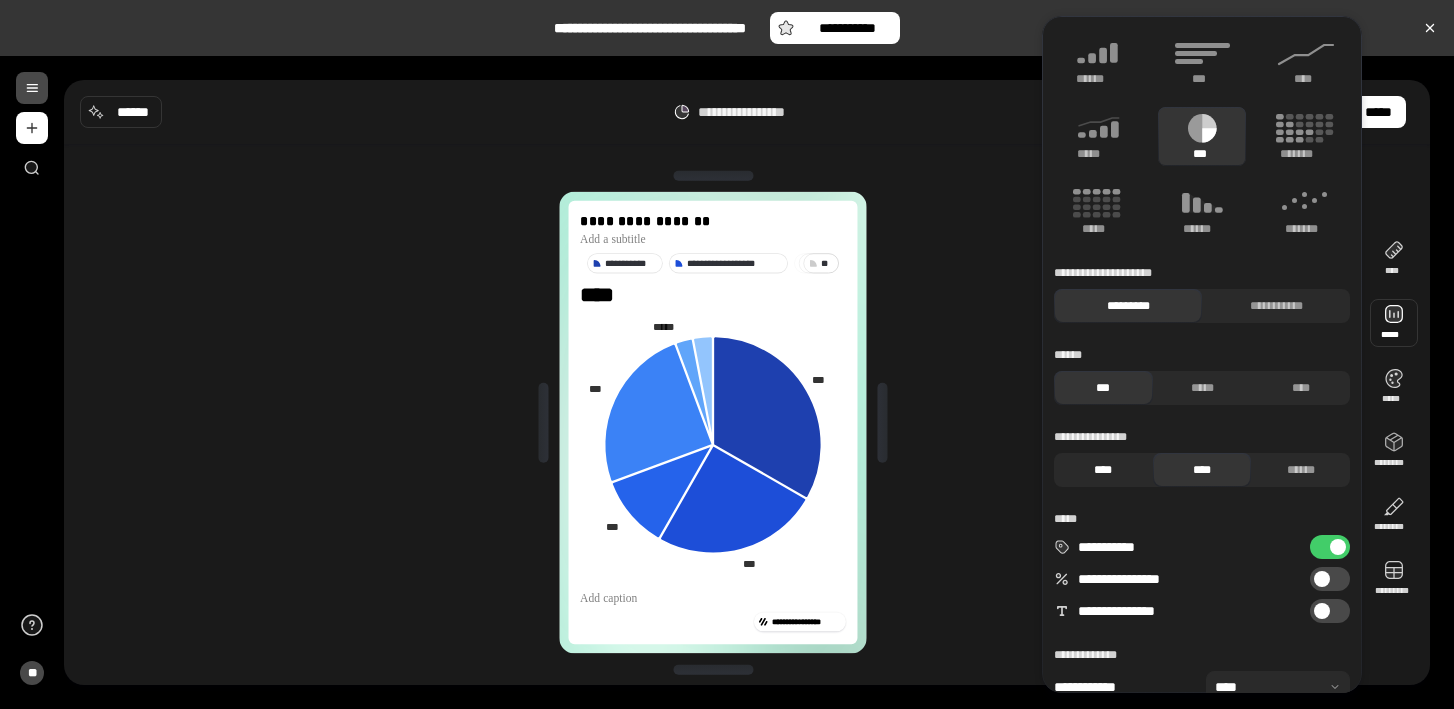 click on "****" at bounding box center [1103, 470] 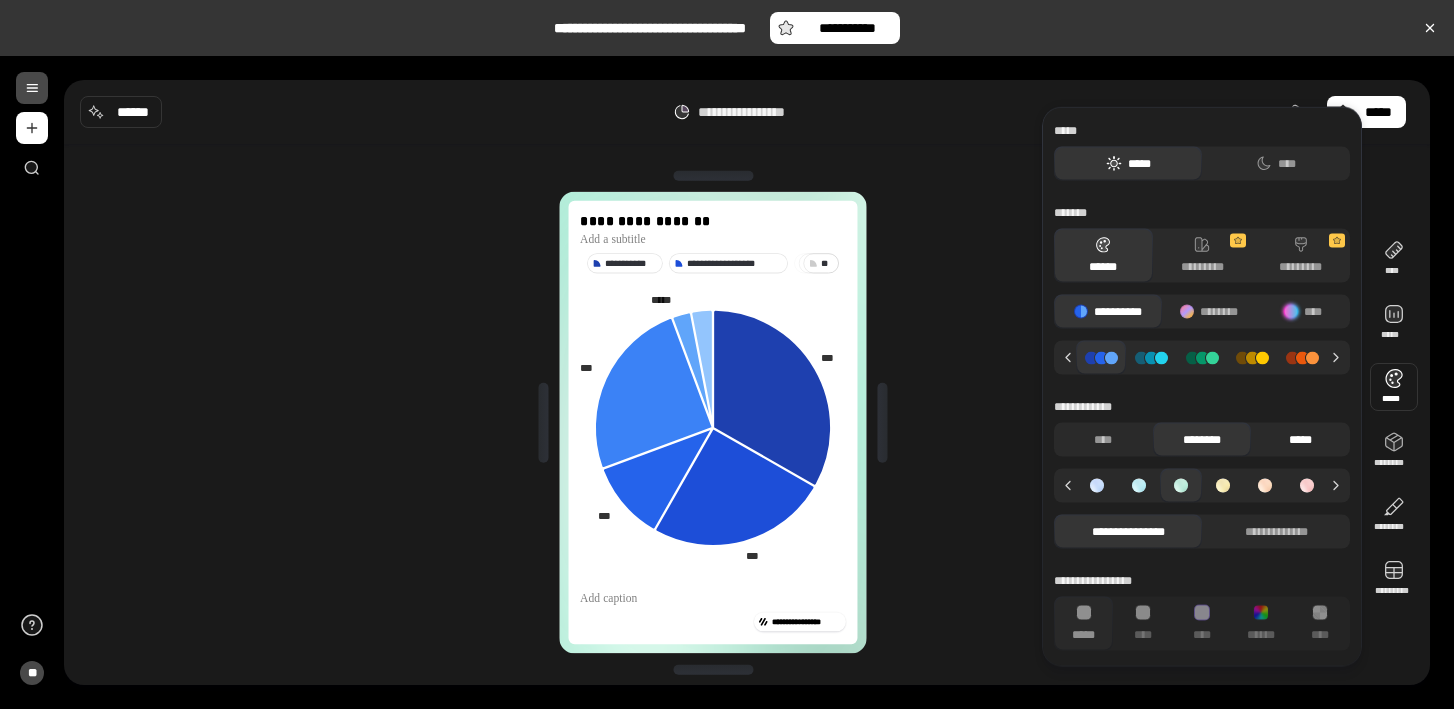 click on "*****" at bounding box center [1300, 440] 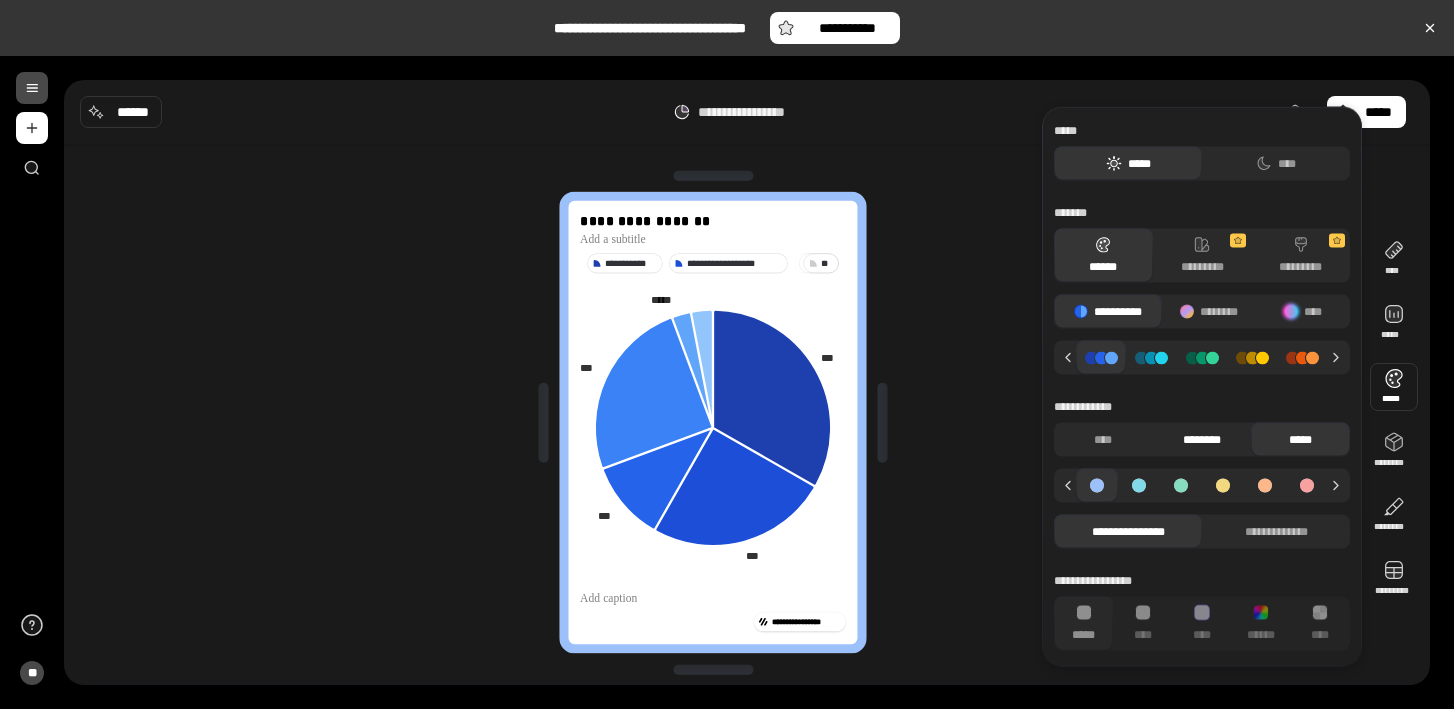 click on "********" at bounding box center [1202, 440] 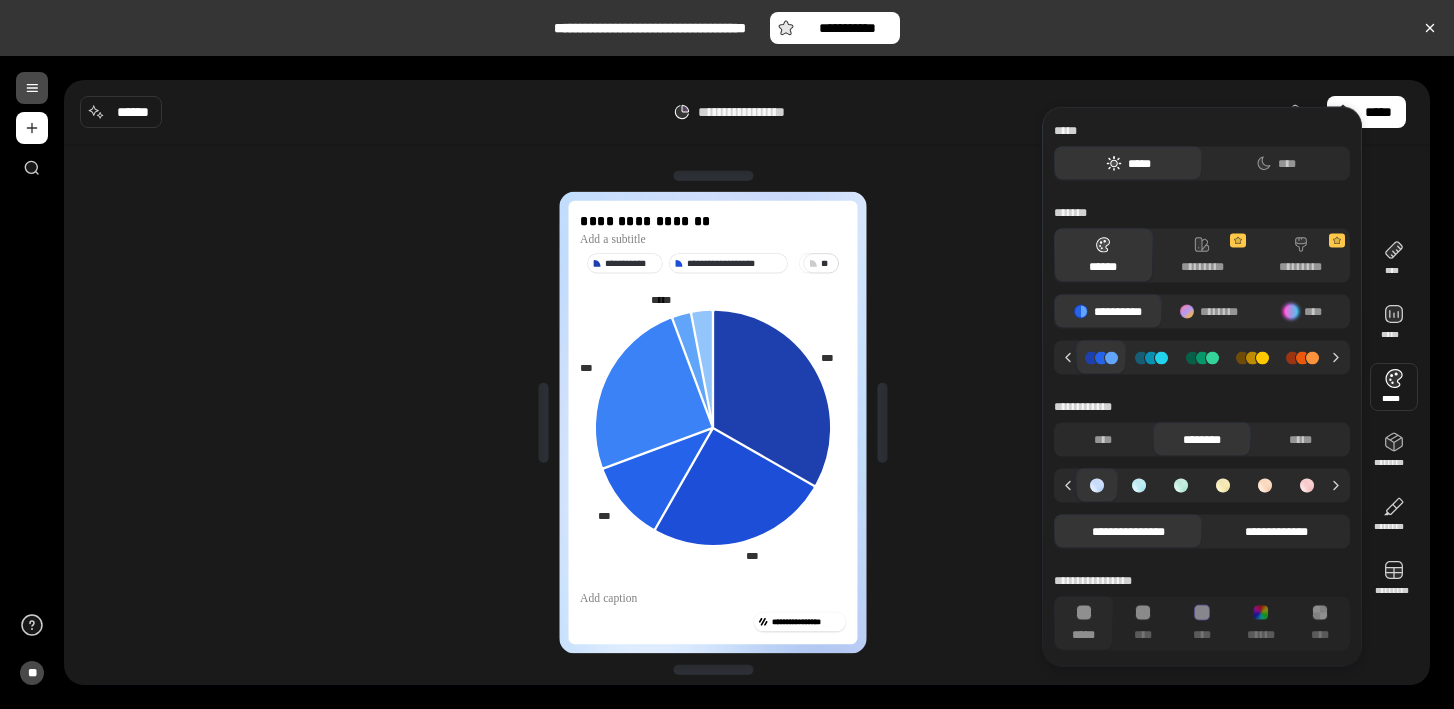 click on "**********" at bounding box center (1276, 532) 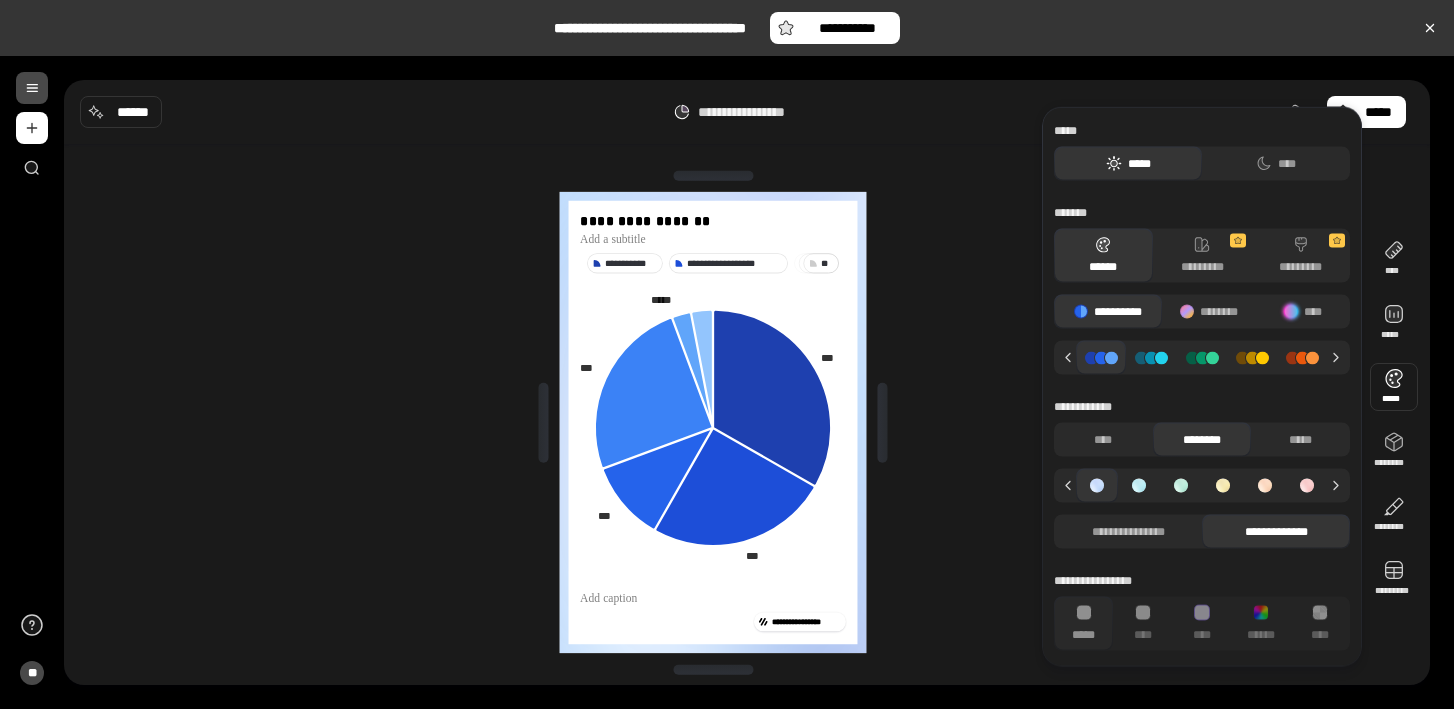 click at bounding box center (1223, 486) 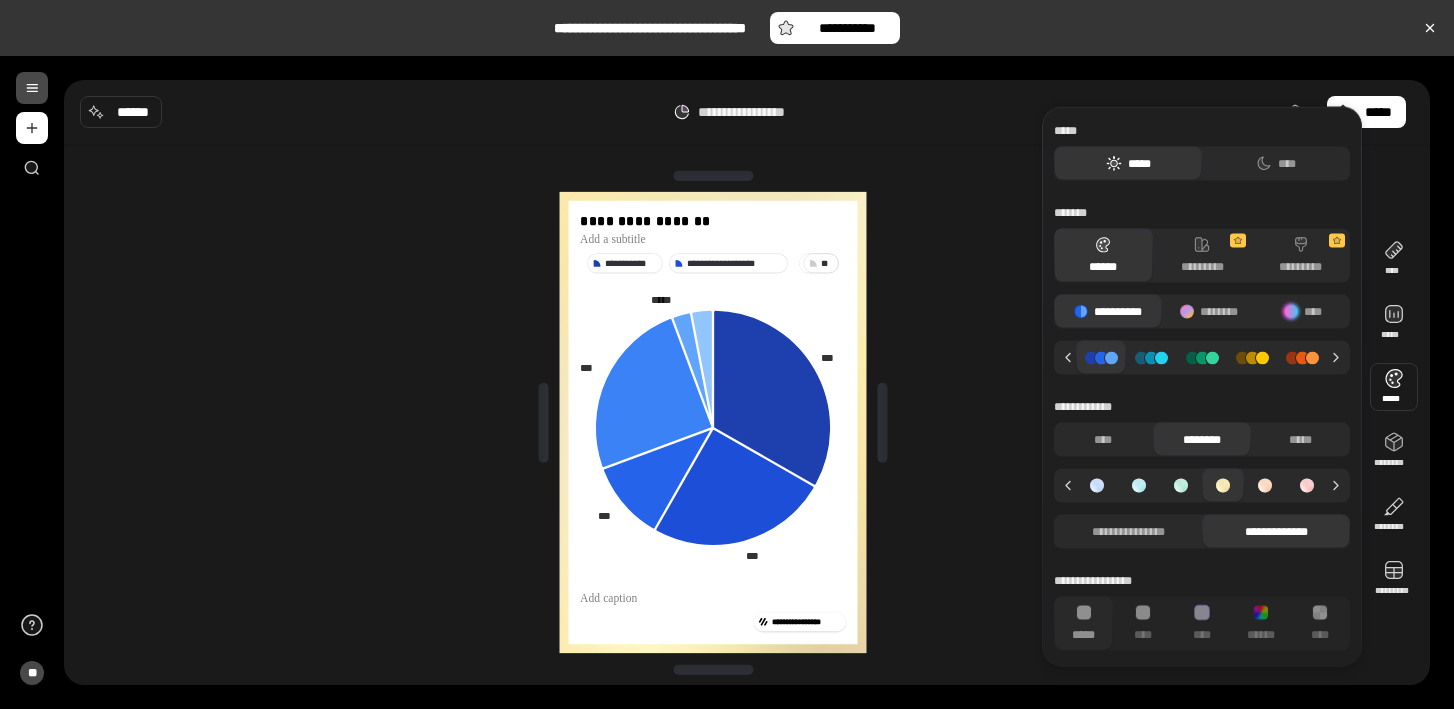 click on "**********" at bounding box center (1202, 428) 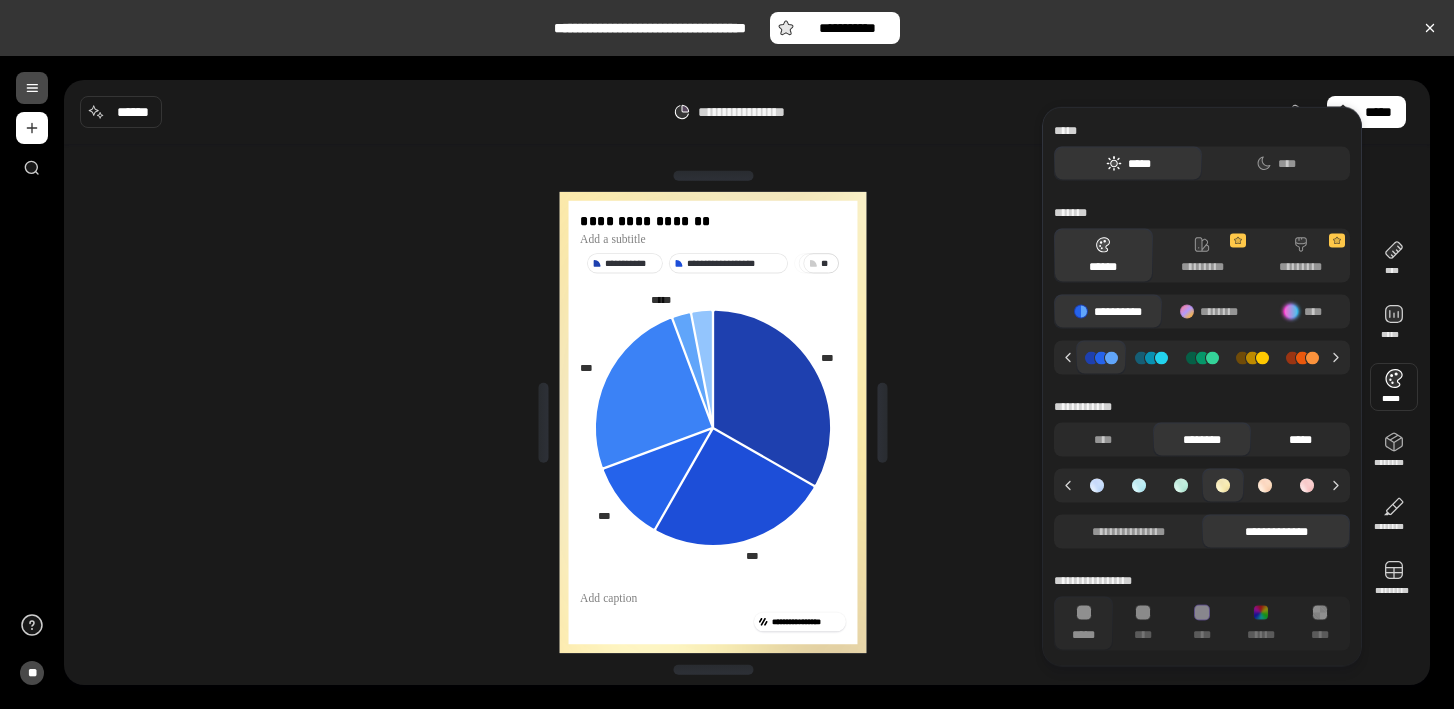 click on "*****" at bounding box center (1300, 440) 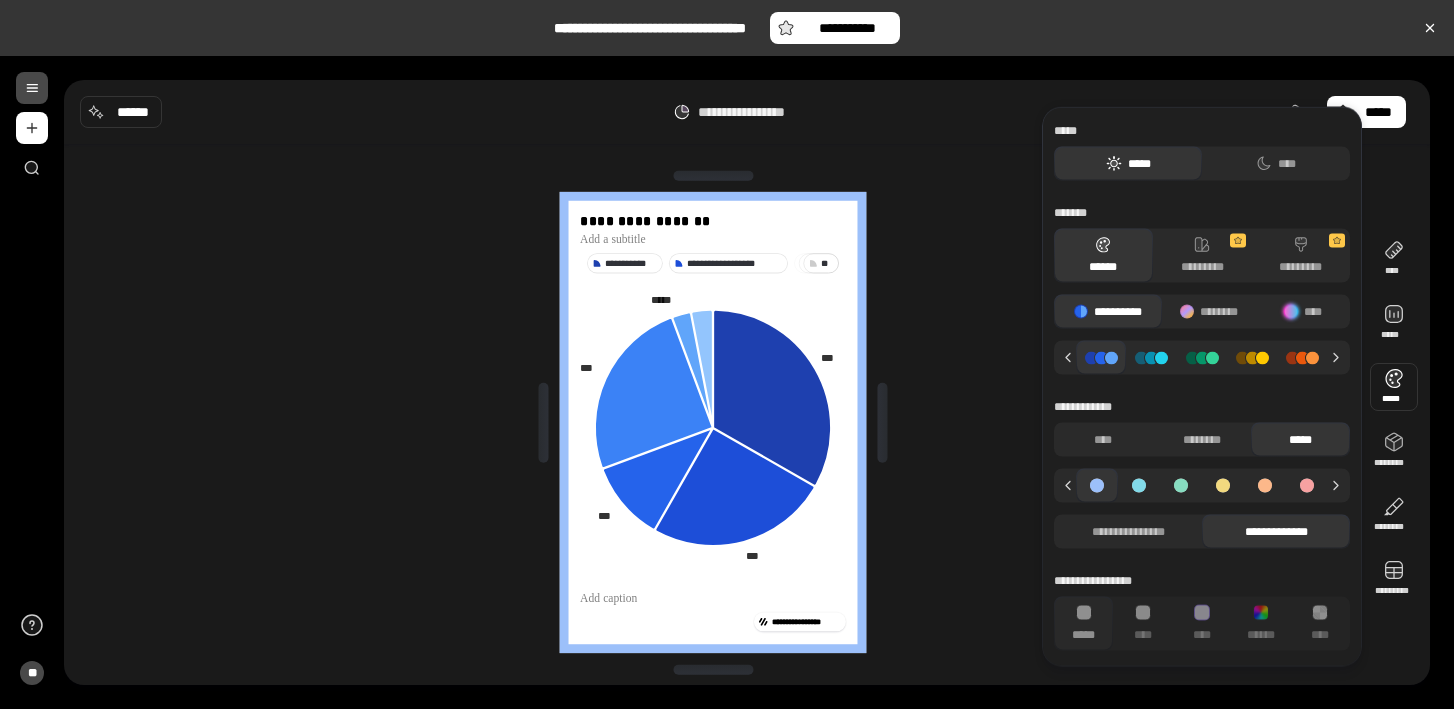 click at bounding box center (1223, 486) 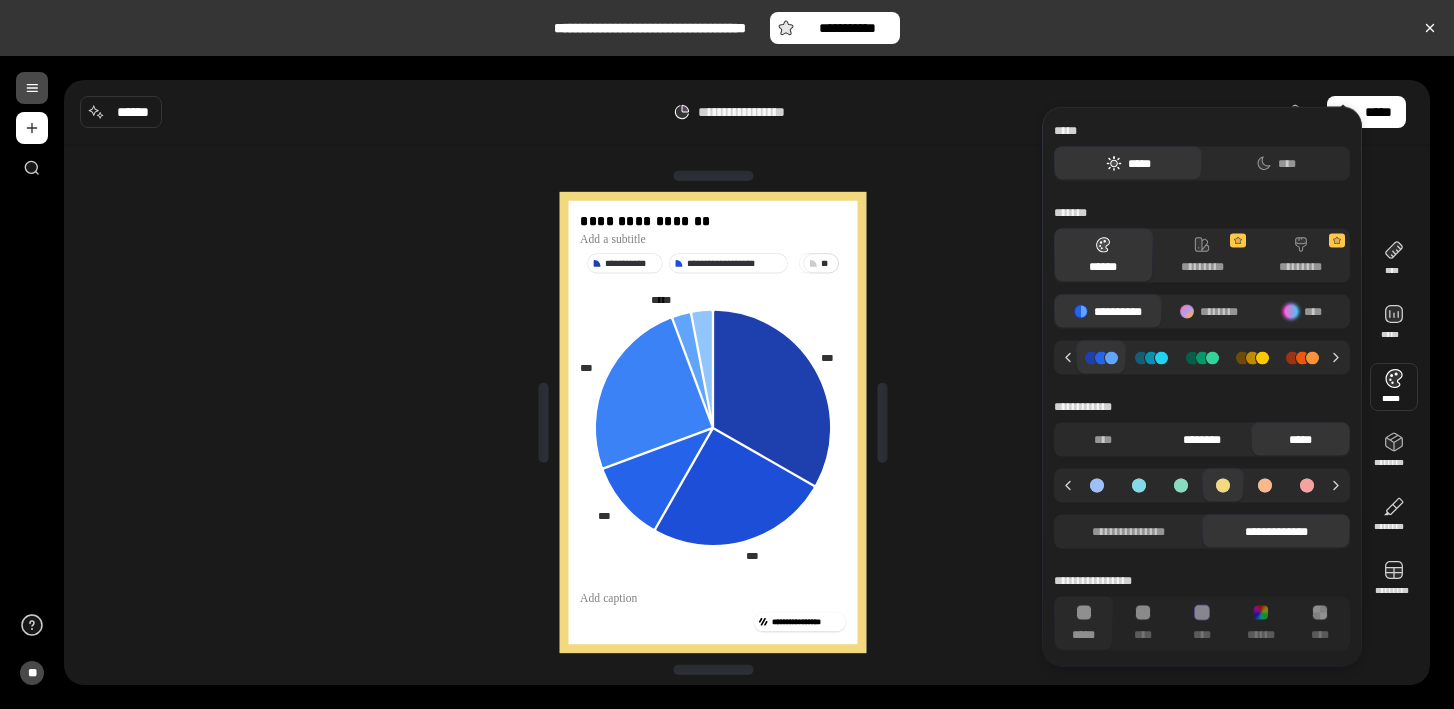 click on "********" at bounding box center (1202, 440) 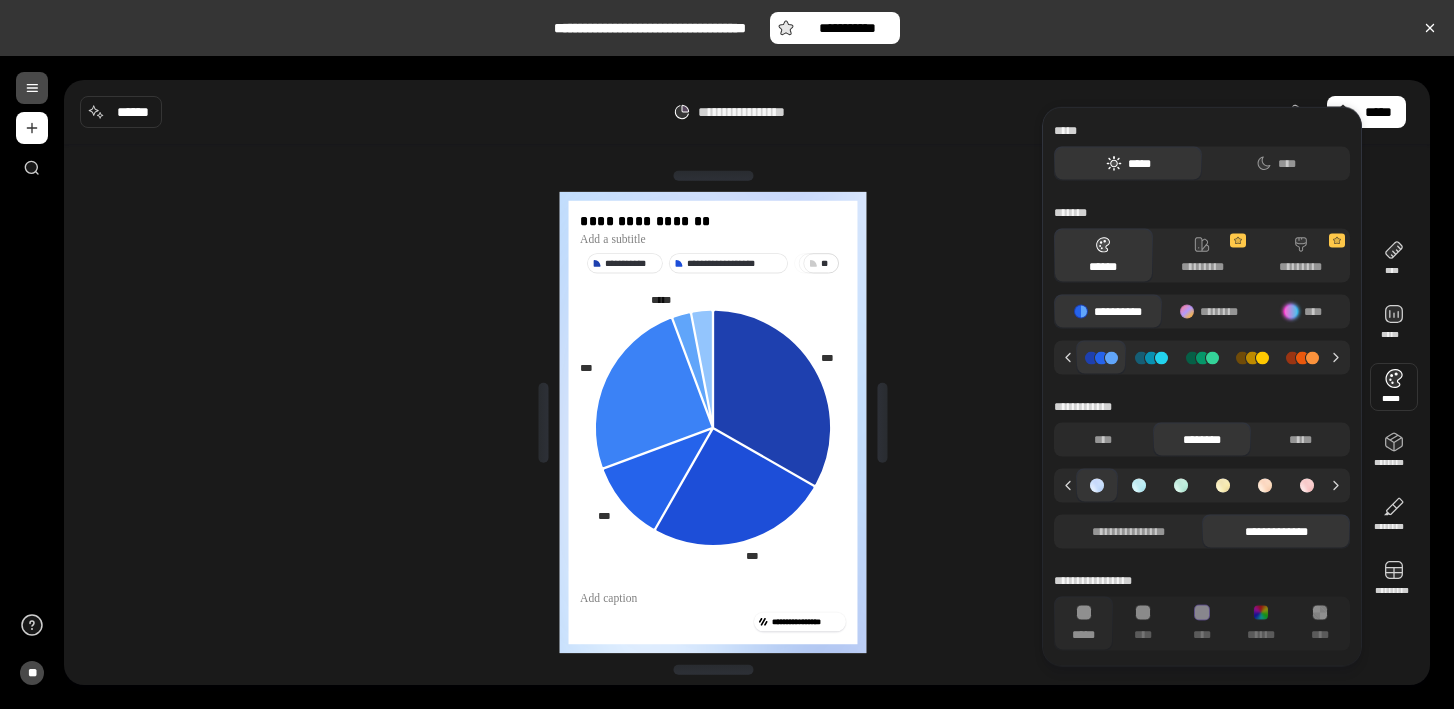 click at bounding box center (1223, 486) 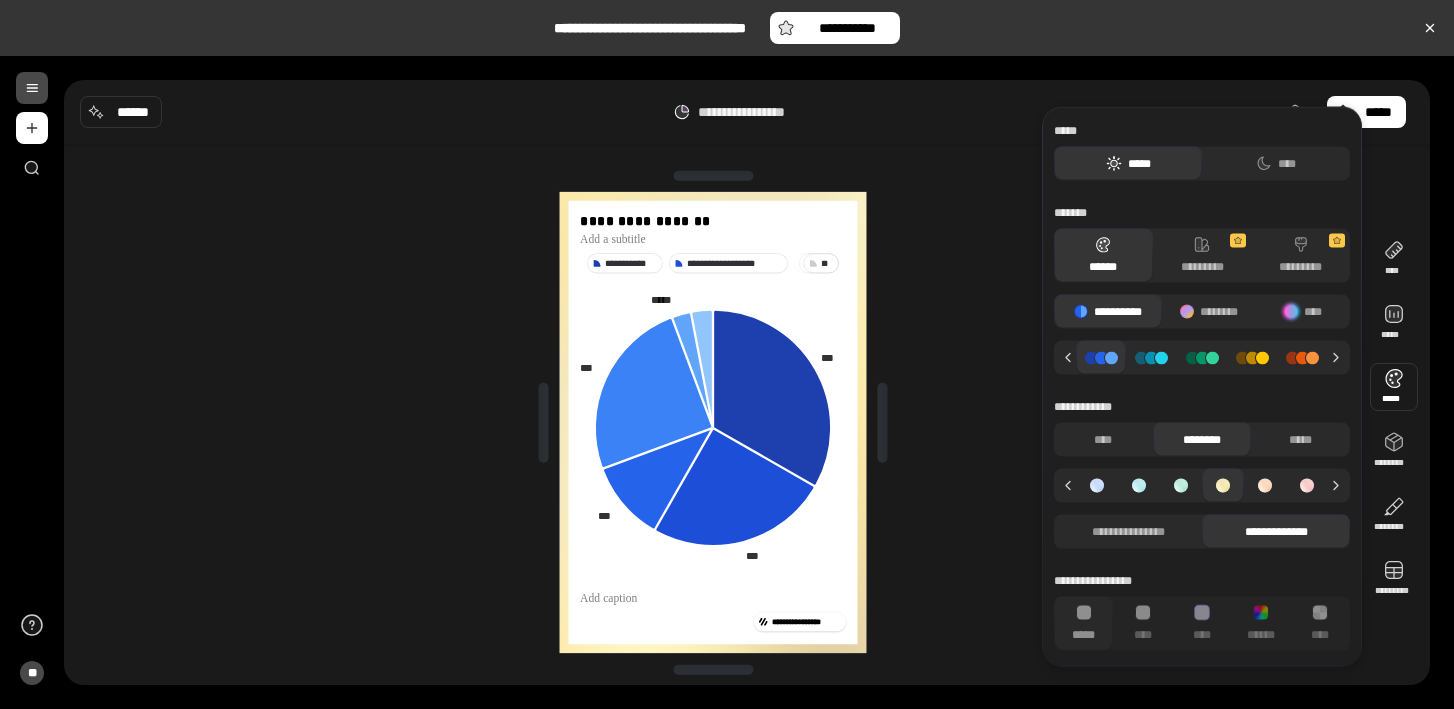 click at bounding box center (1307, 486) 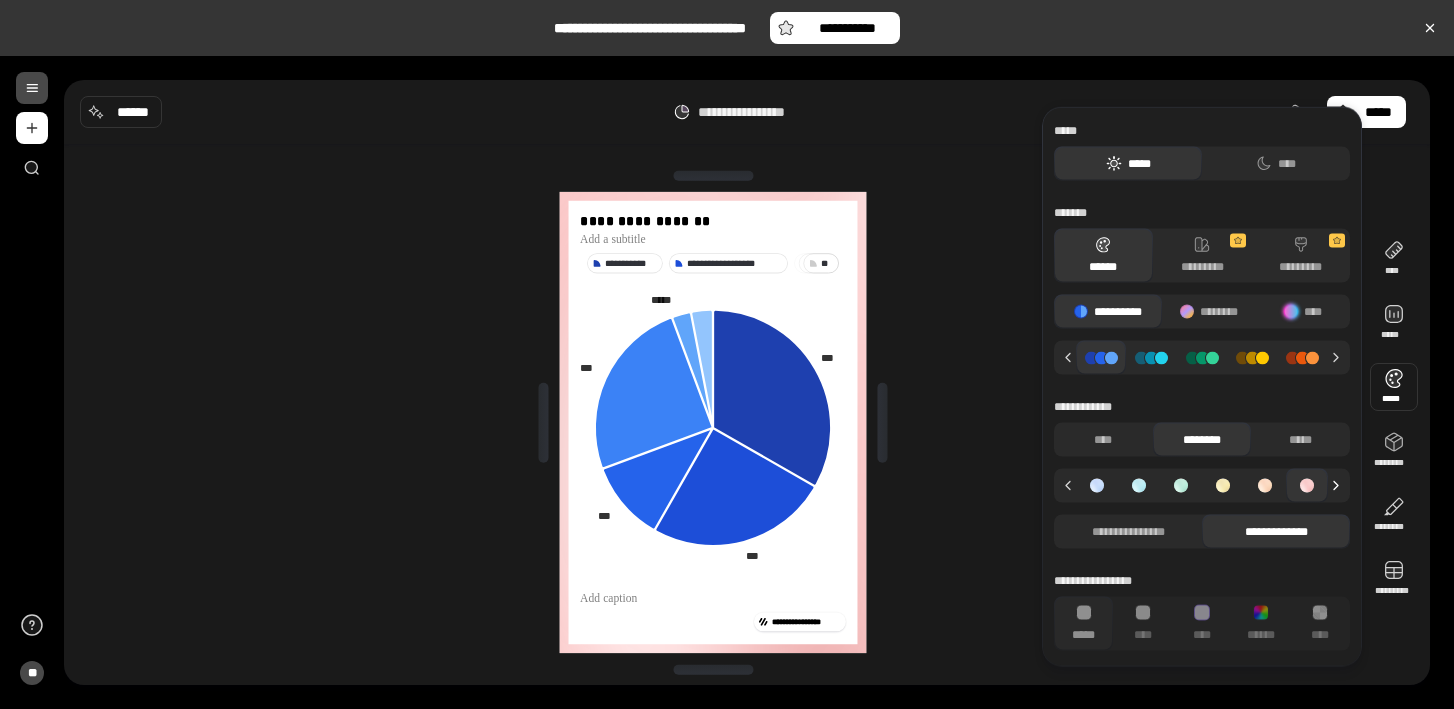 click 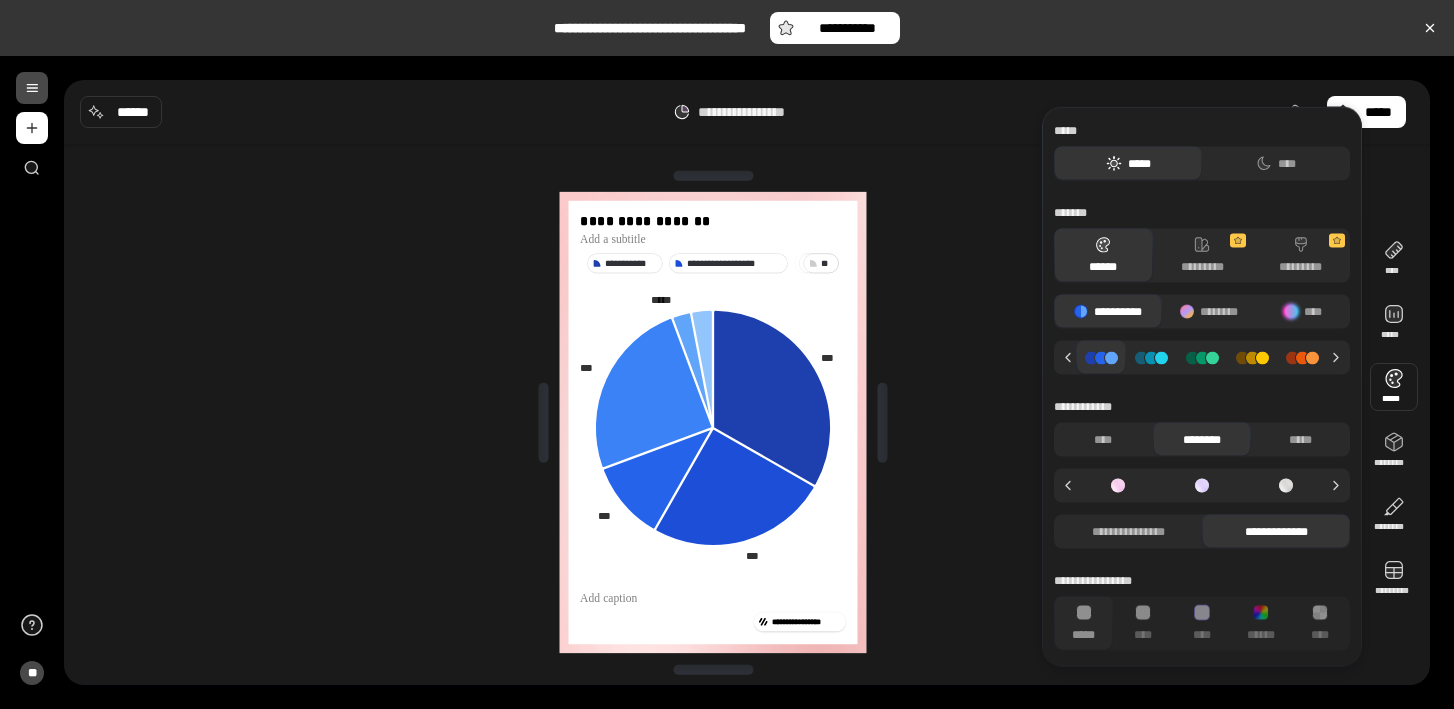 click at bounding box center (1286, 486) 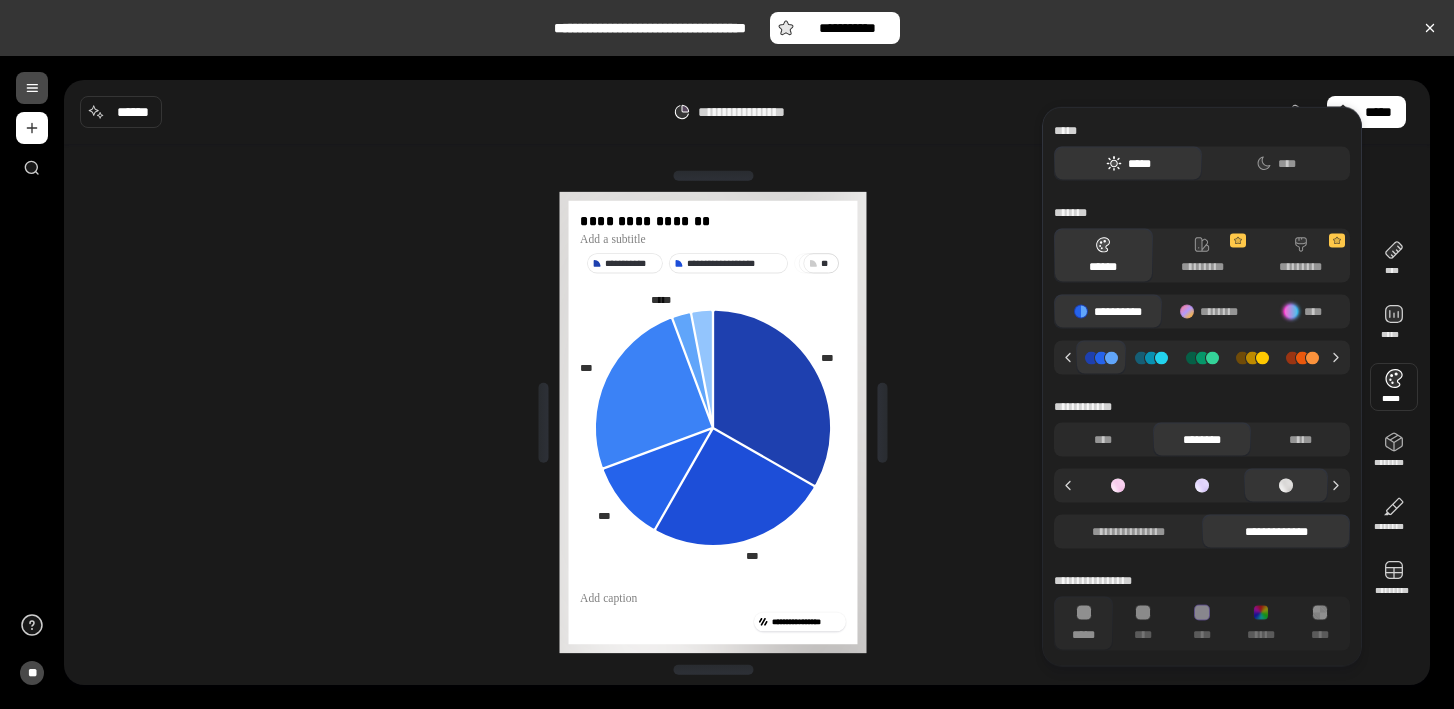 click at bounding box center (1202, 486) 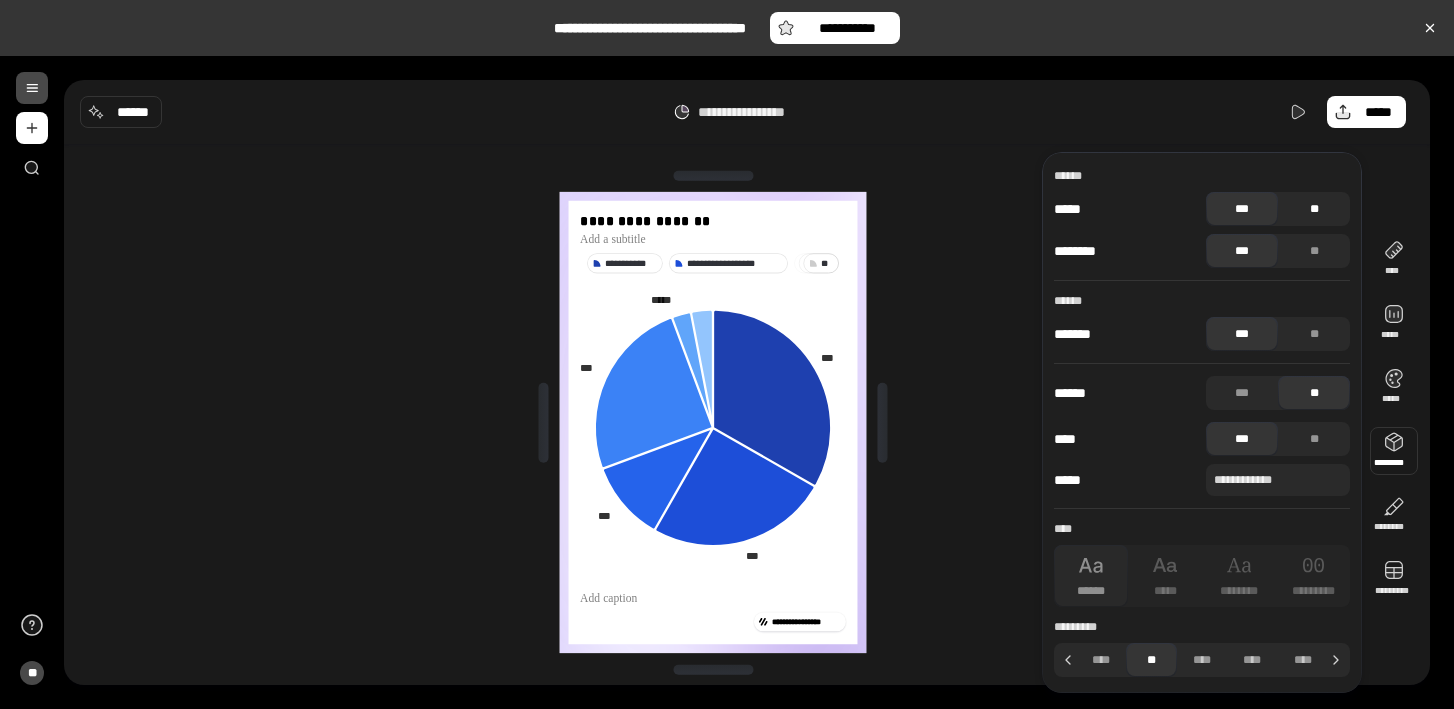 click on "**" at bounding box center [1314, 209] 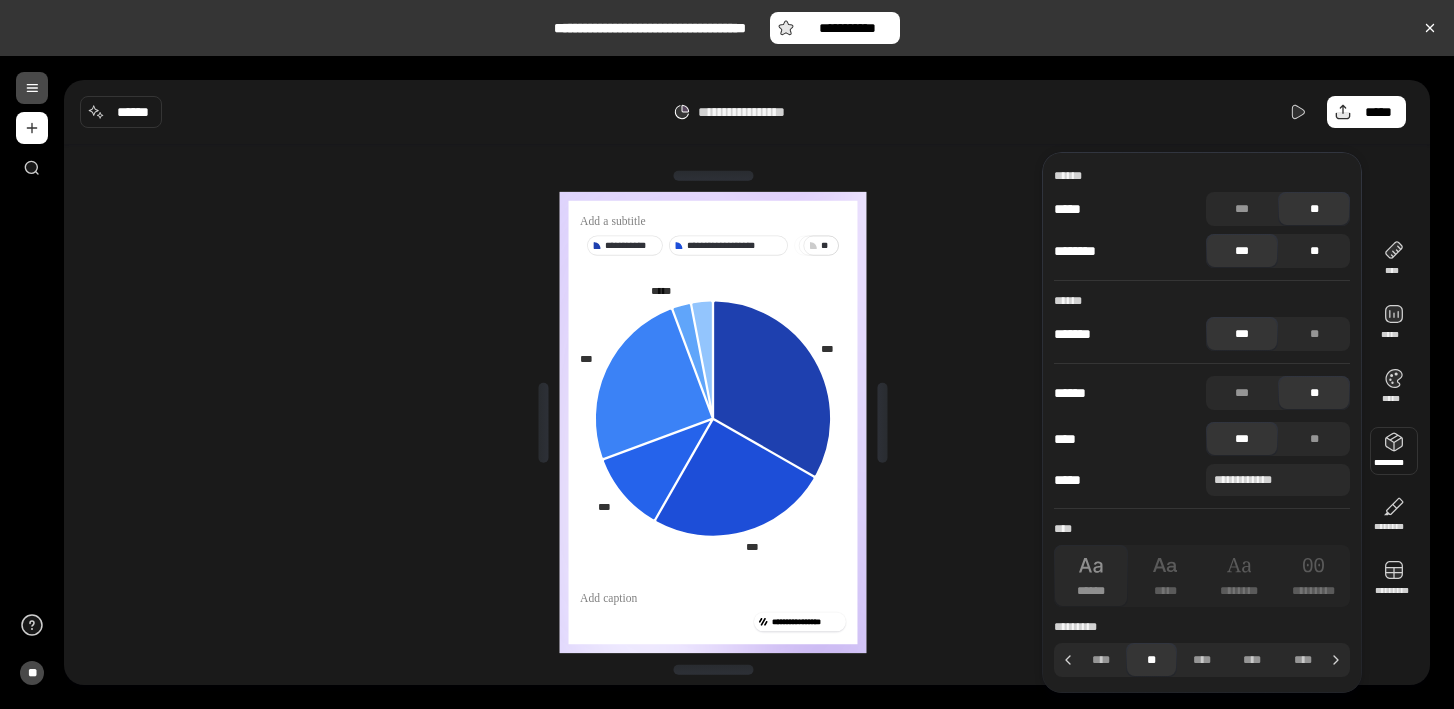 click on "**" at bounding box center (1314, 251) 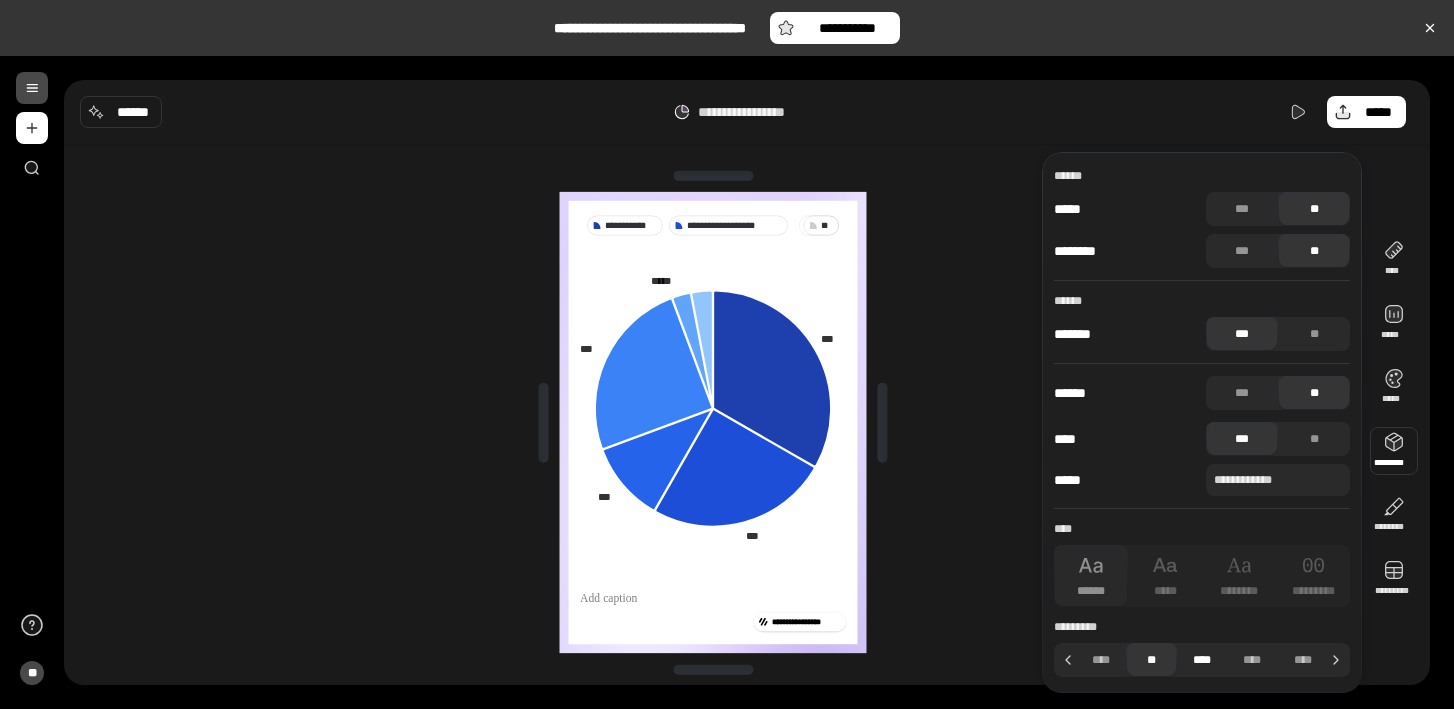 click on "****" at bounding box center (1202, 660) 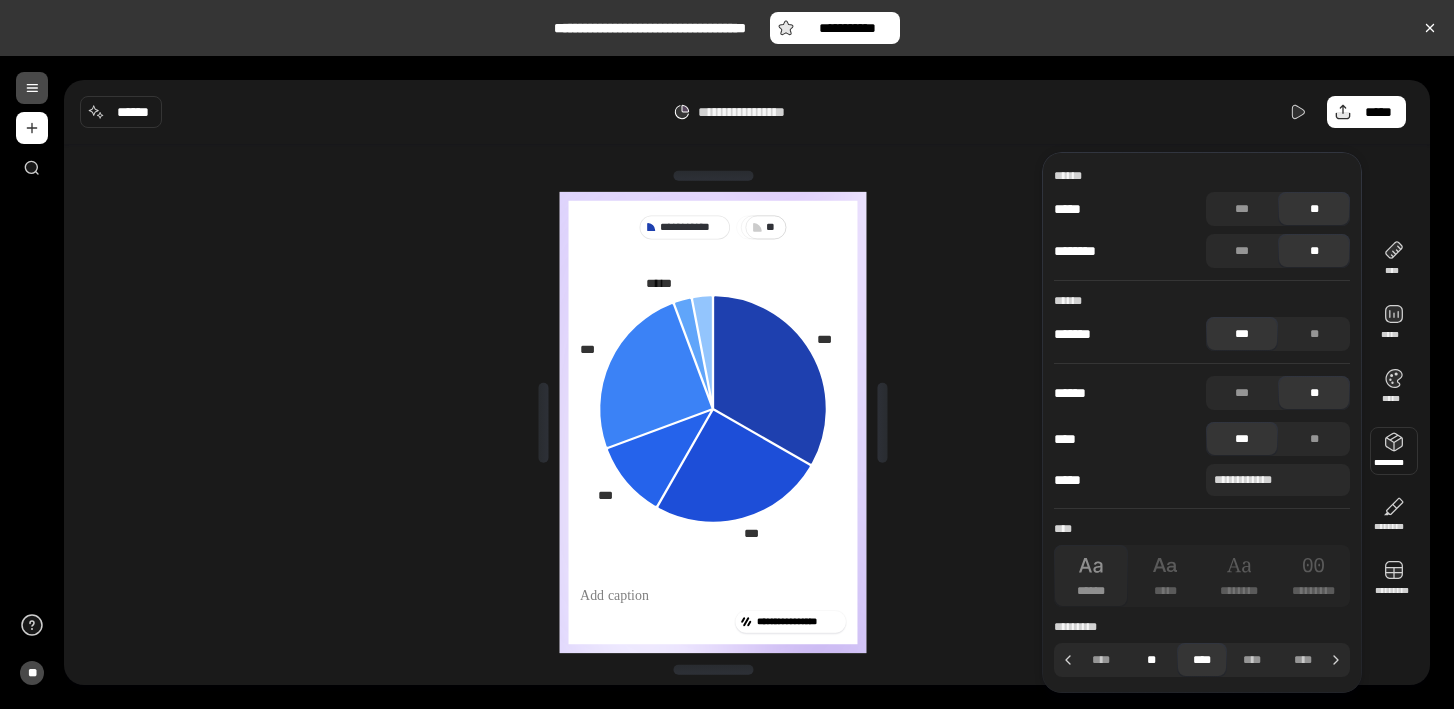 click on "**" at bounding box center [1151, 660] 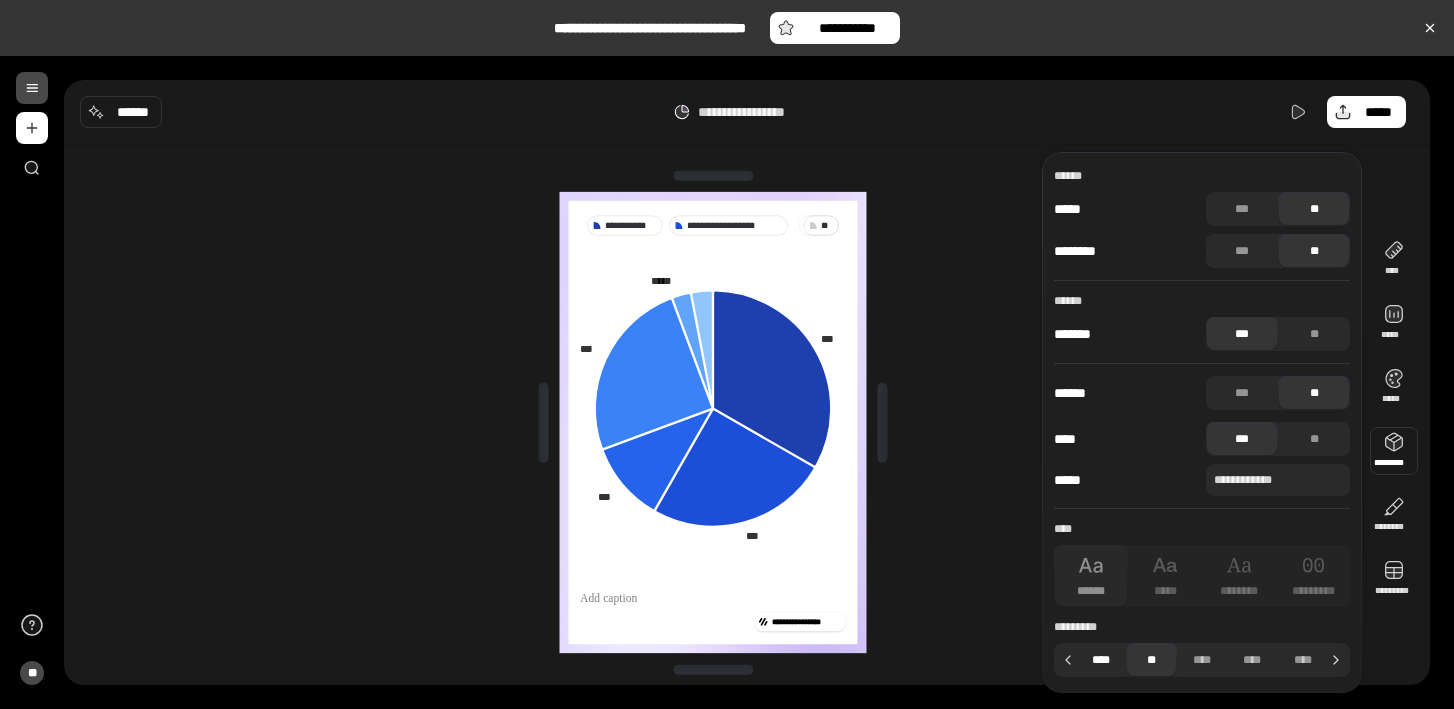 click on "****" at bounding box center [1101, 660] 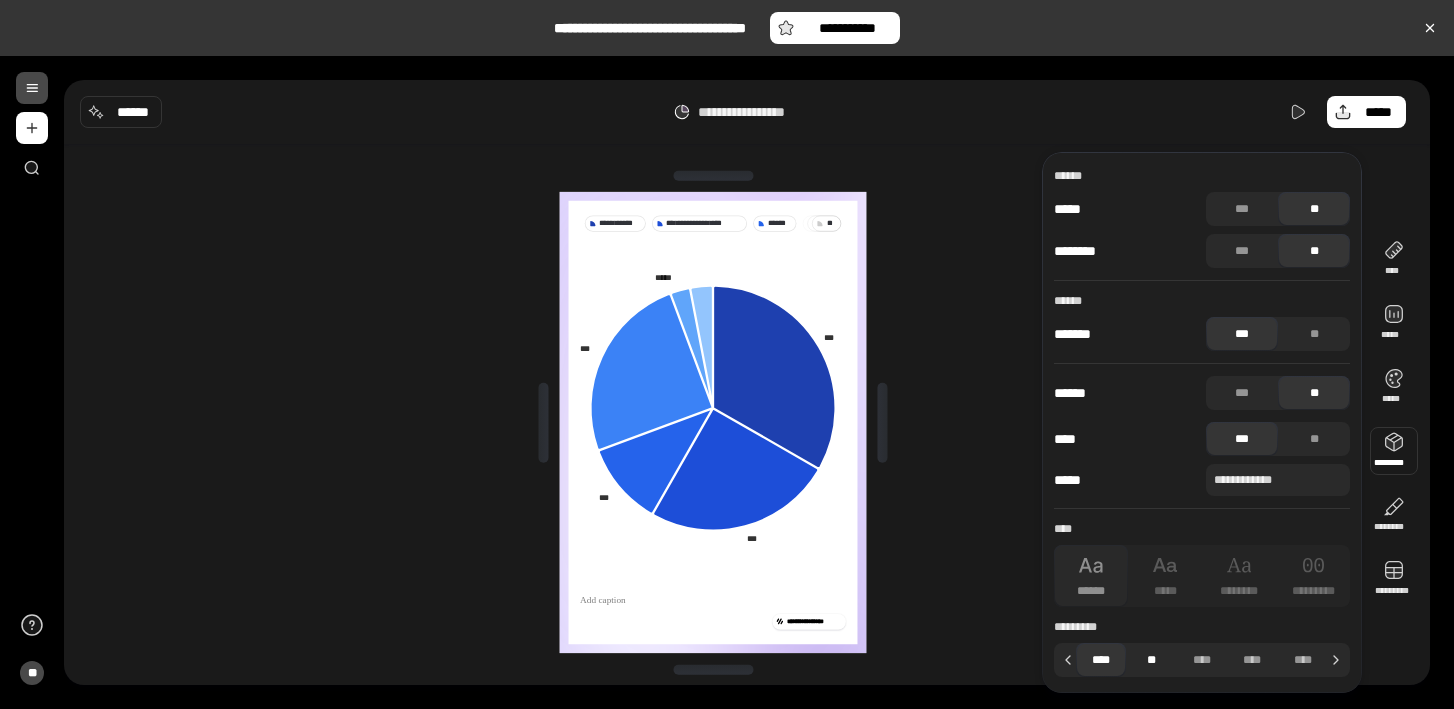 click on "**" at bounding box center (1151, 660) 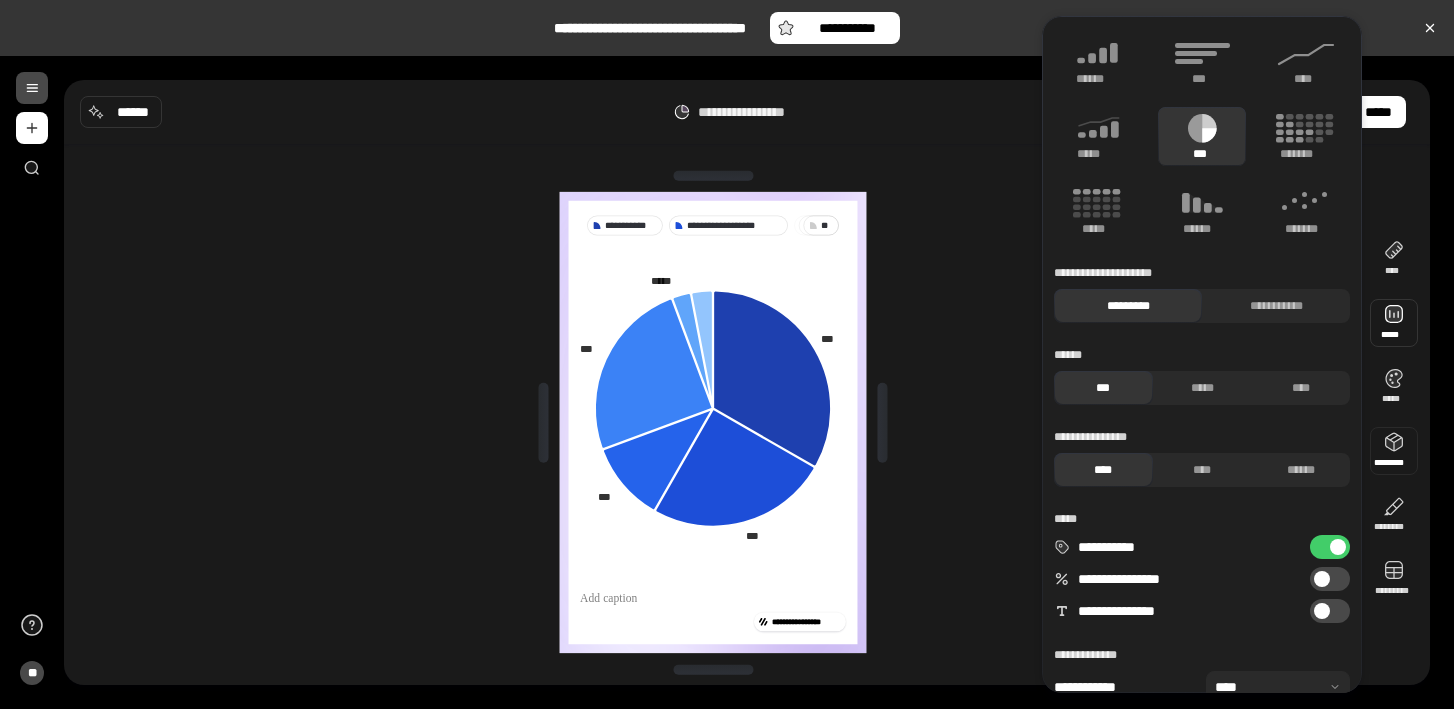 type 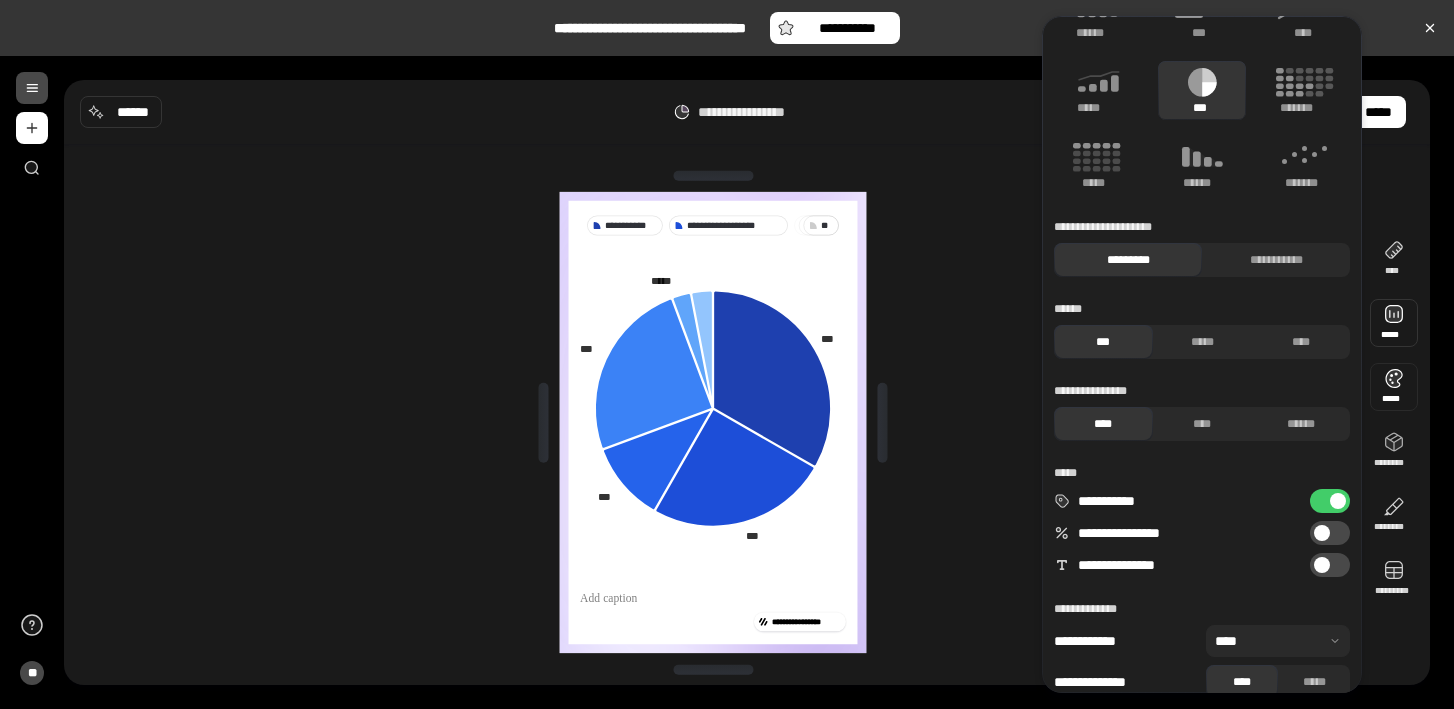 scroll, scrollTop: 65, scrollLeft: 0, axis: vertical 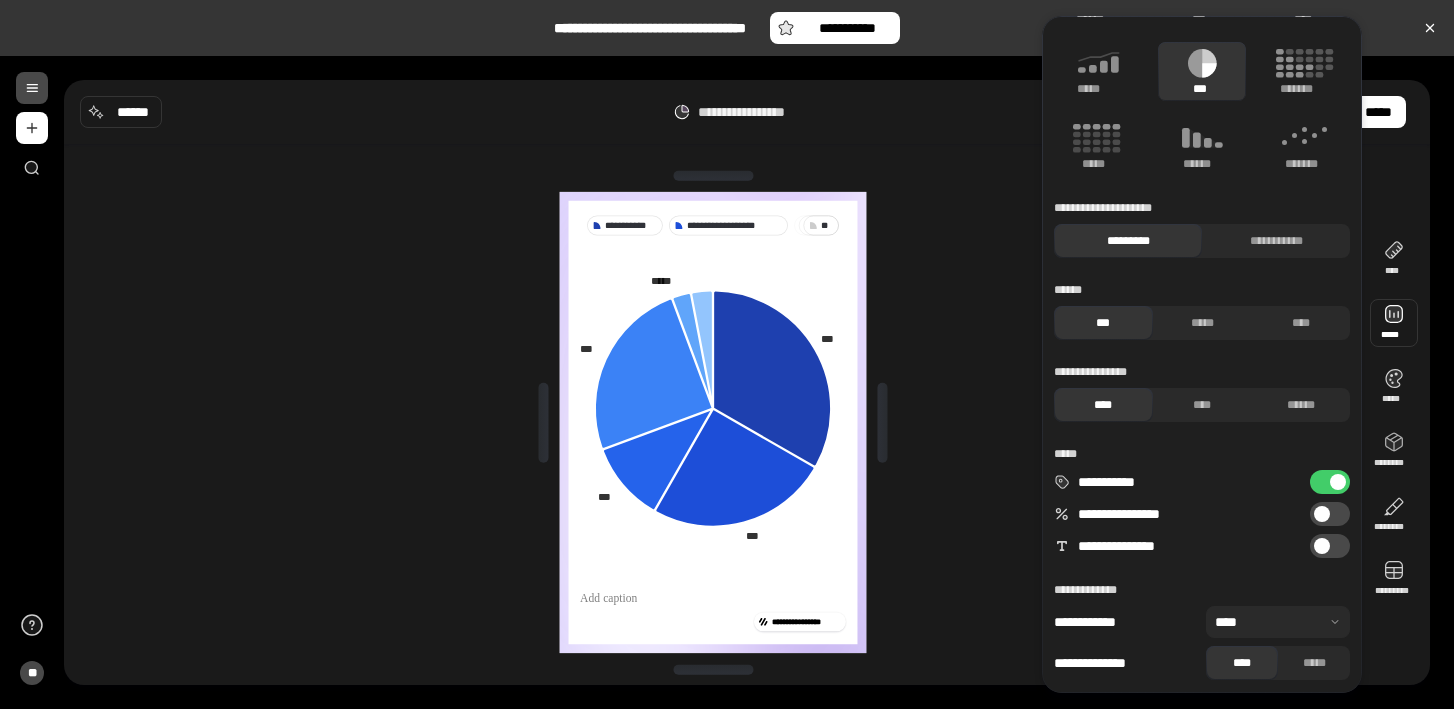 click on "**********" at bounding box center (1330, 514) 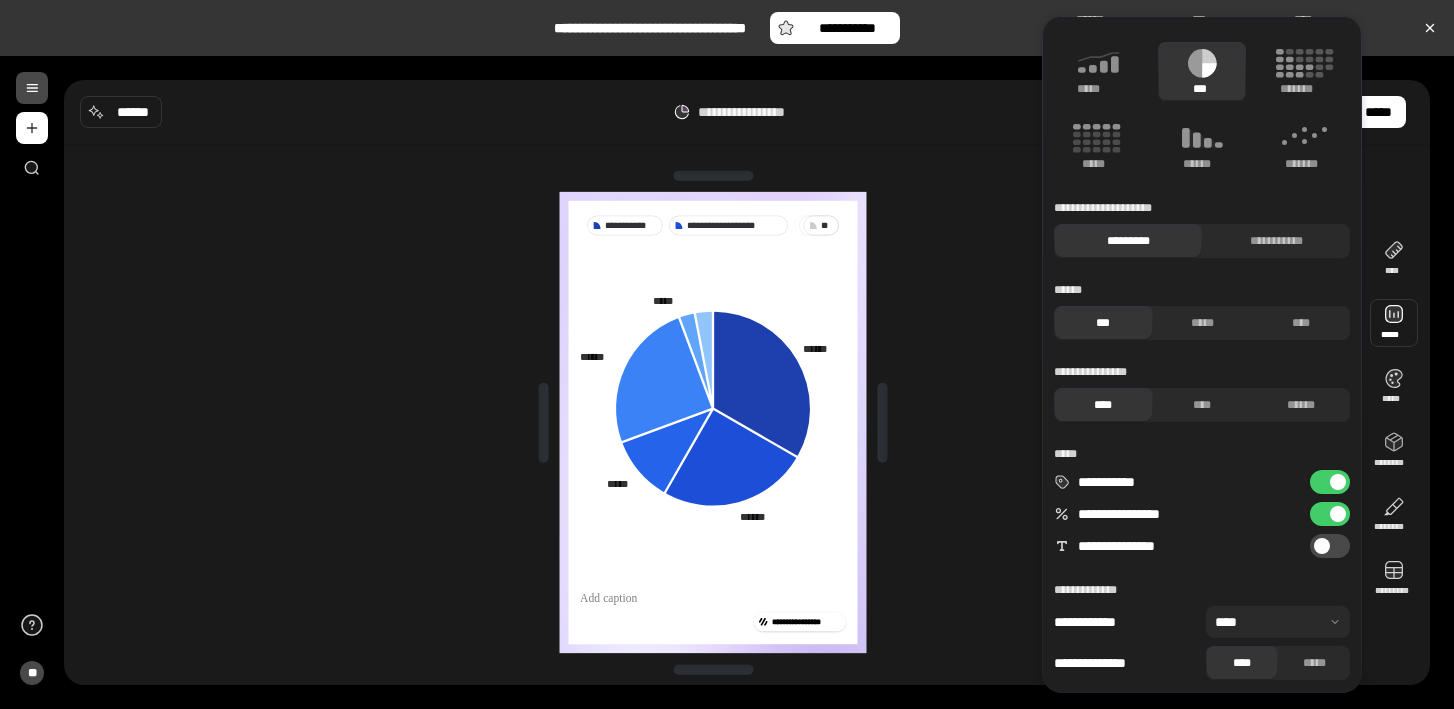 scroll, scrollTop: 68, scrollLeft: 0, axis: vertical 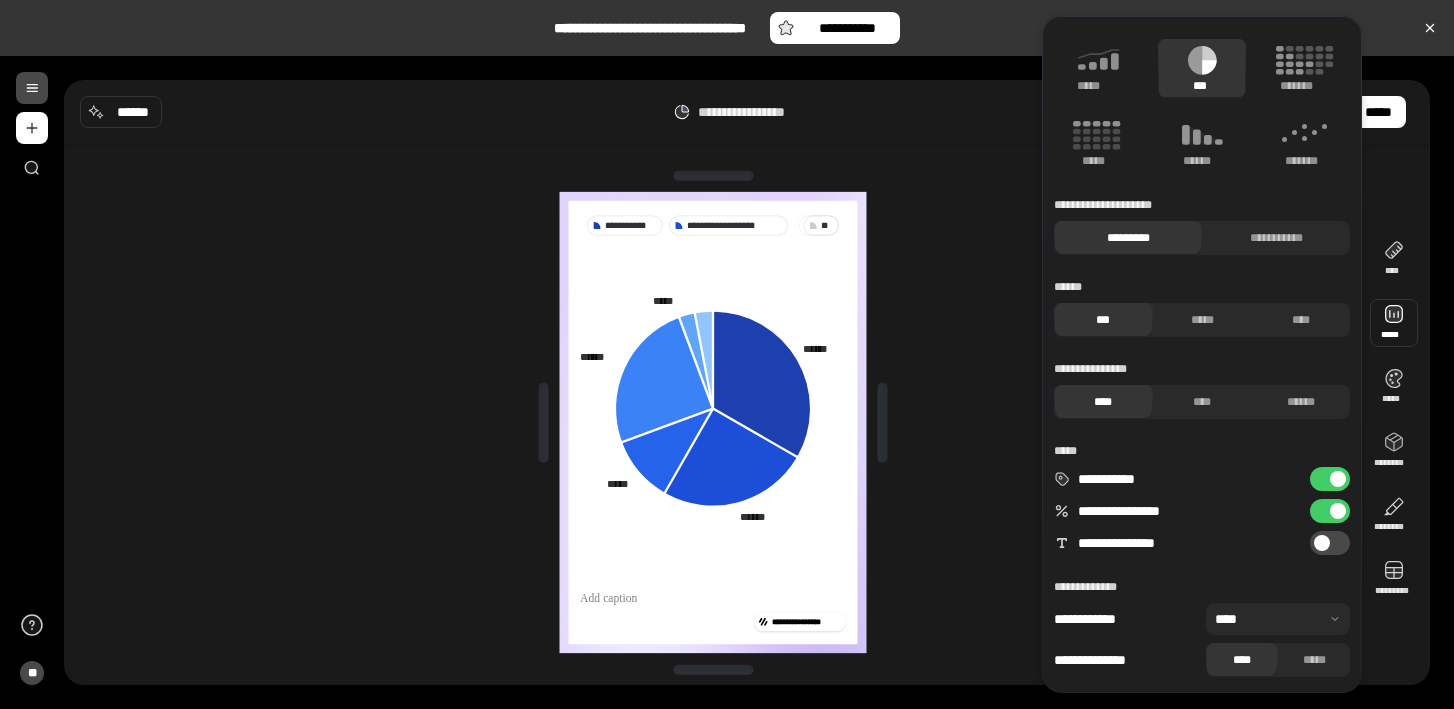 click at bounding box center [1278, 619] 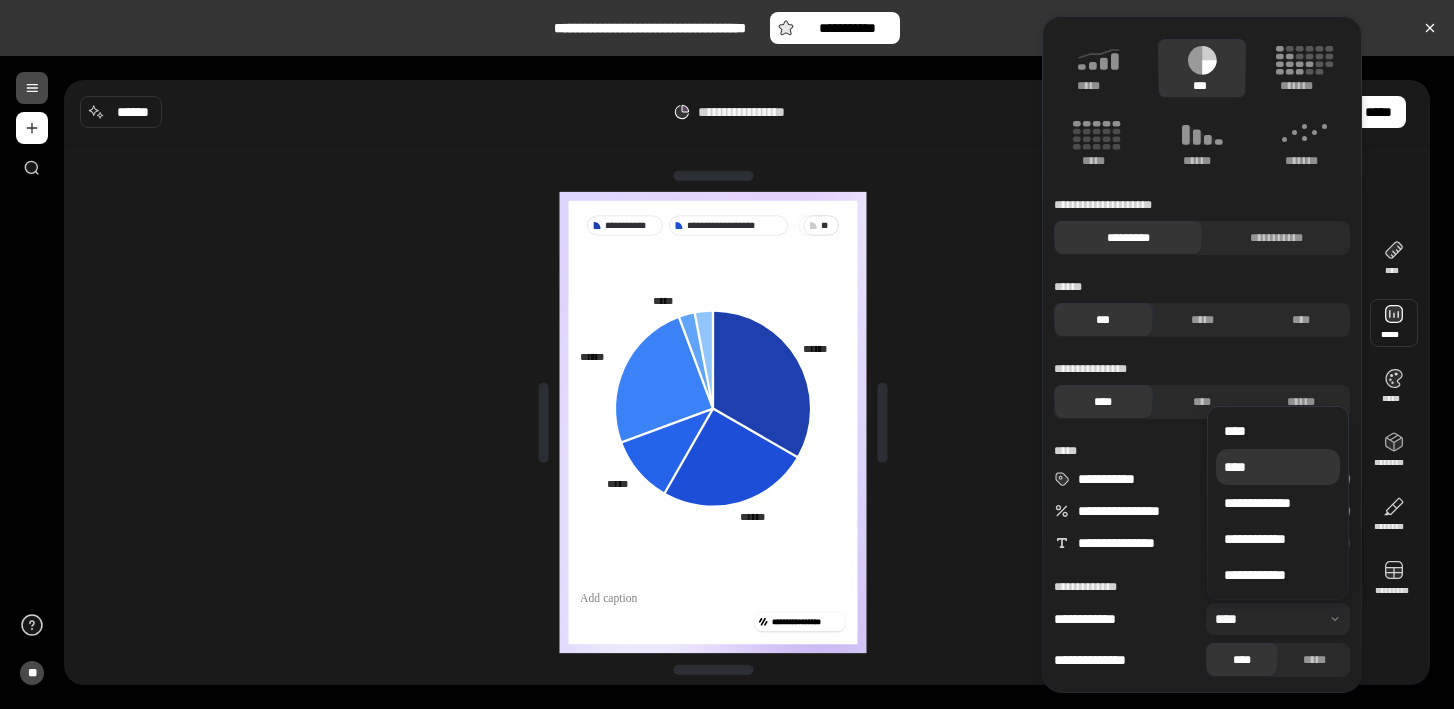 click on "****" at bounding box center [1278, 467] 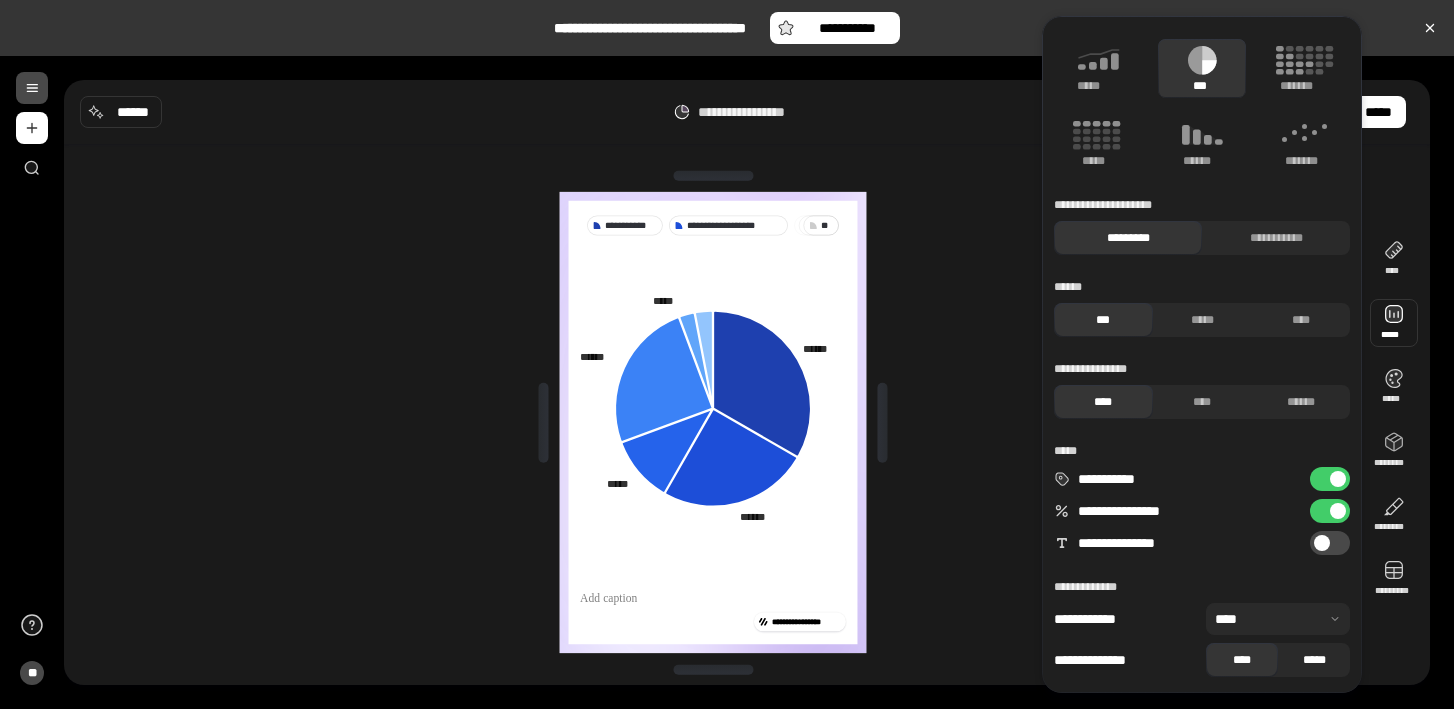 click on "*****" at bounding box center (1314, 660) 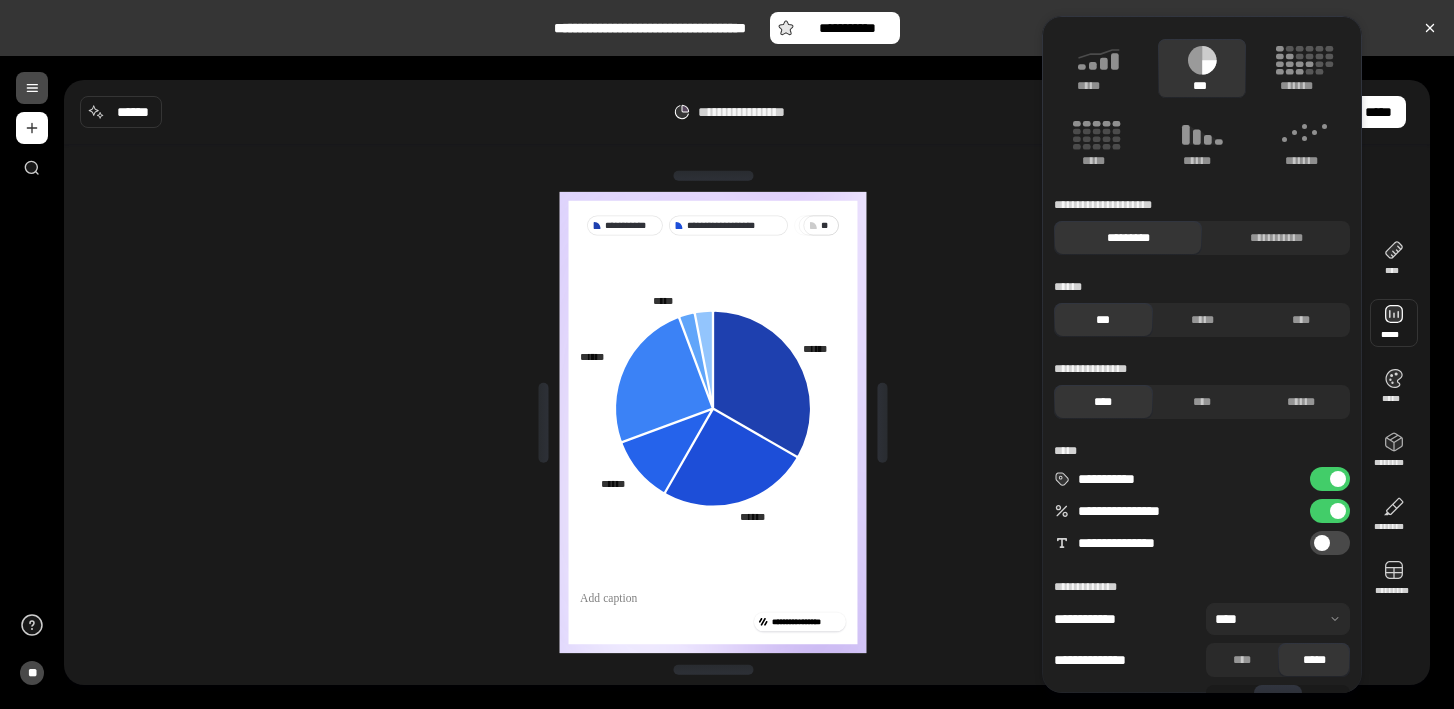 scroll, scrollTop: 110, scrollLeft: 0, axis: vertical 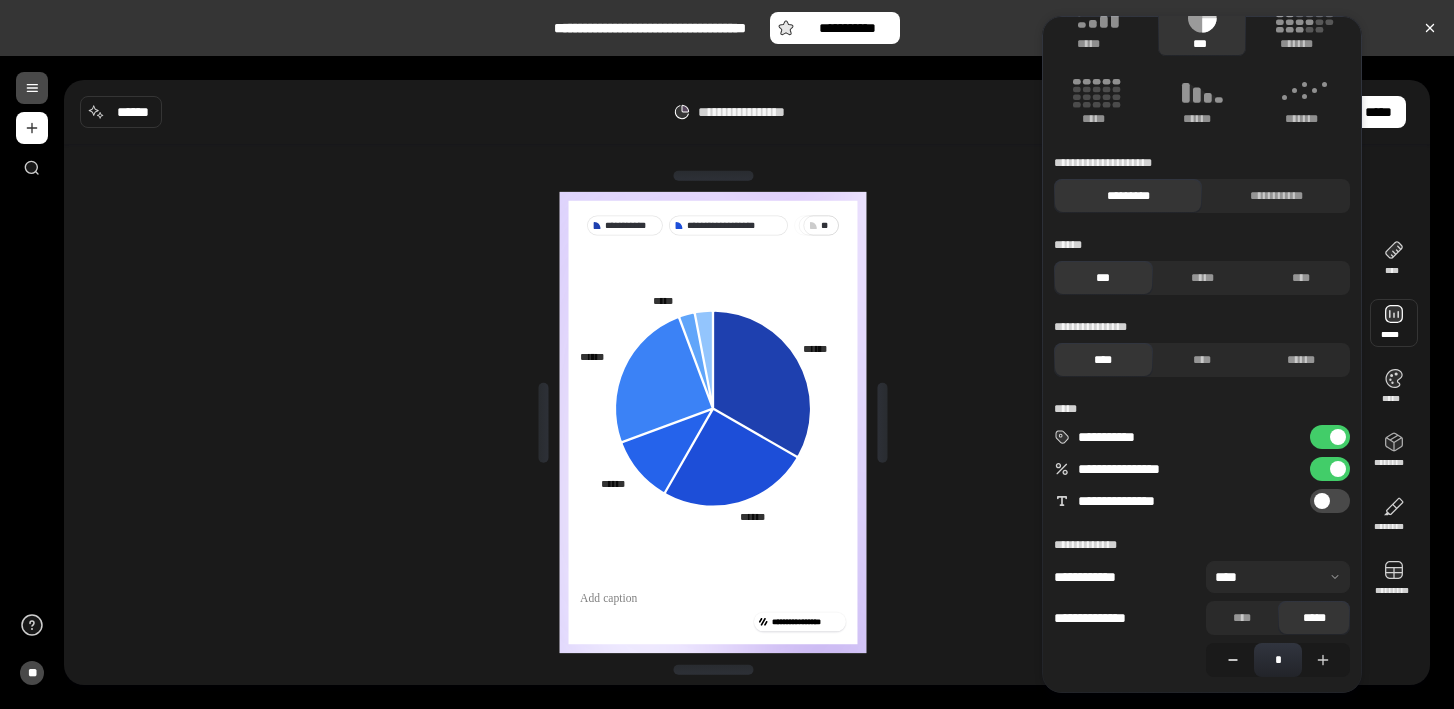 click at bounding box center (1230, 660) 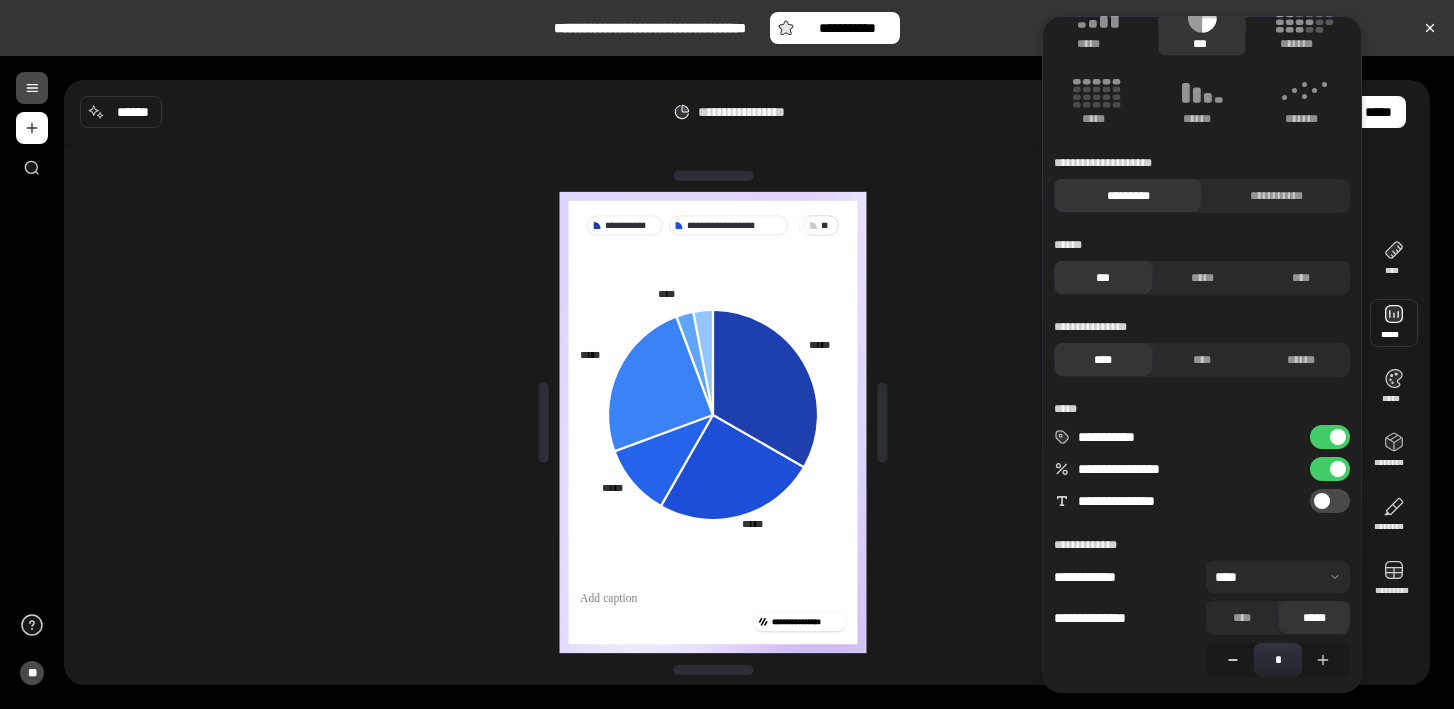 click at bounding box center [1230, 660] 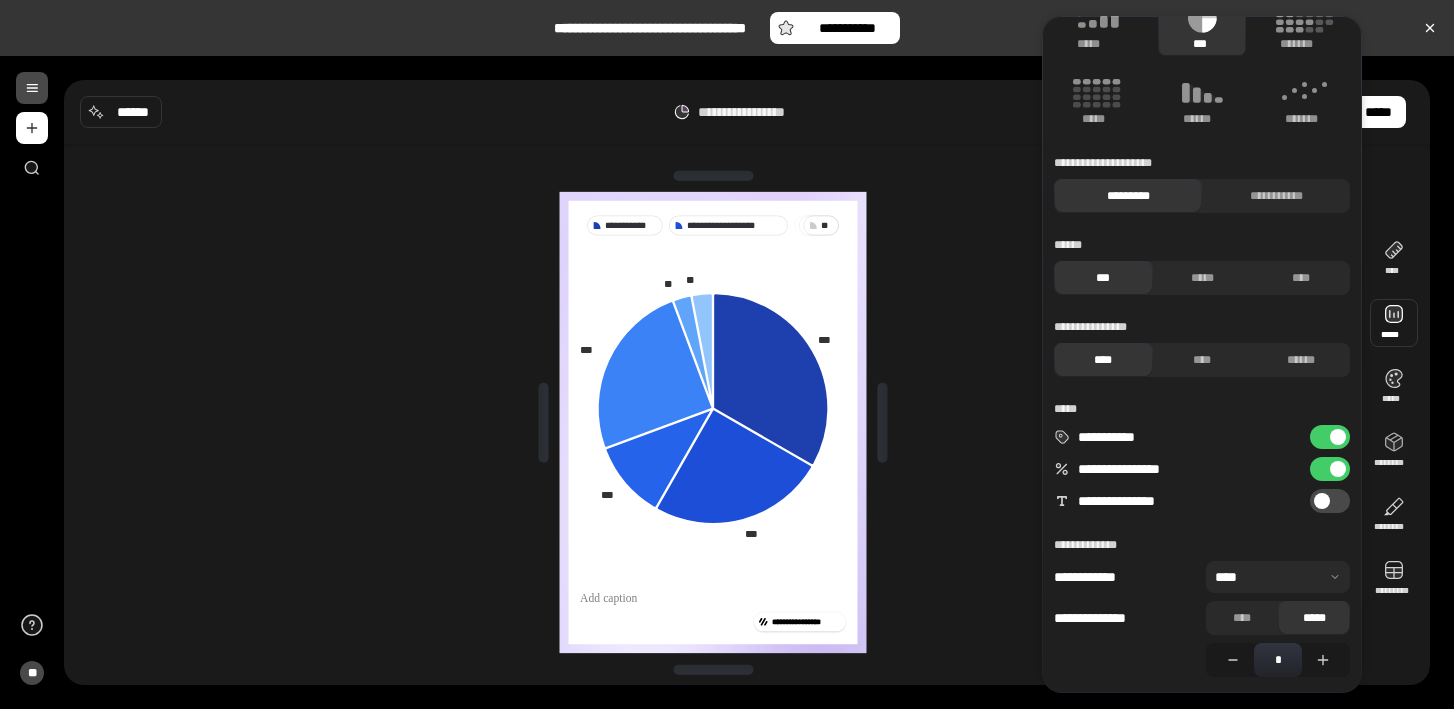 click at bounding box center [1322, 501] 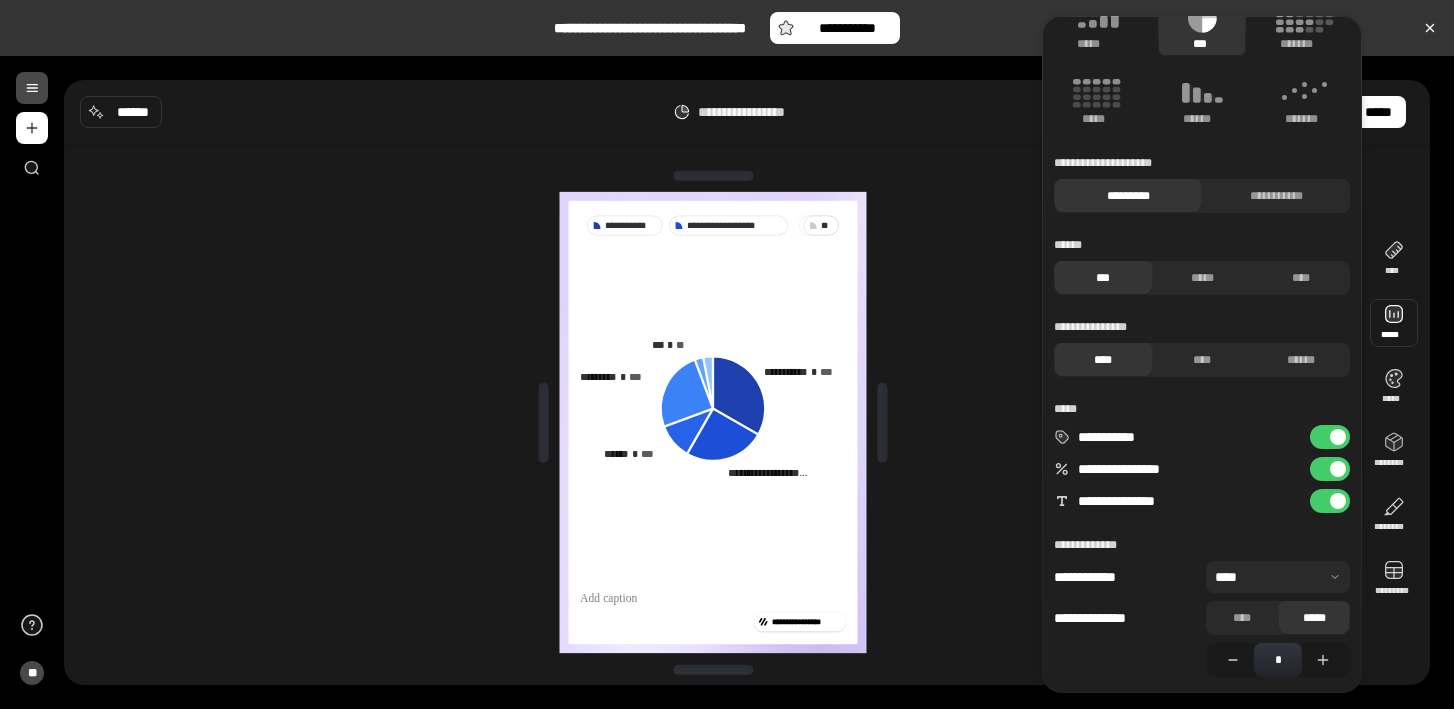 click on "**********" at bounding box center [1330, 501] 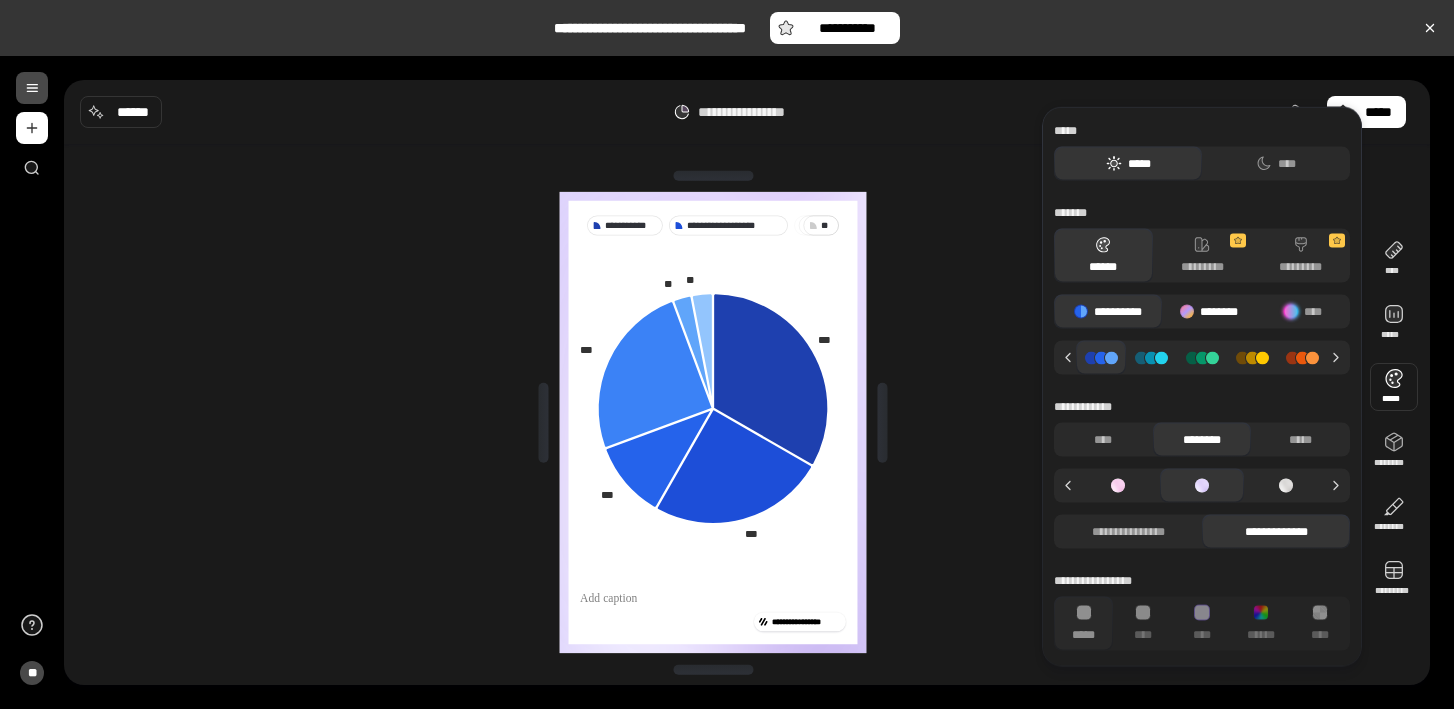 click on "********" at bounding box center [1209, 312] 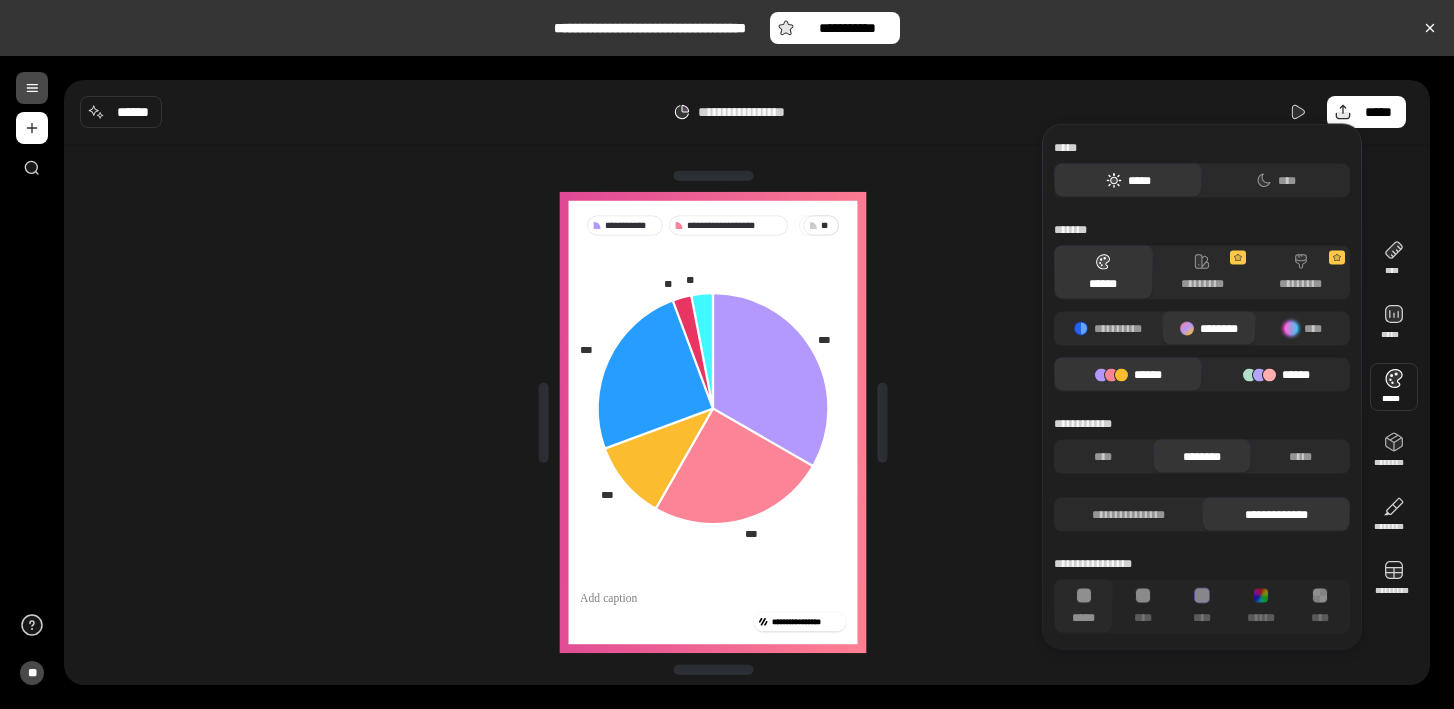 click on "******" at bounding box center (1276, 375) 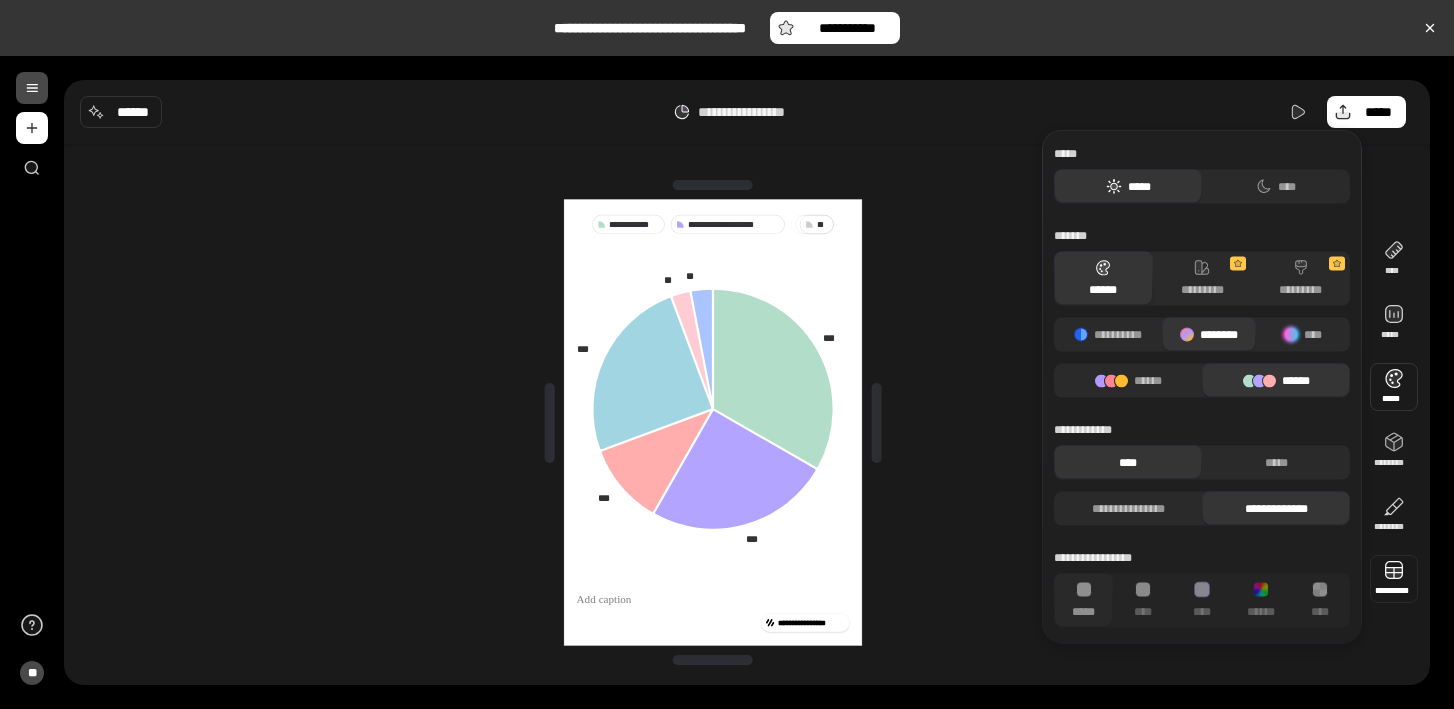 click at bounding box center (1394, 579) 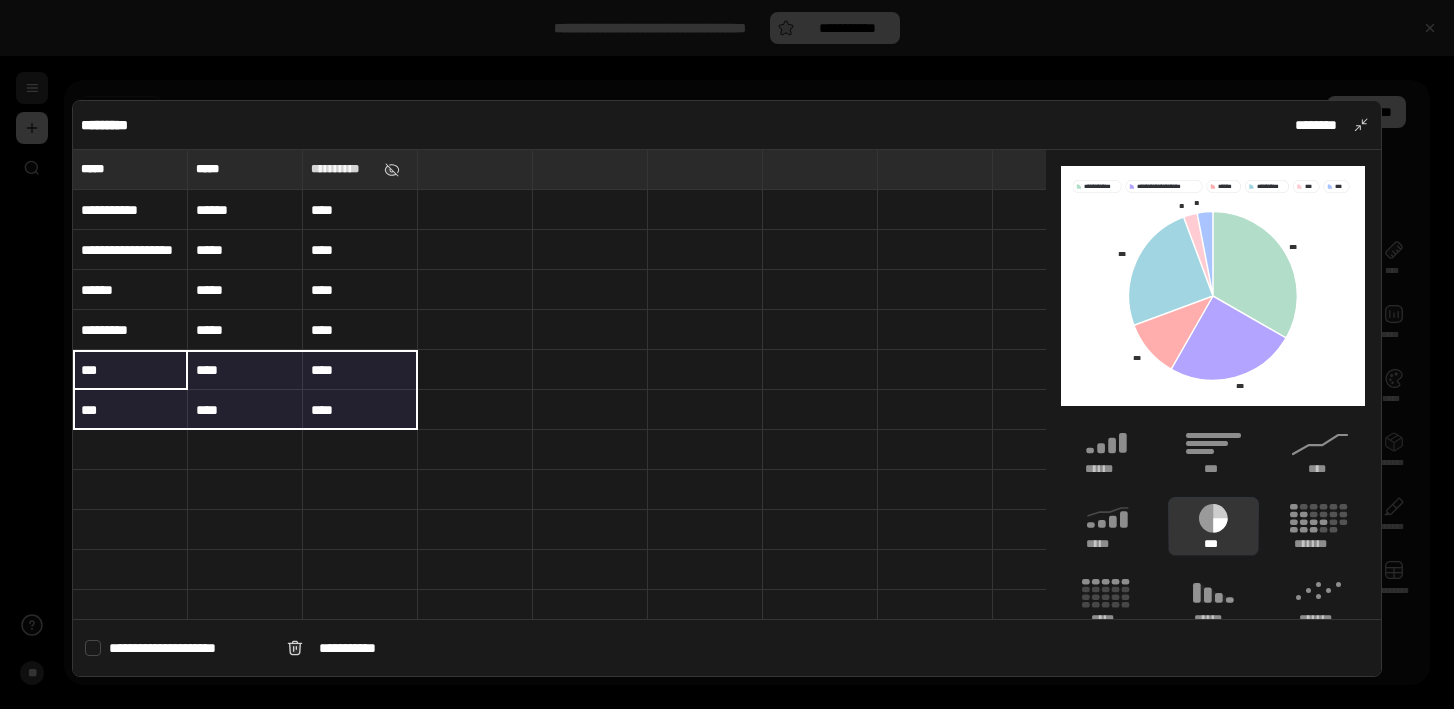 drag, startPoint x: 138, startPoint y: 374, endPoint x: 315, endPoint y: 407, distance: 180.04999 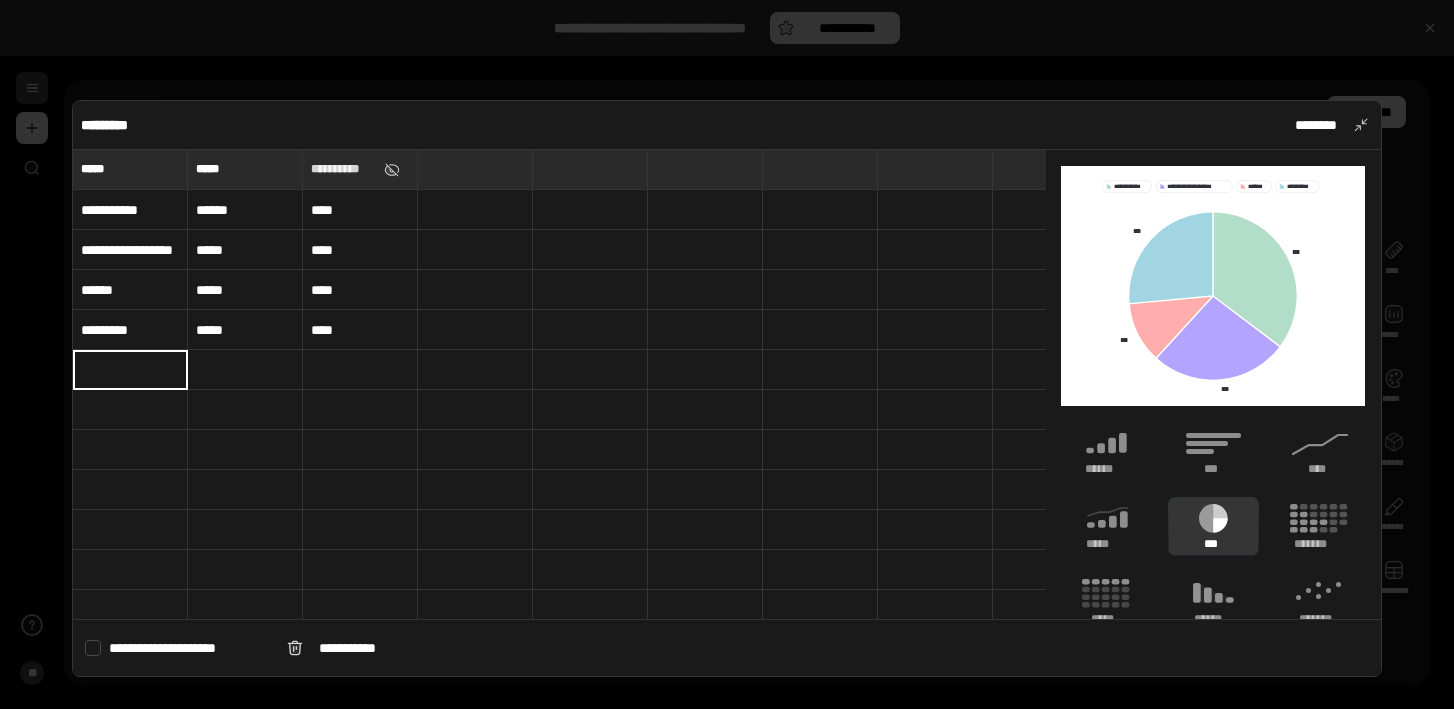 click on "**********" at bounding box center (130, 250) 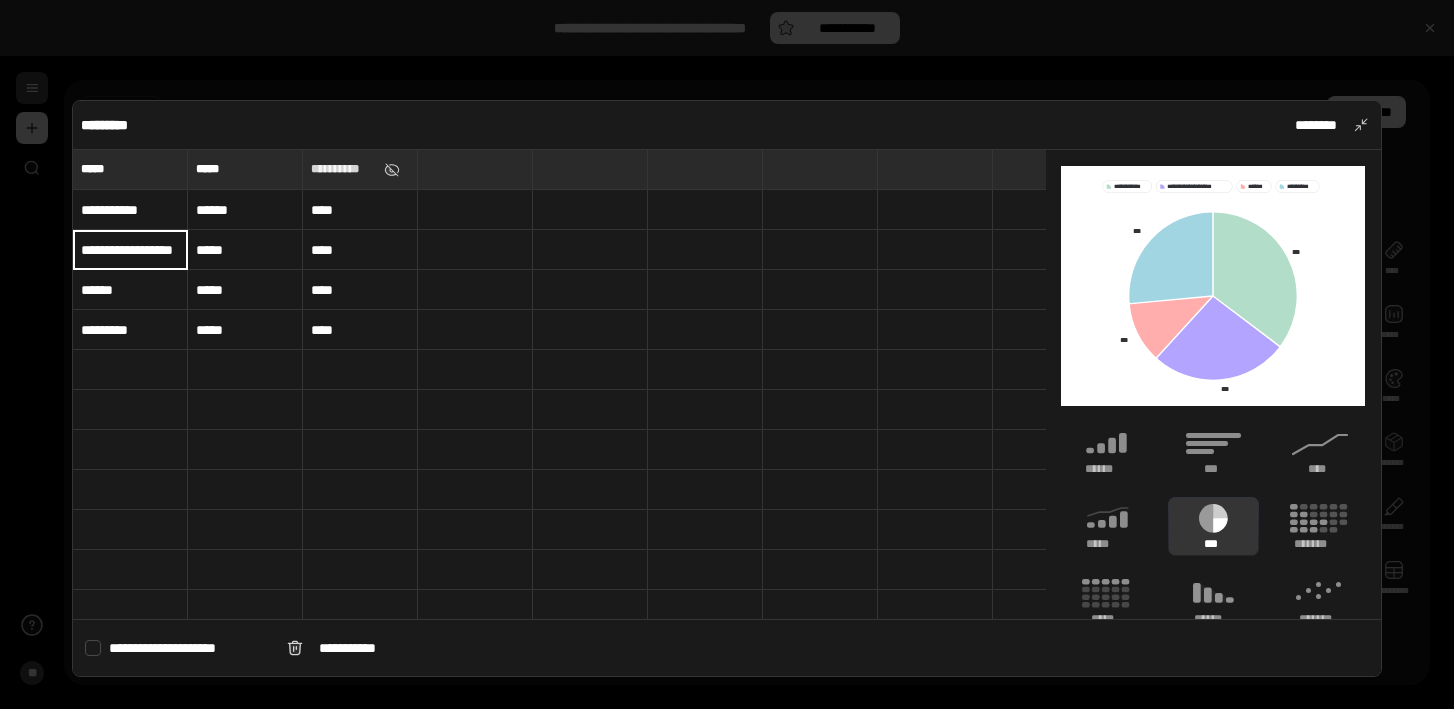 click on "**********" at bounding box center [130, 250] 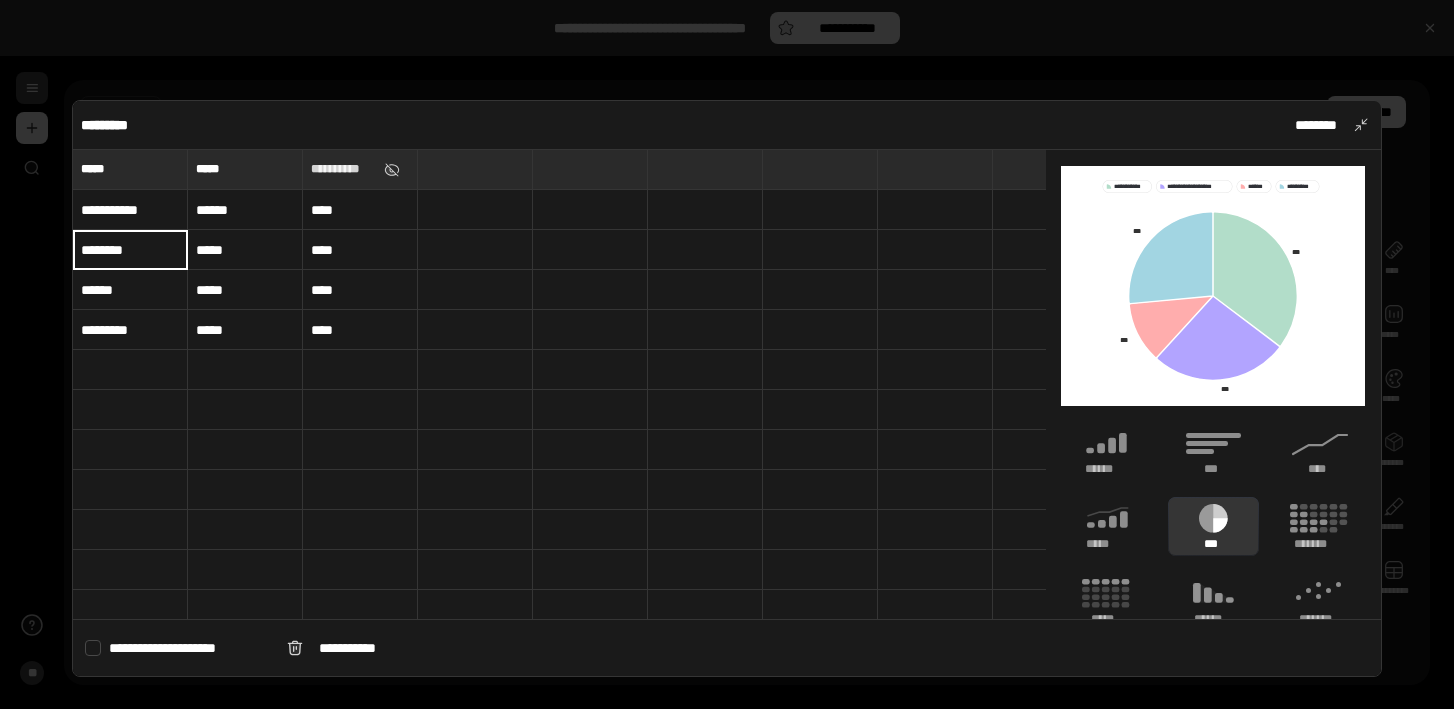 scroll, scrollTop: 0, scrollLeft: 0, axis: both 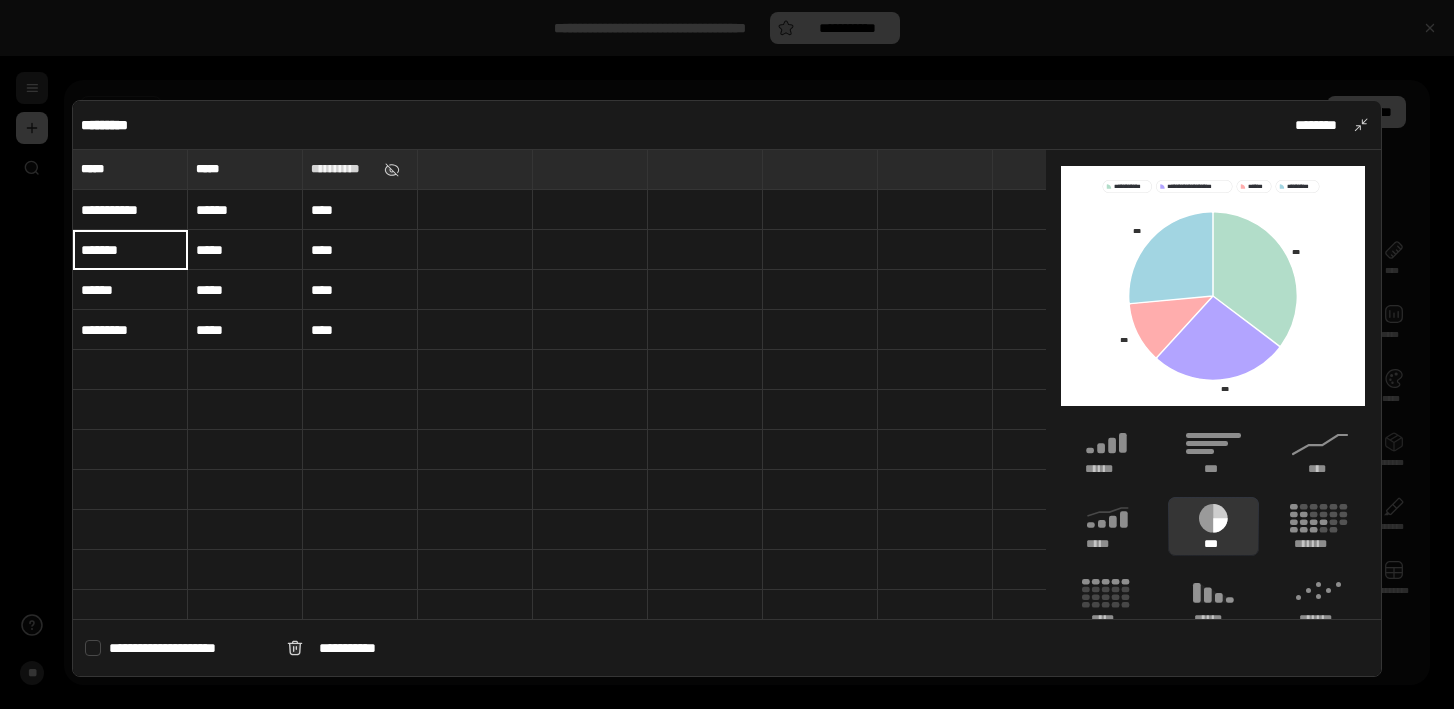 type on "*******" 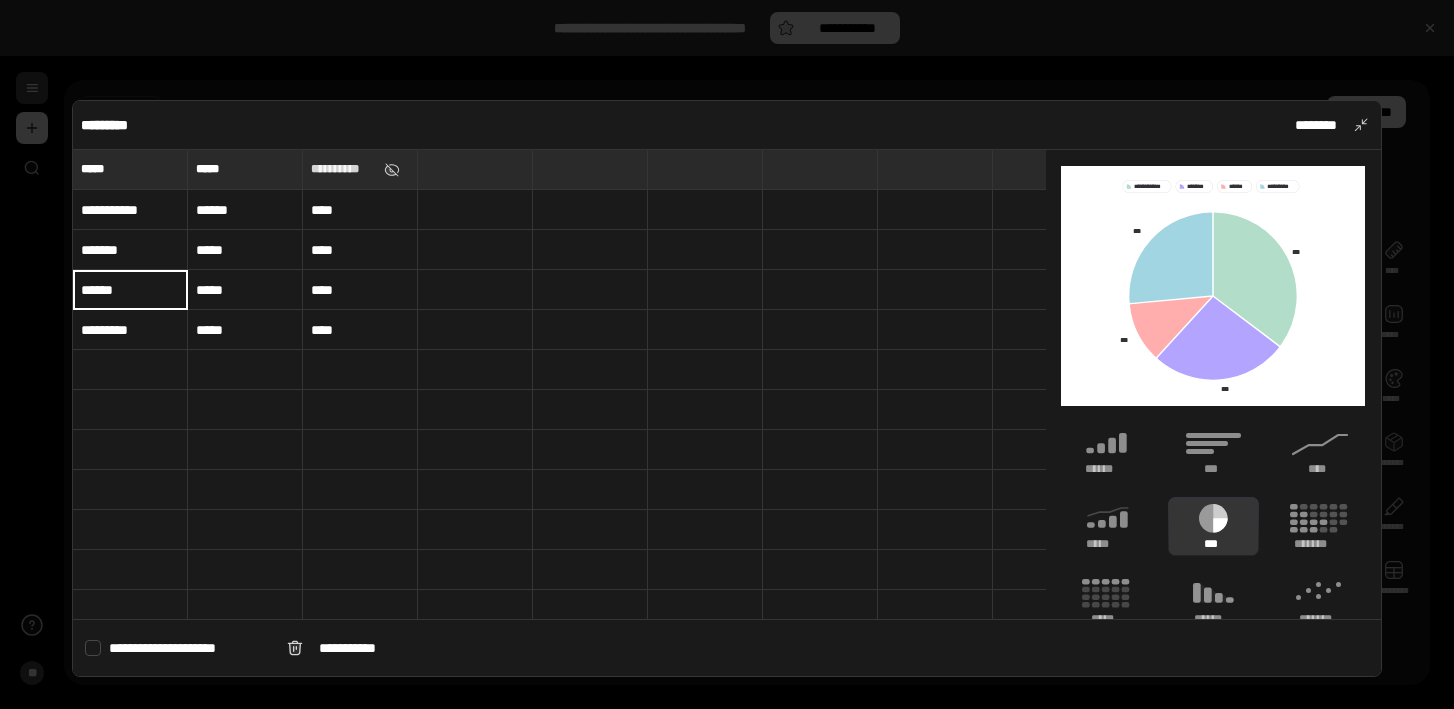 click at bounding box center [130, 370] 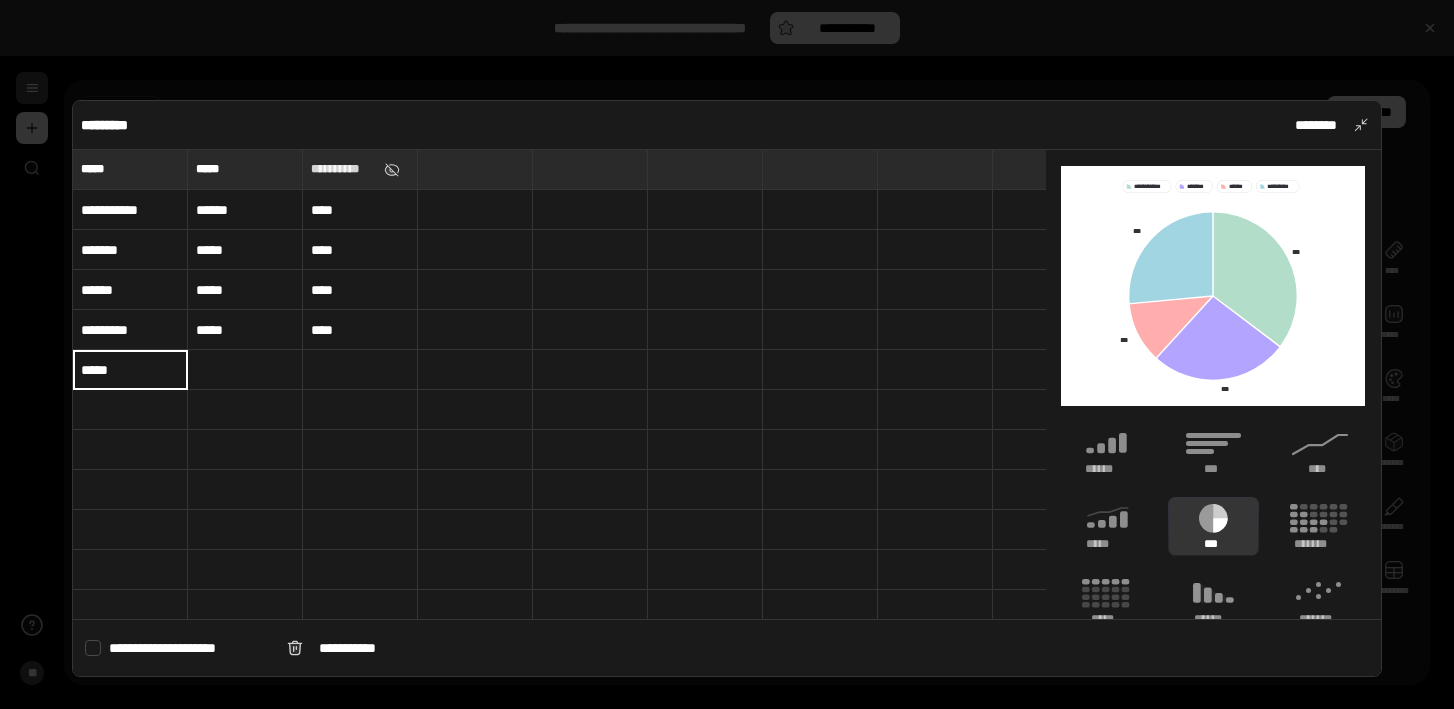 type on "*****" 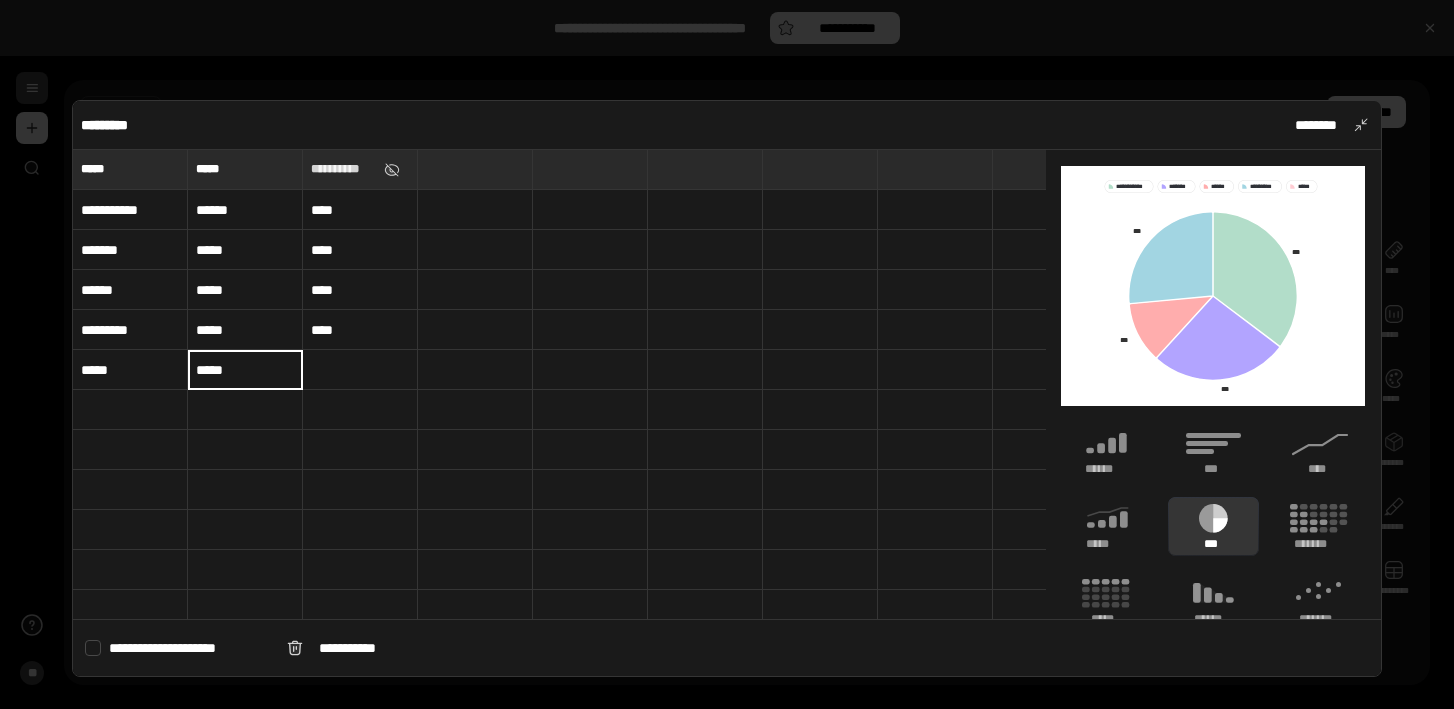 type on "*****" 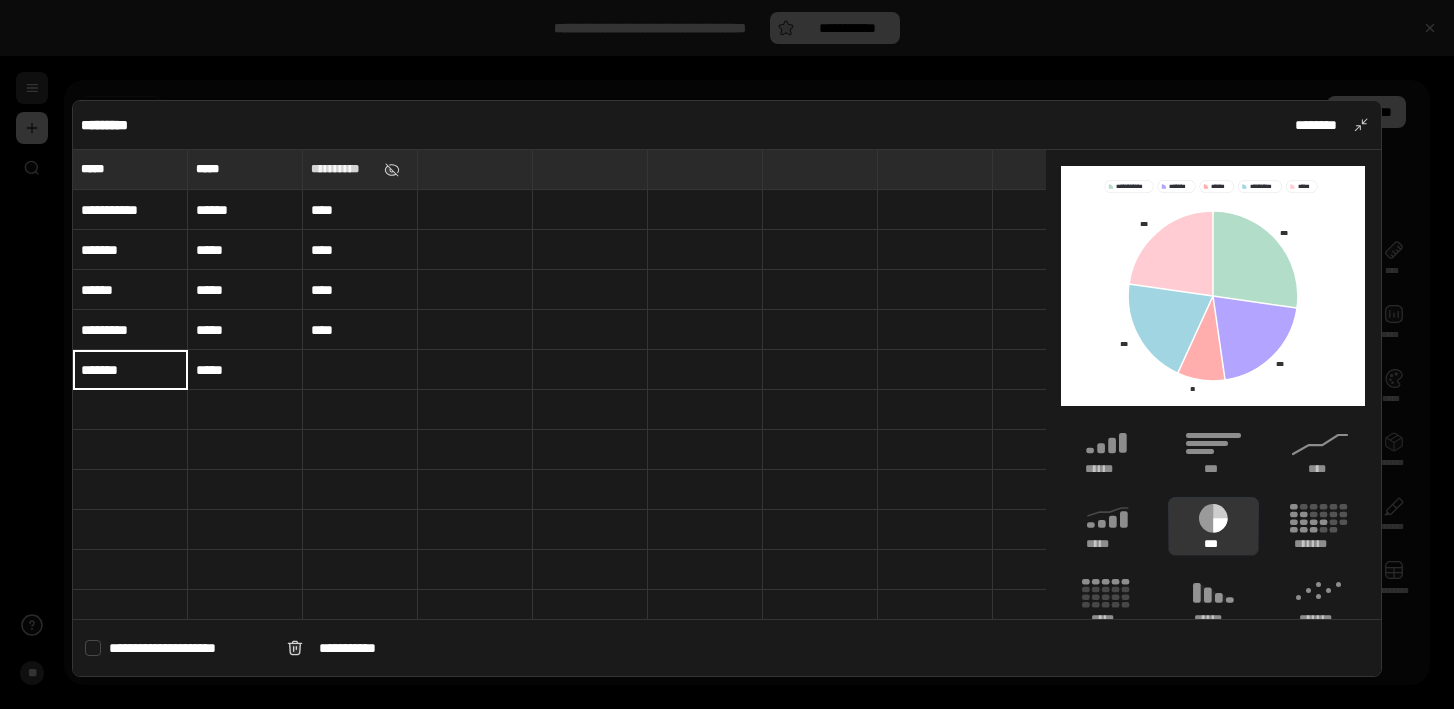 type on "*******" 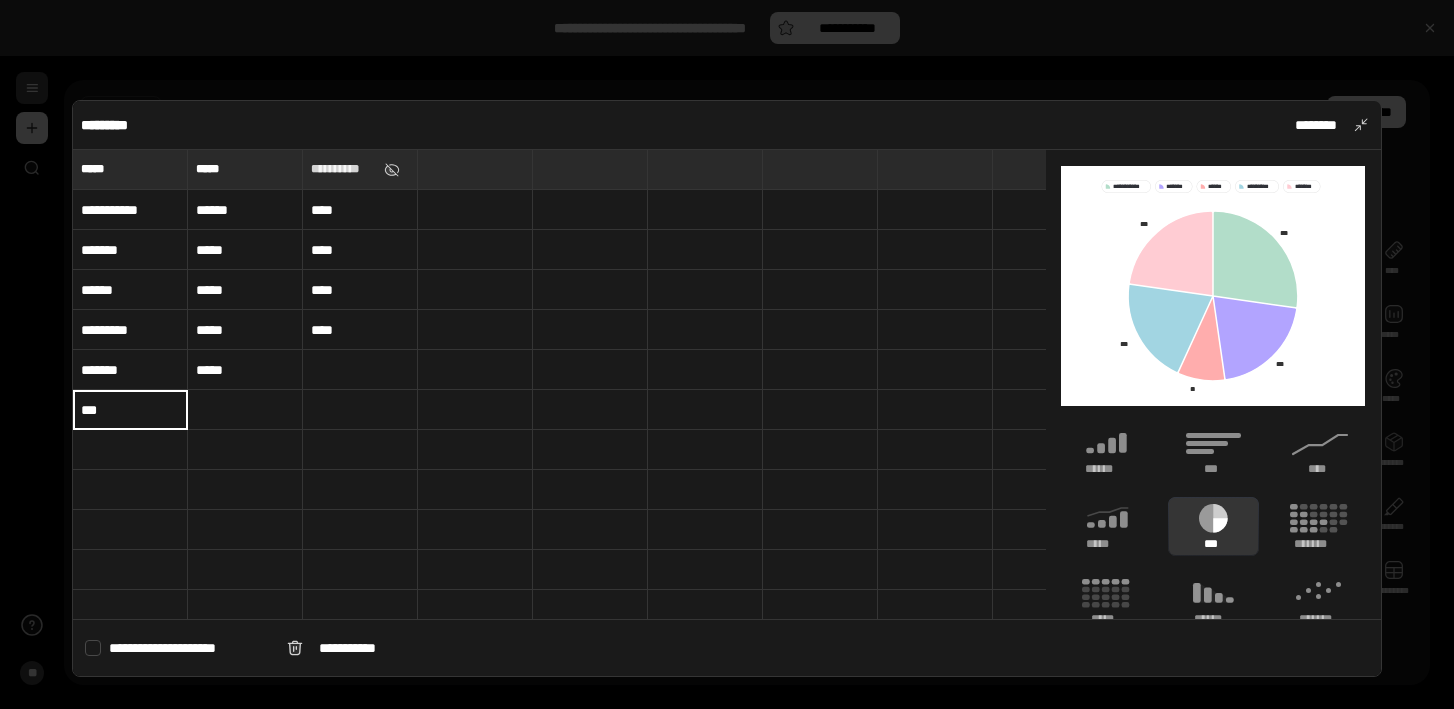 type on "****" 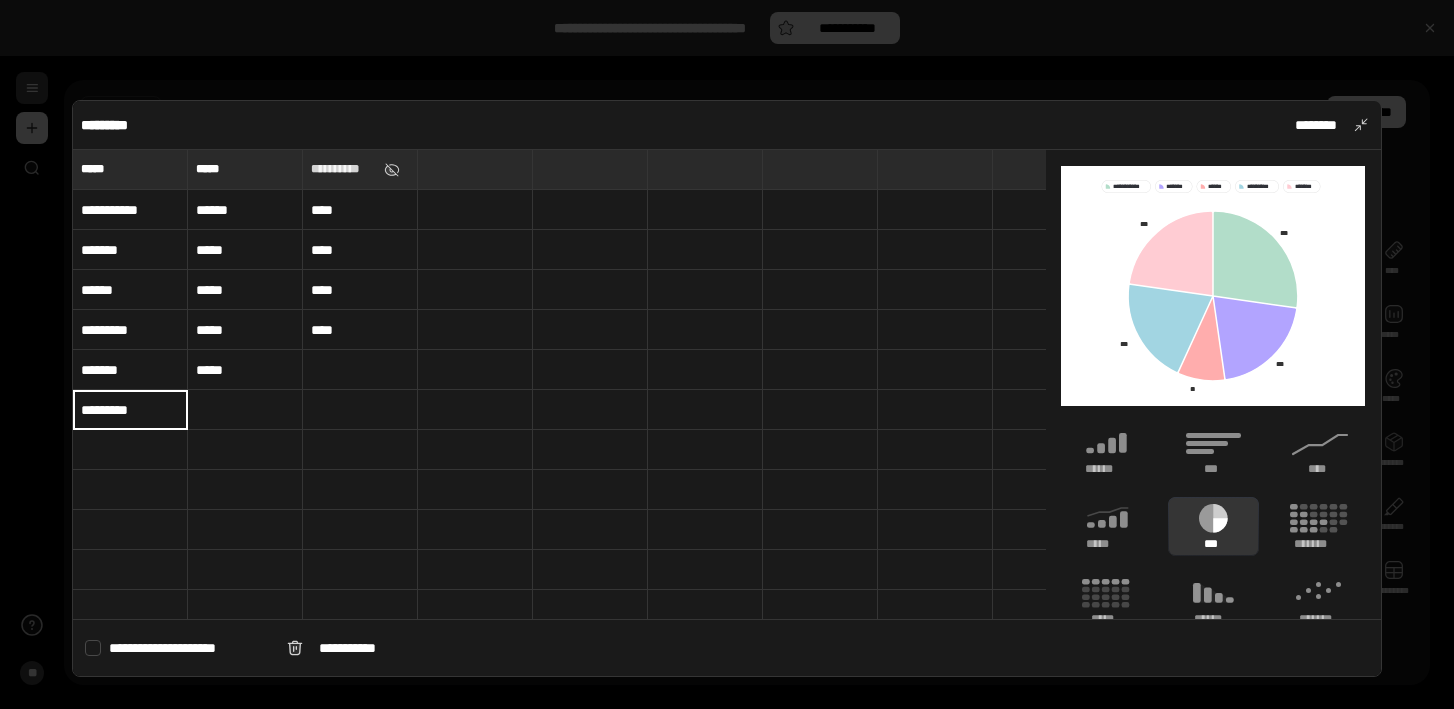 type on "*********" 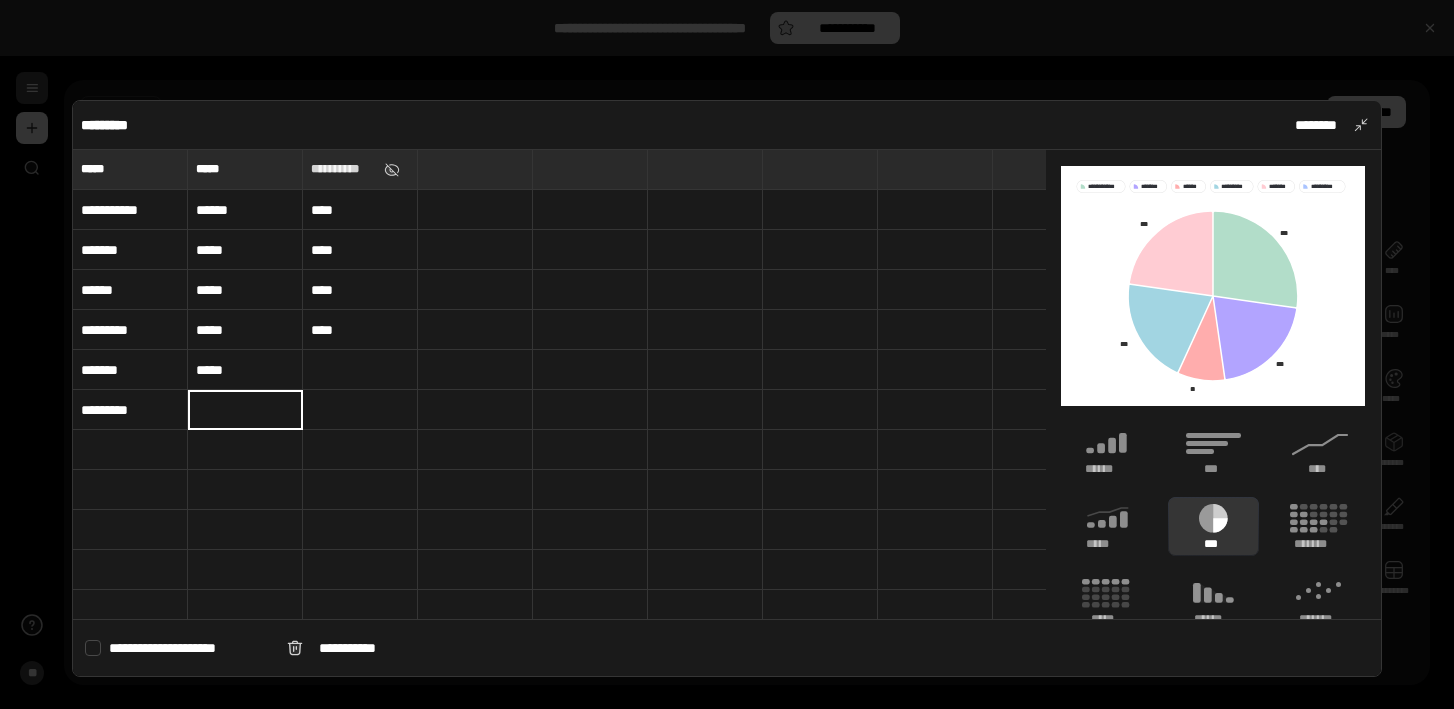 click at bounding box center (727, 354) 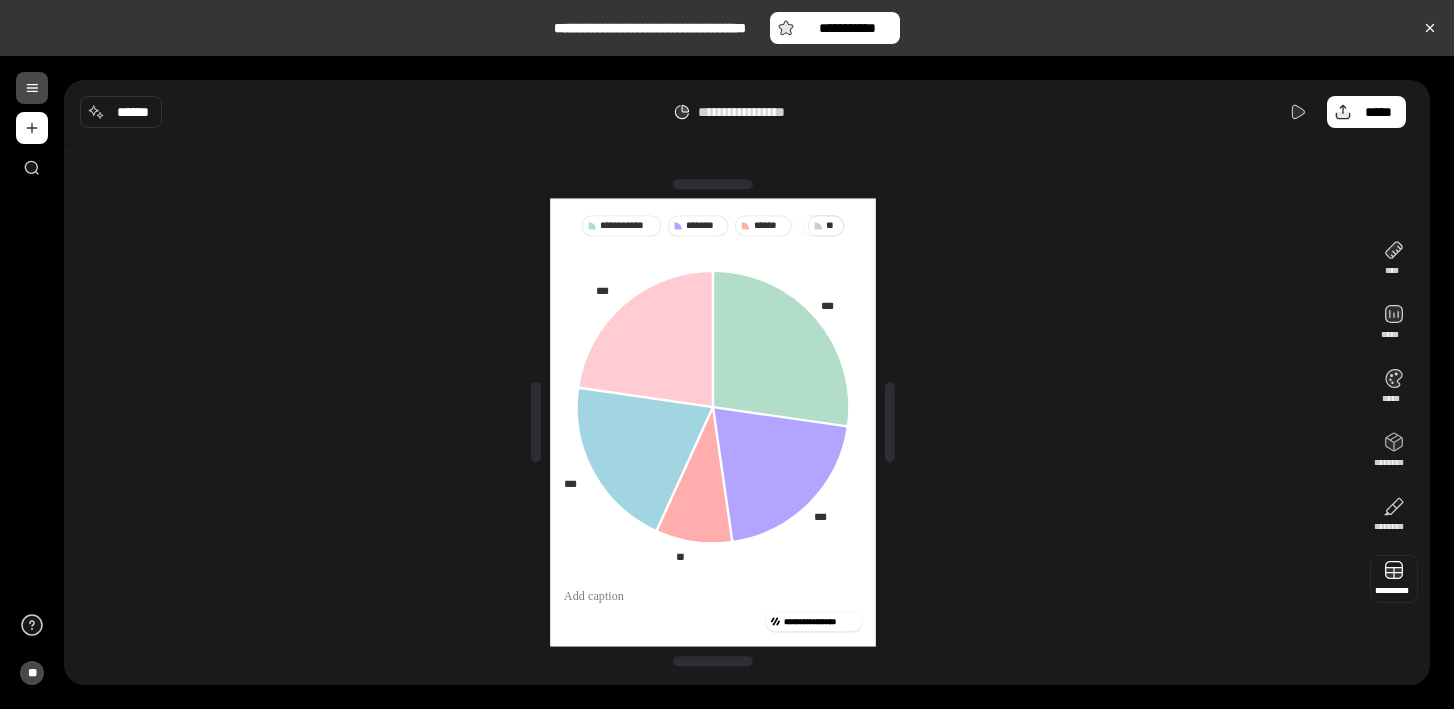 click on "**********" at bounding box center [713, 422] 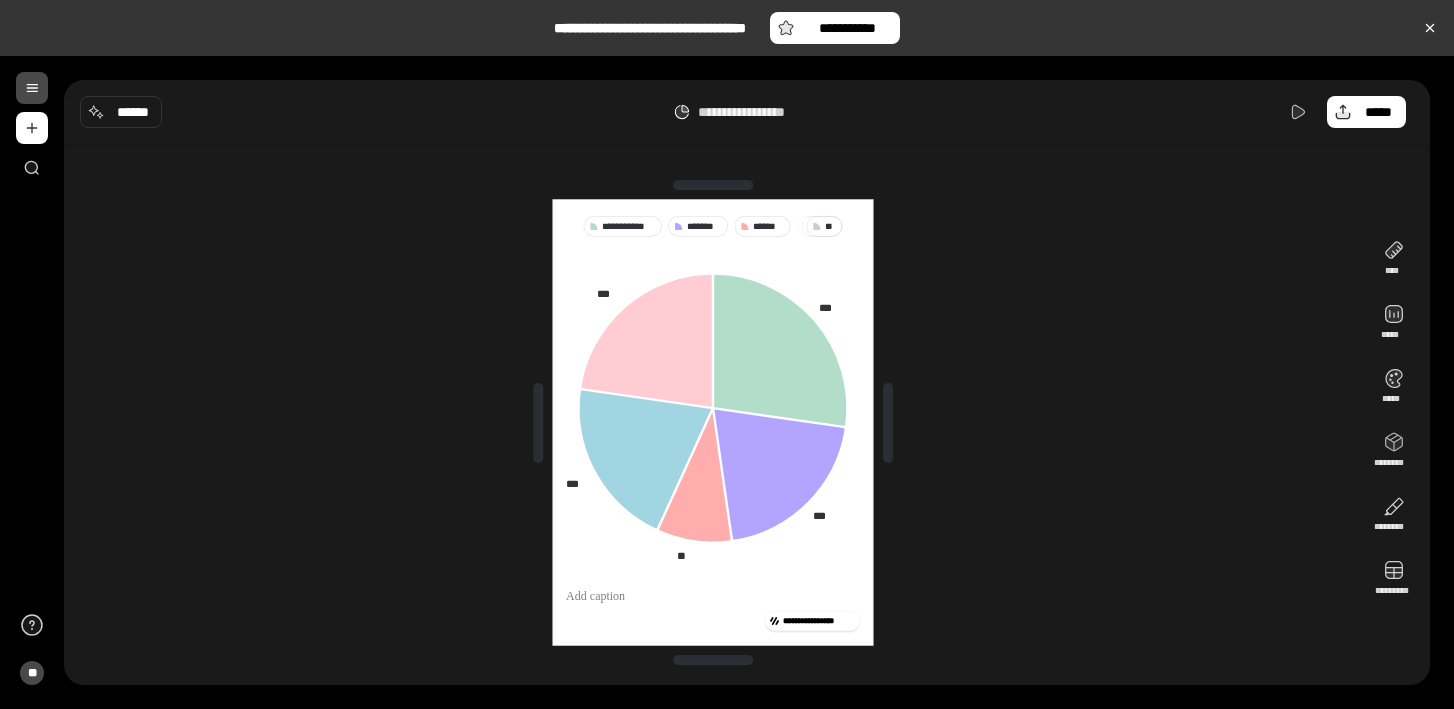 click 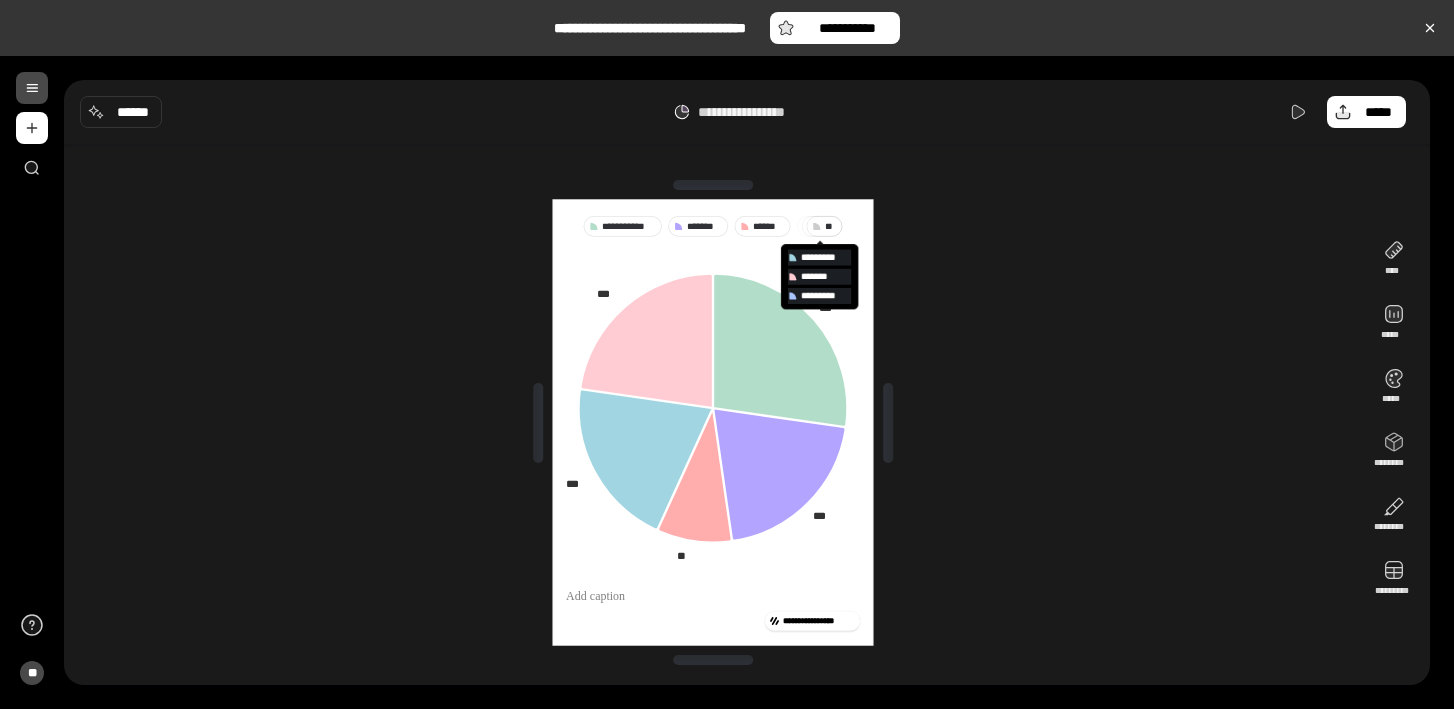 click at bounding box center (821, 226) 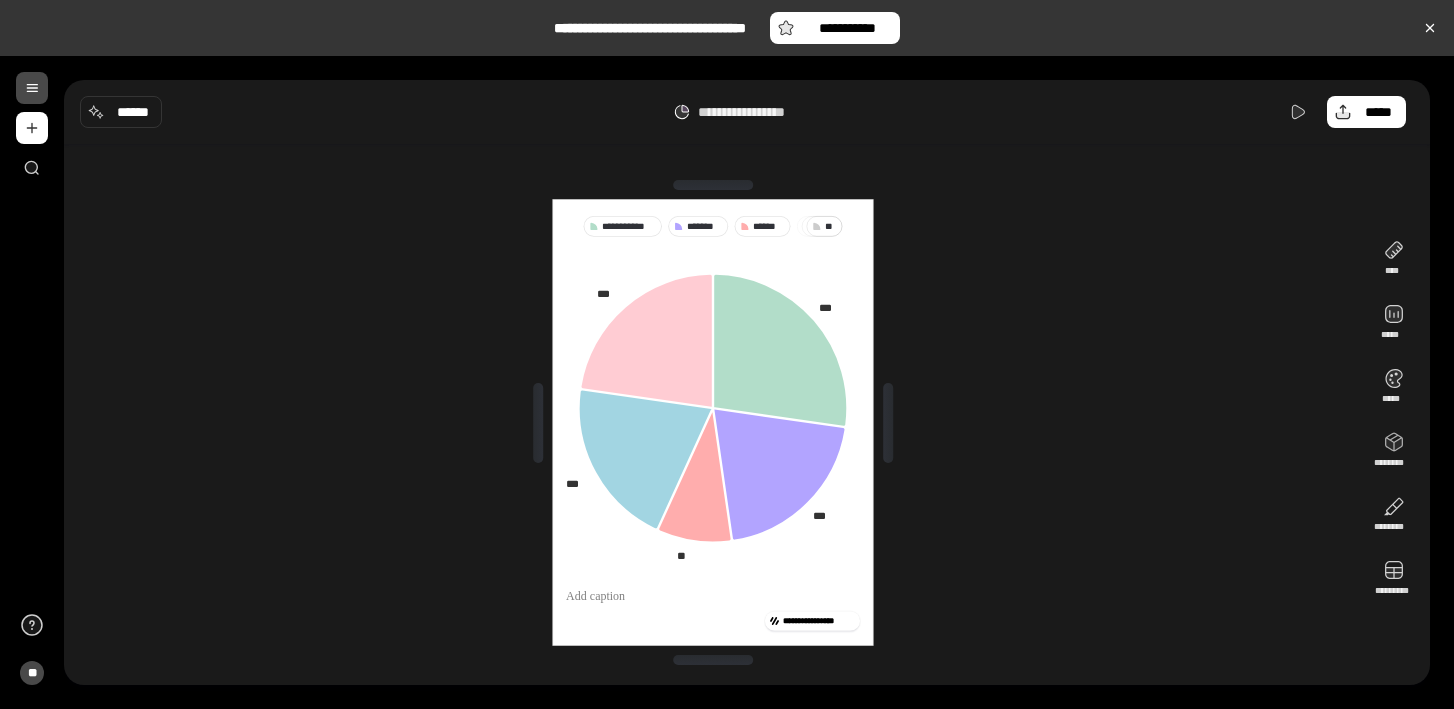 click at bounding box center (821, 226) 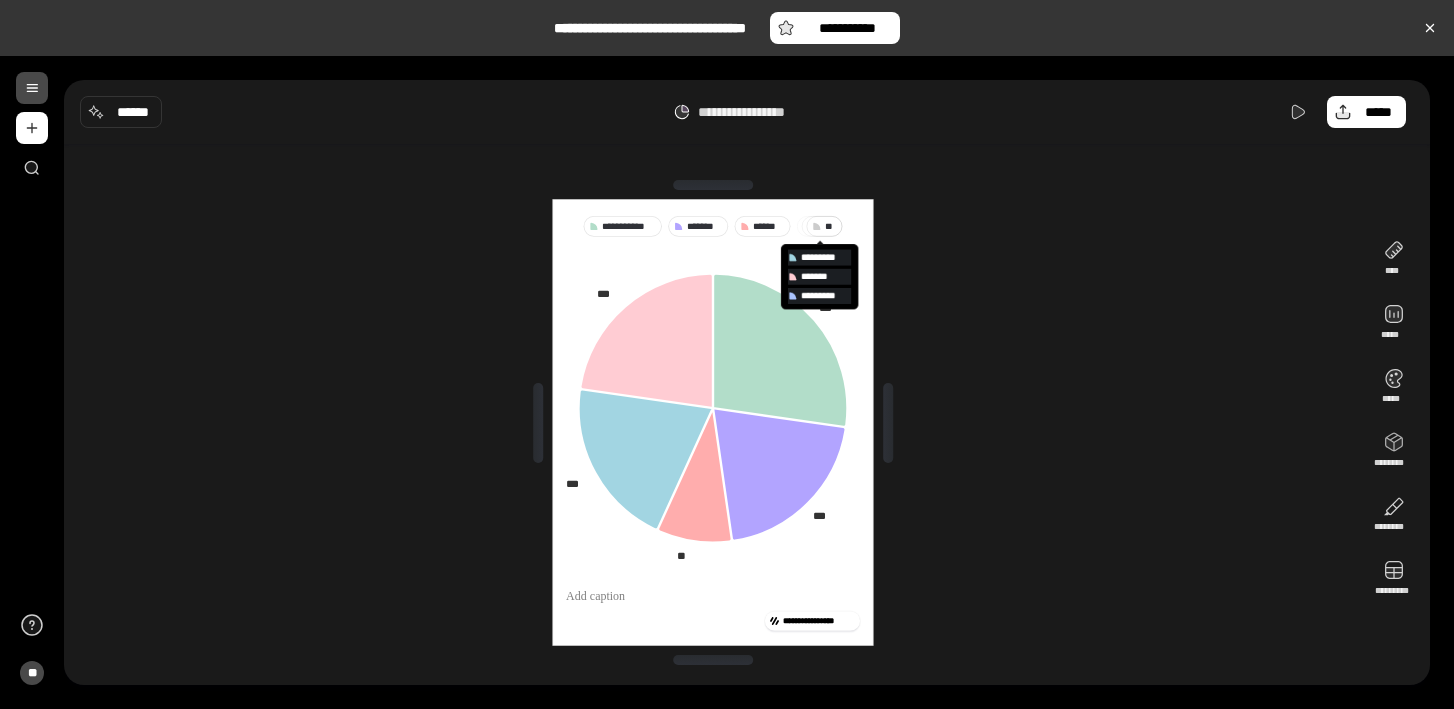 click on "**********" at bounding box center (713, 422) 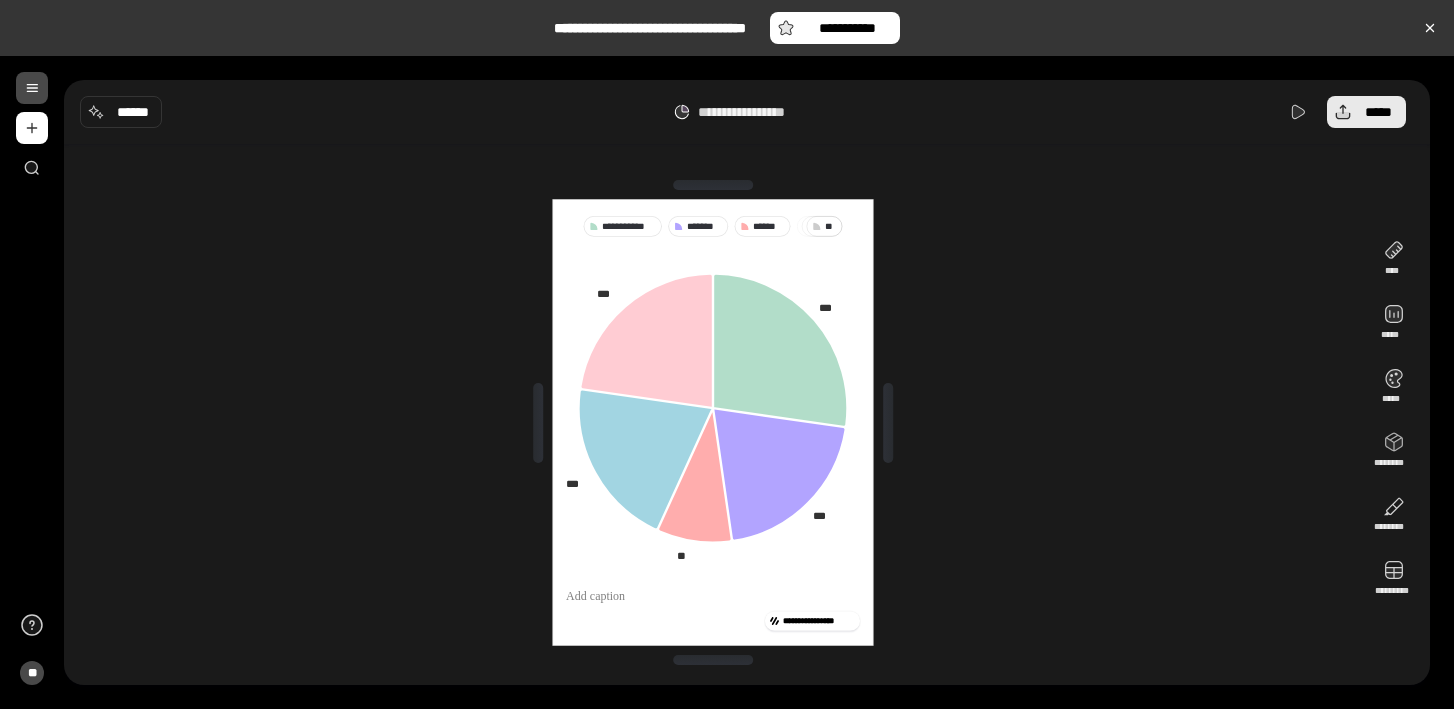 click on "*****" at bounding box center (1378, 112) 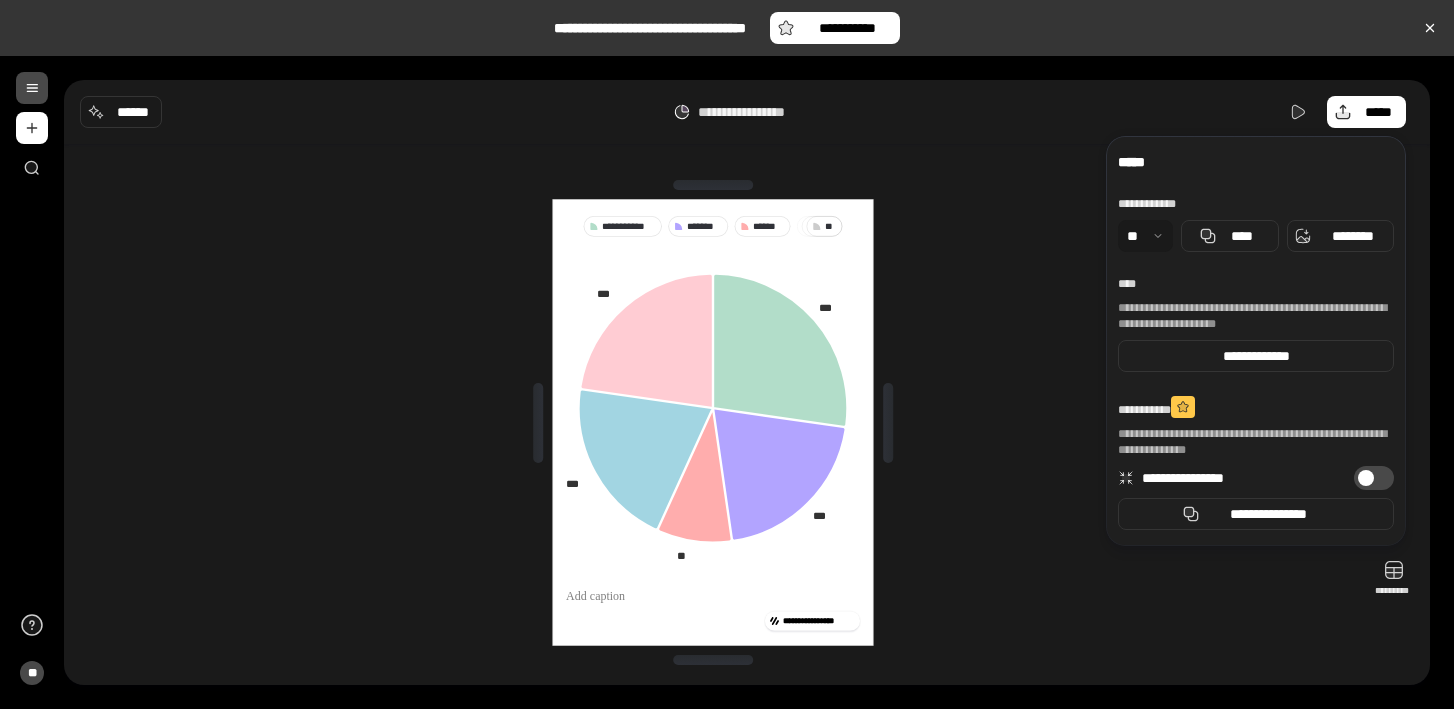 click at bounding box center [1145, 236] 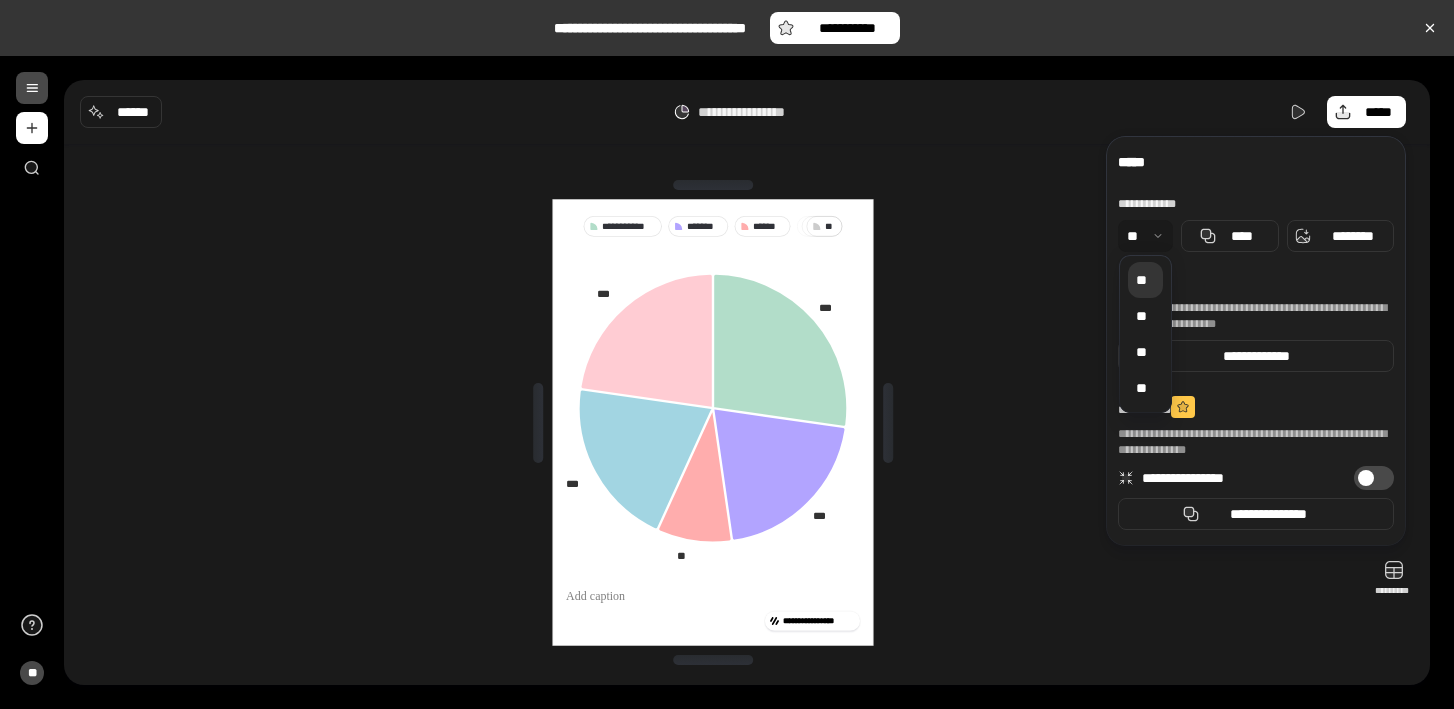 click on "**" at bounding box center (1145, 280) 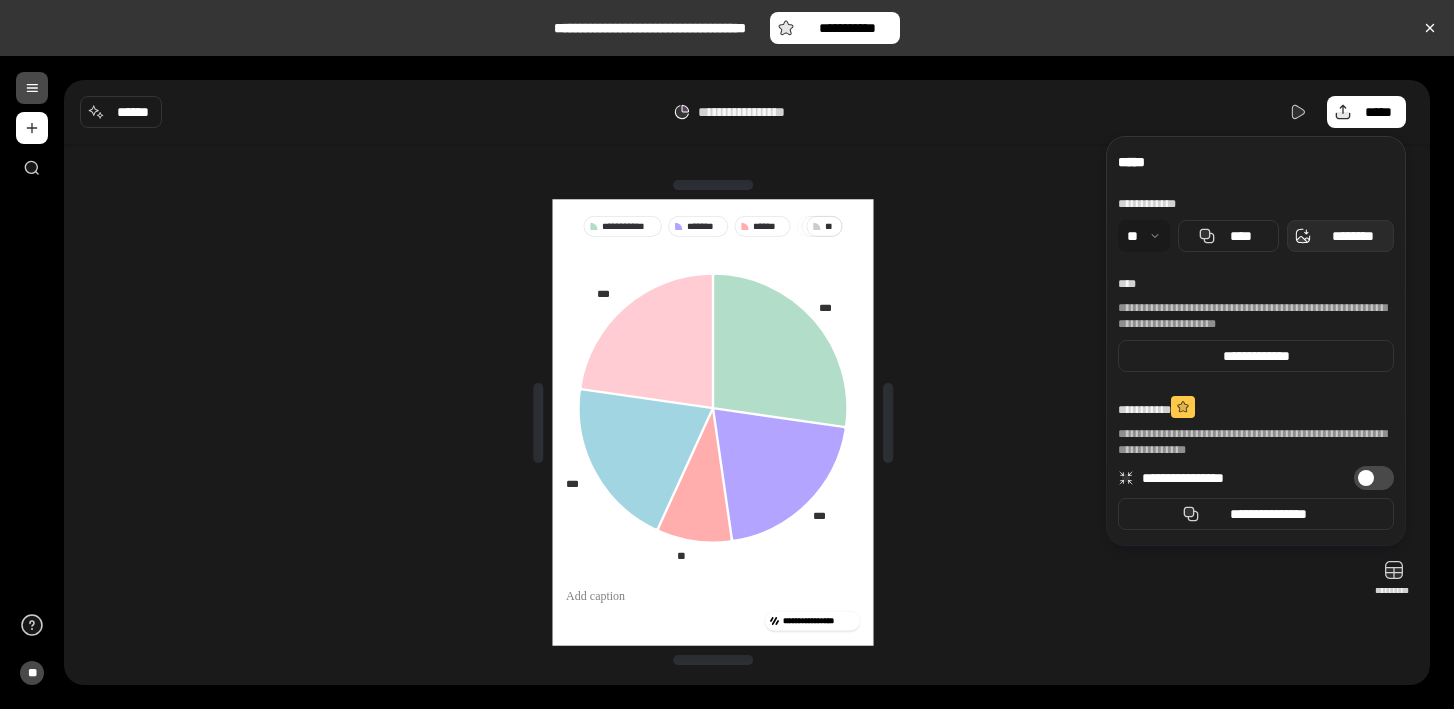 click on "********" at bounding box center [1352, 236] 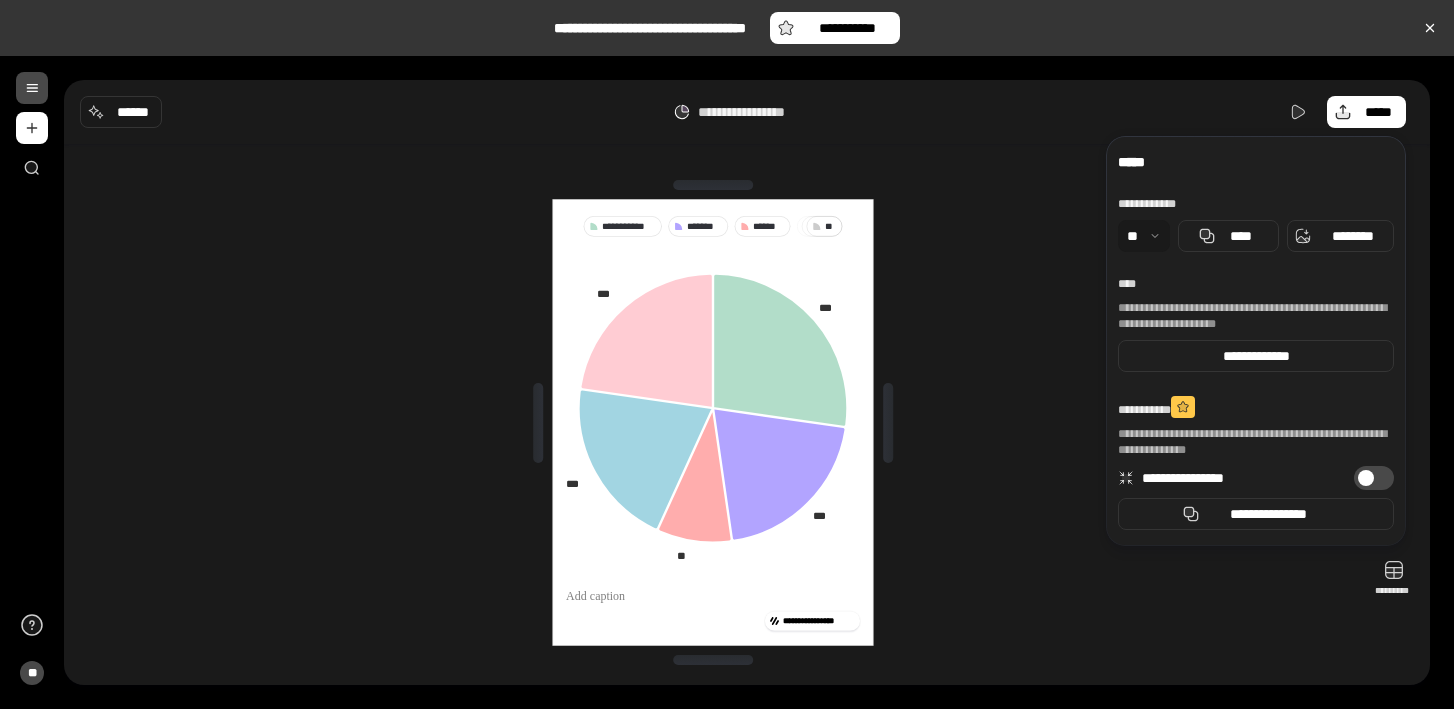 click on "**********" at bounding box center (713, 422) 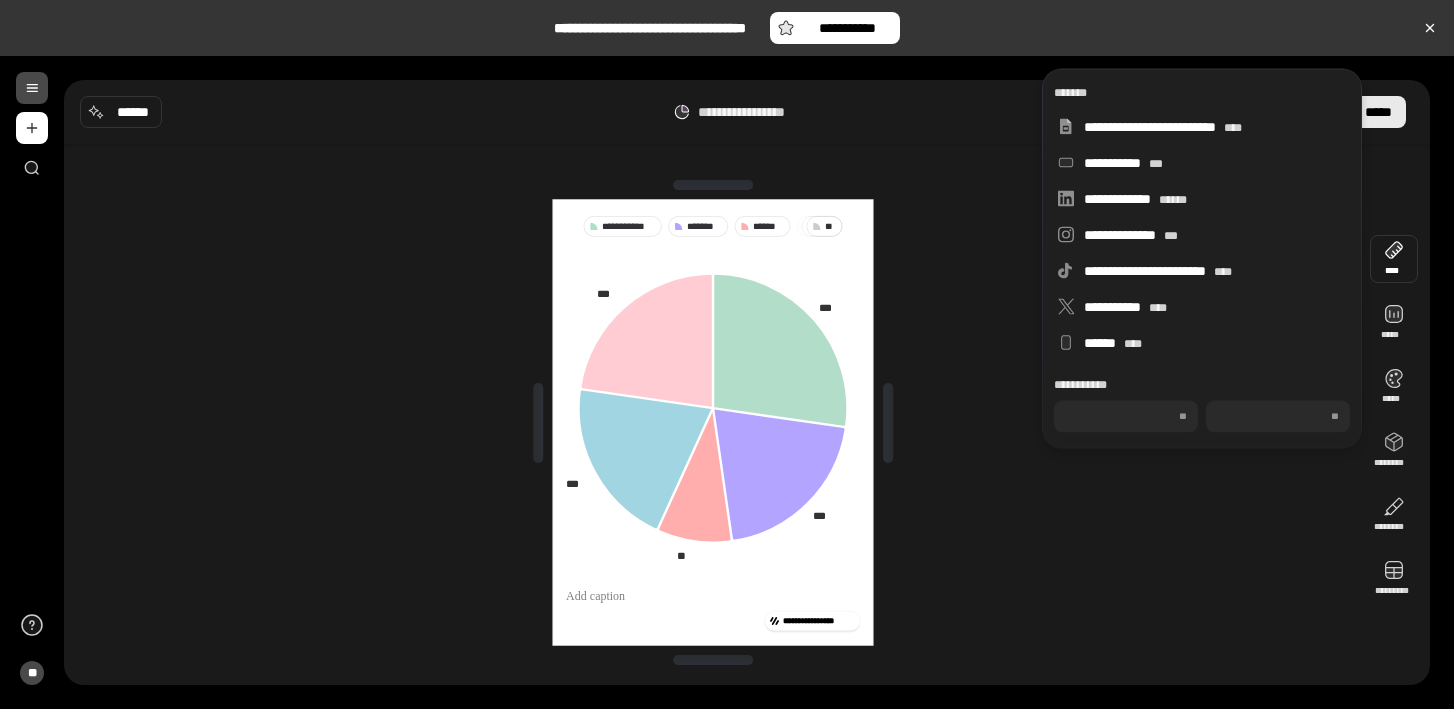 click on "*****" at bounding box center (1378, 112) 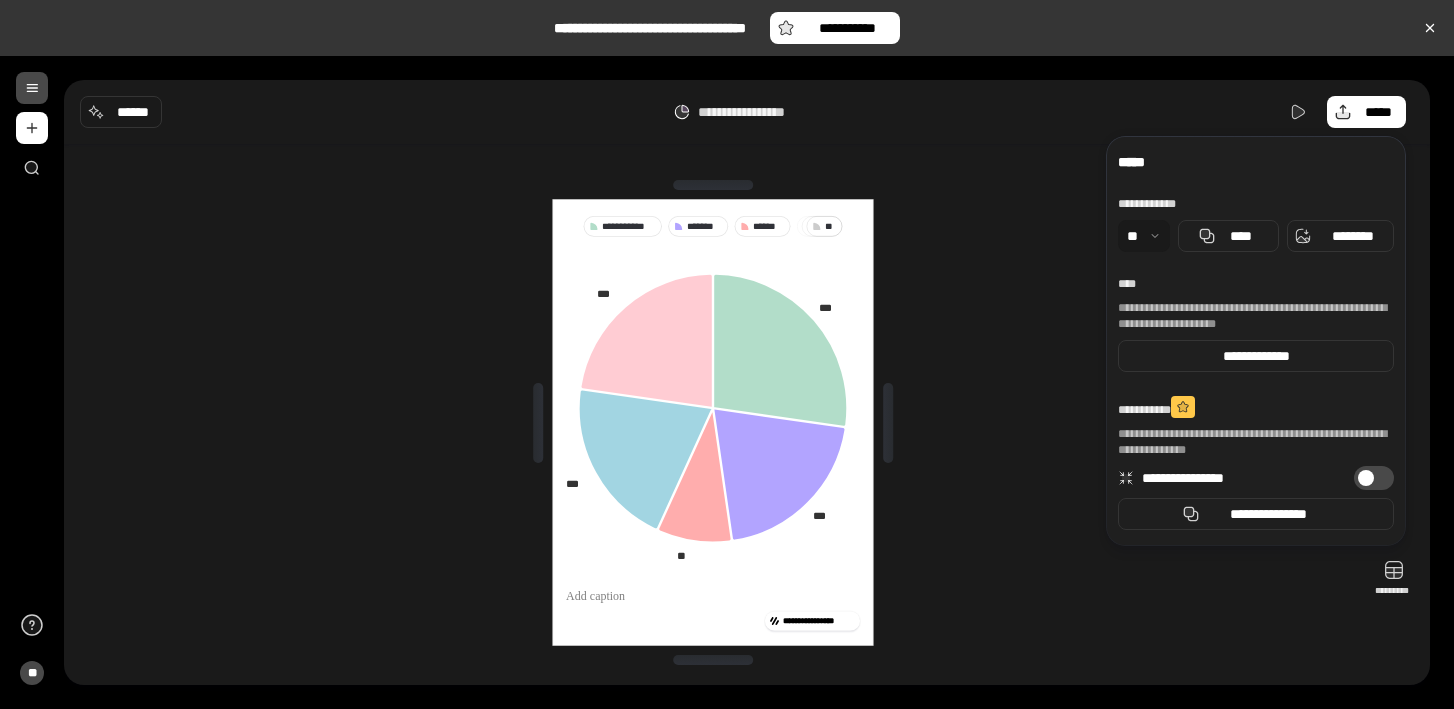 click on "**********" at bounding box center (713, 422) 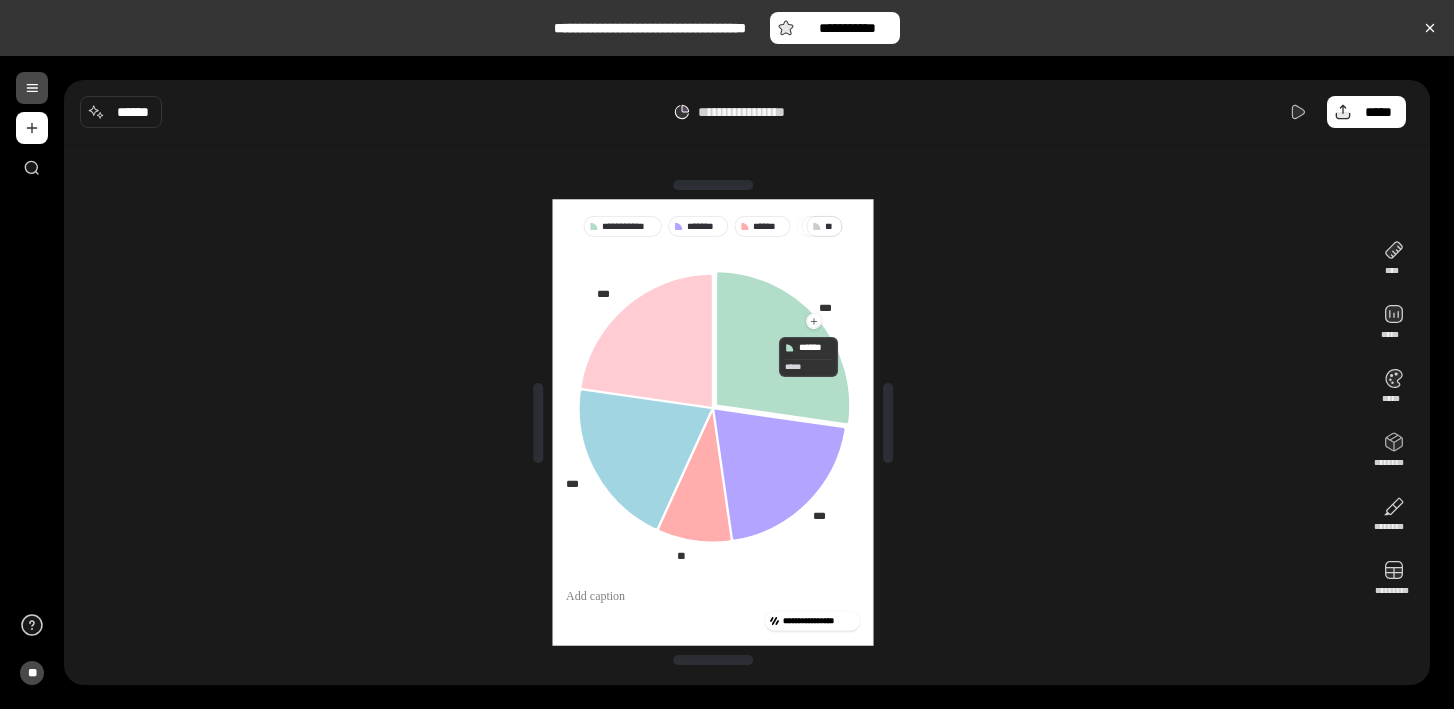 click 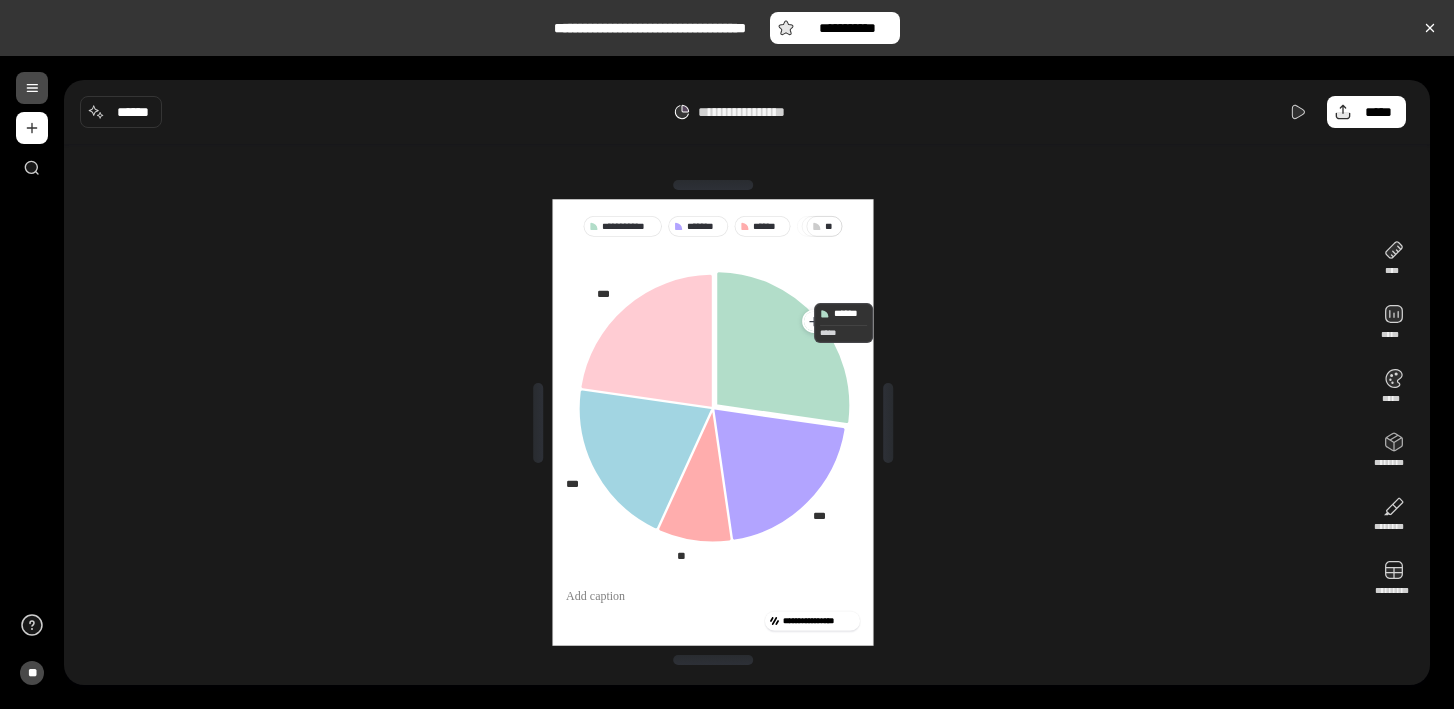 click 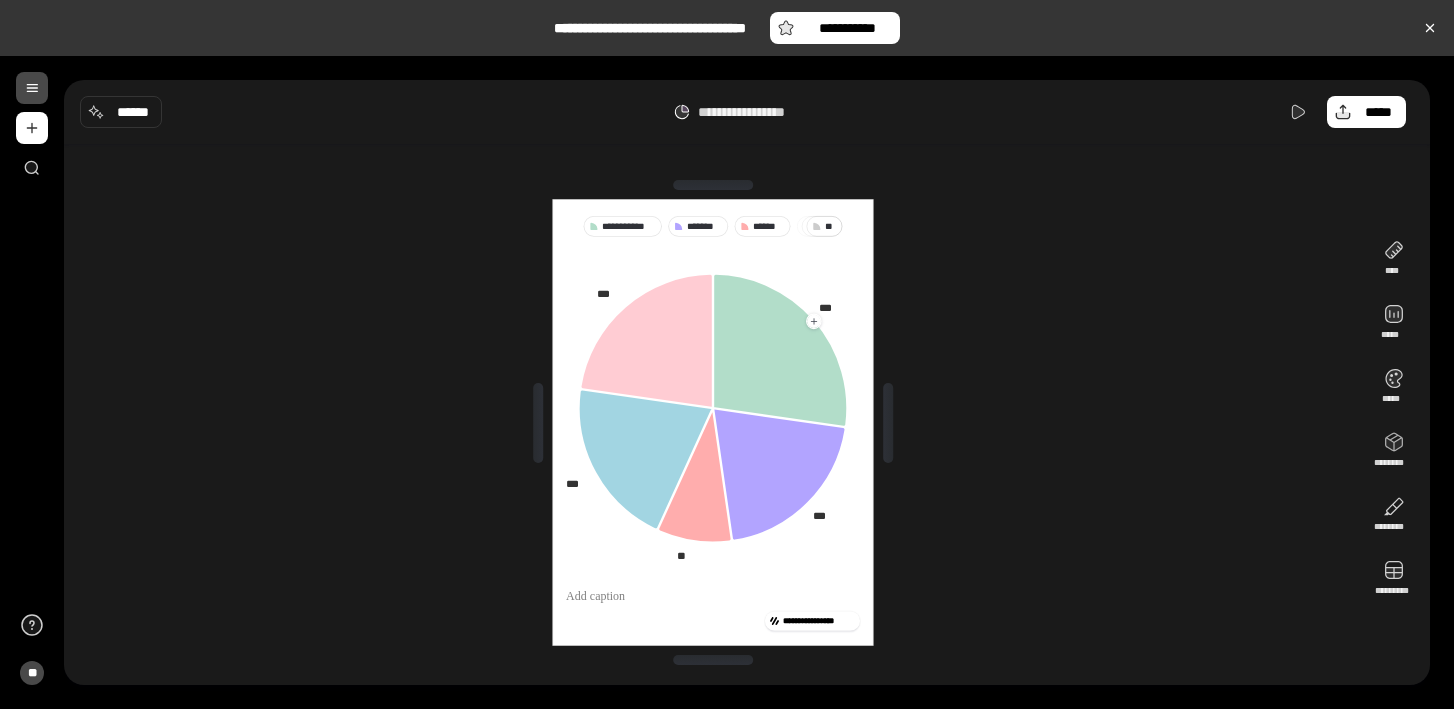 click on "**********" at bounding box center [713, 422] 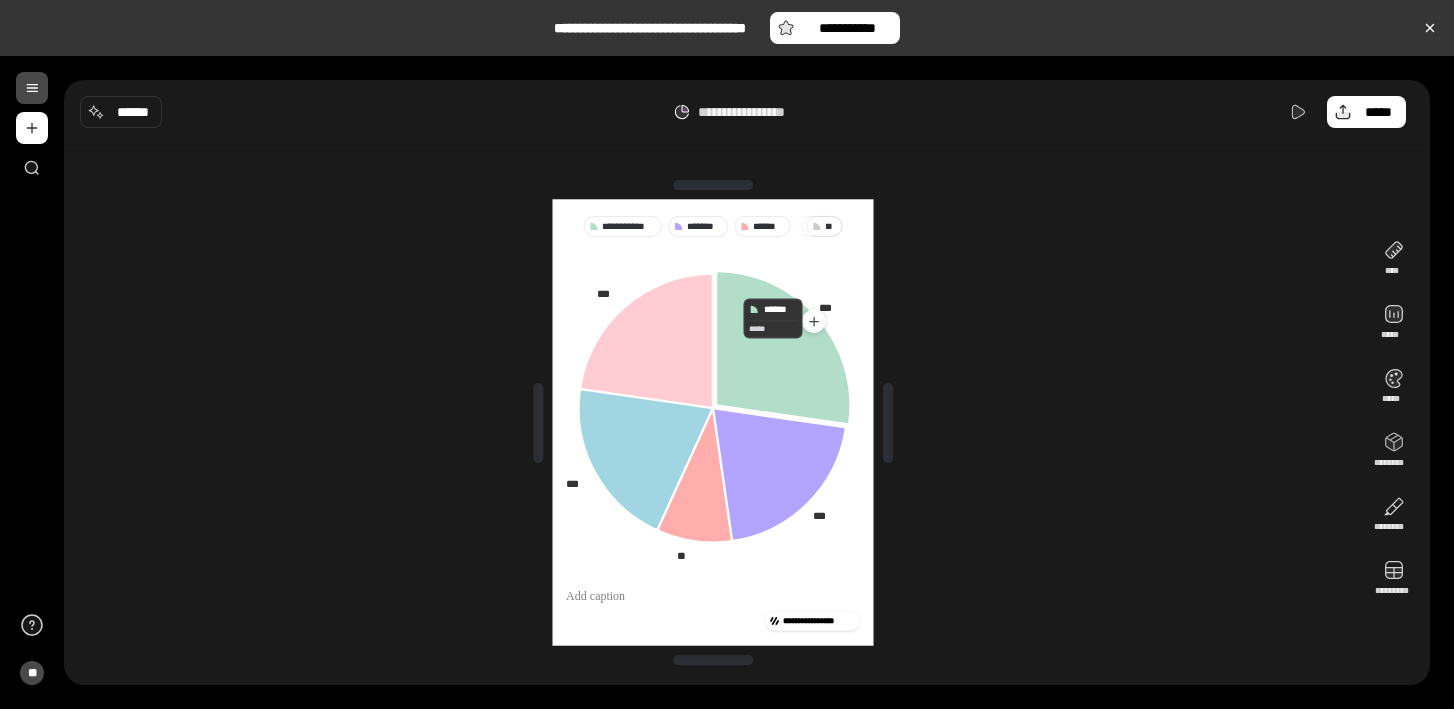 click 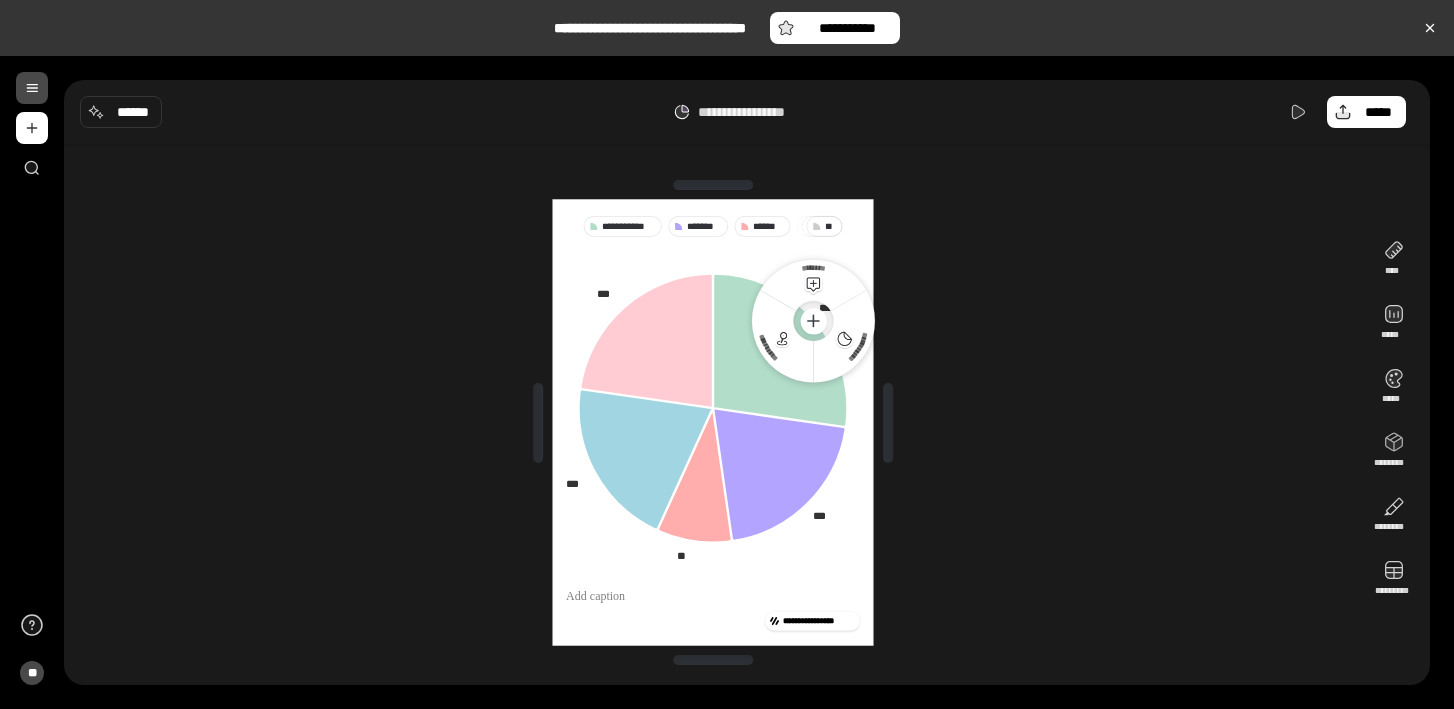 click on "**********" at bounding box center (713, 422) 